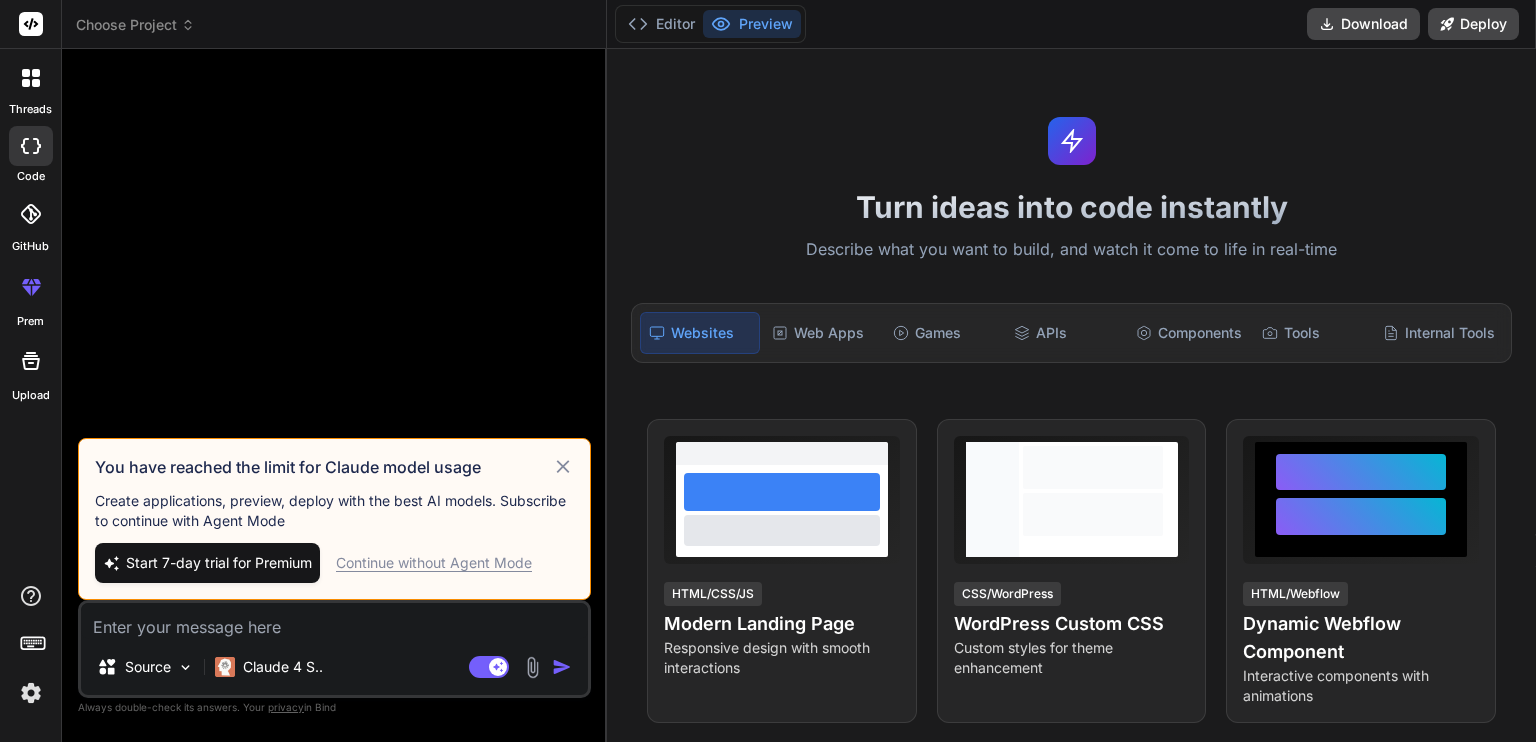 scroll, scrollTop: 0, scrollLeft: 0, axis: both 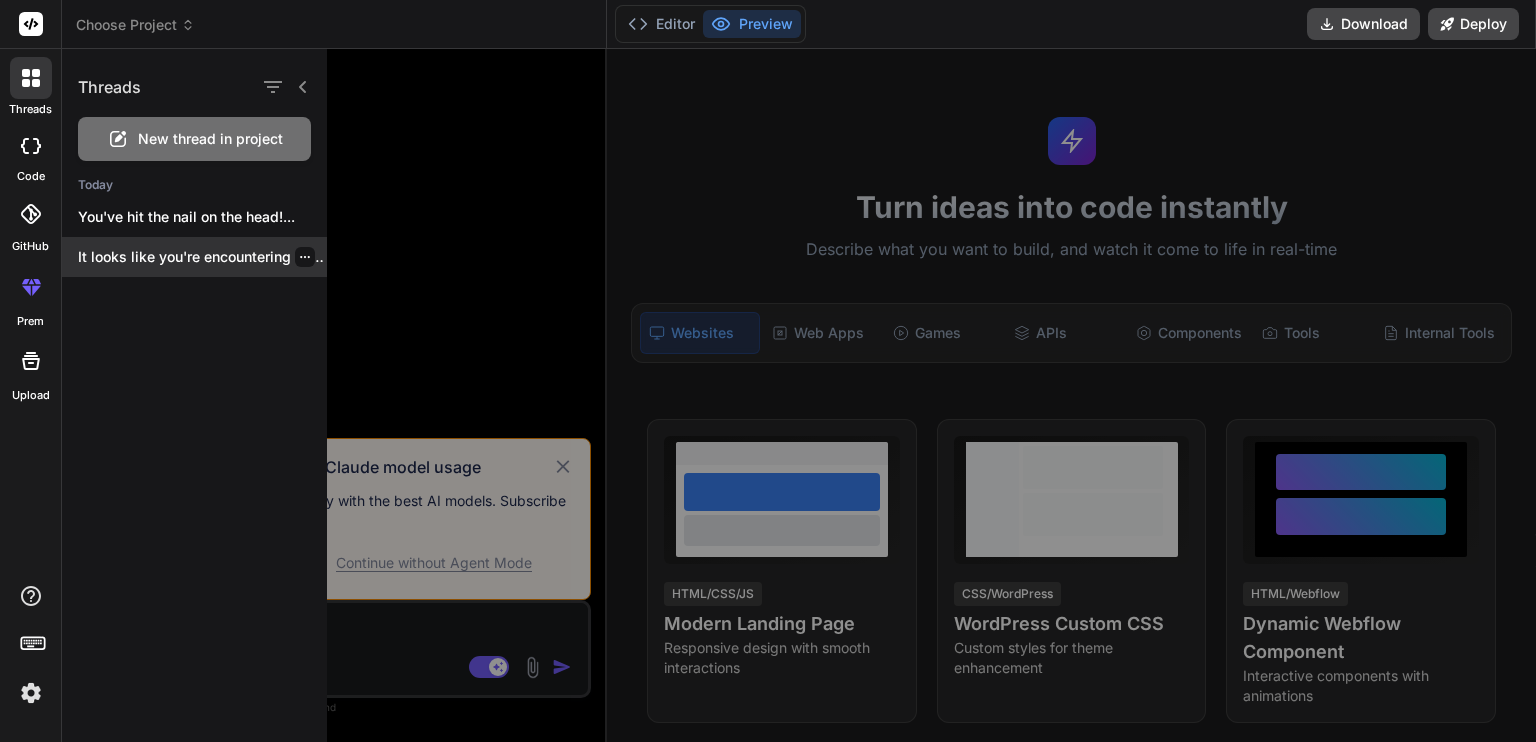 click on "It looks like you're encountering an `ENOENT`..." at bounding box center (202, 257) 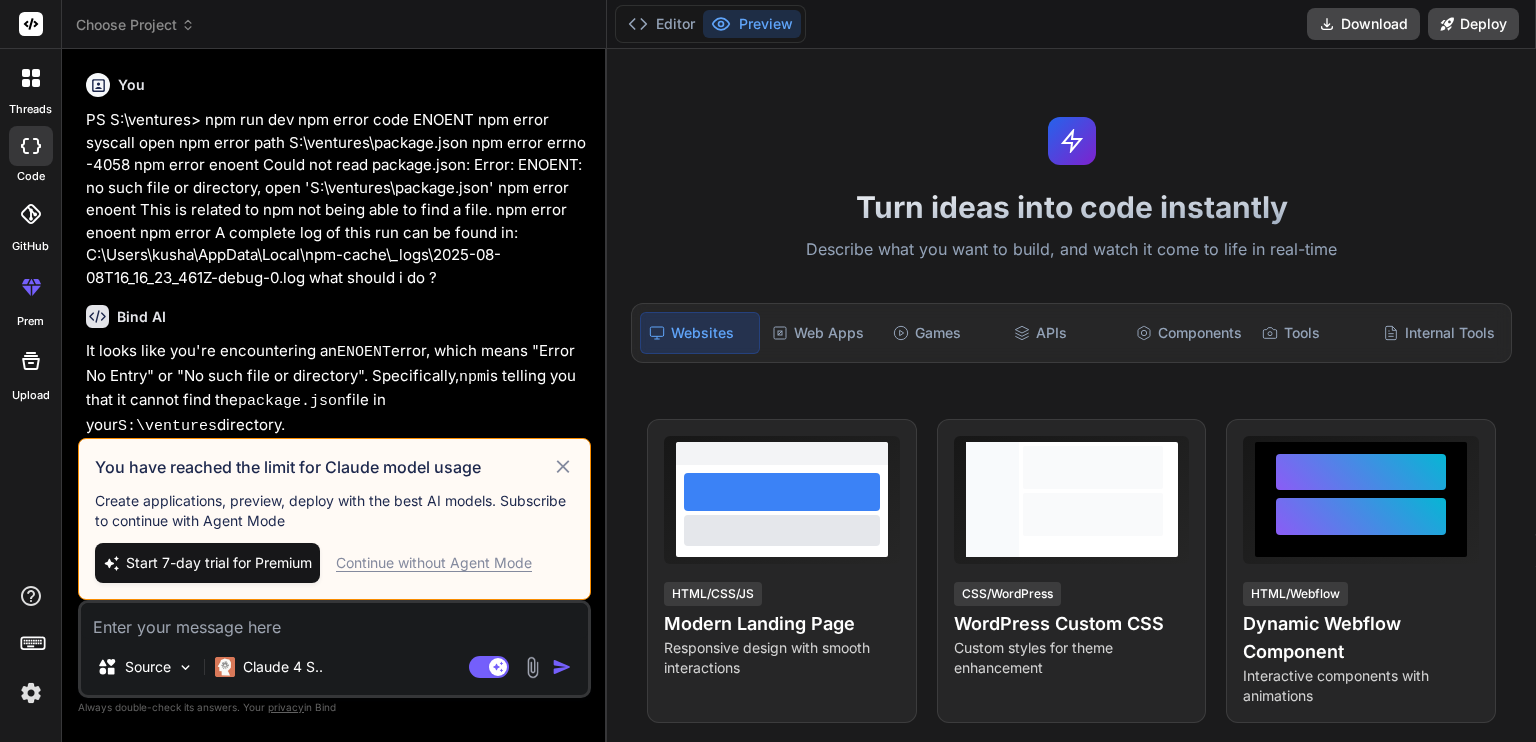 click 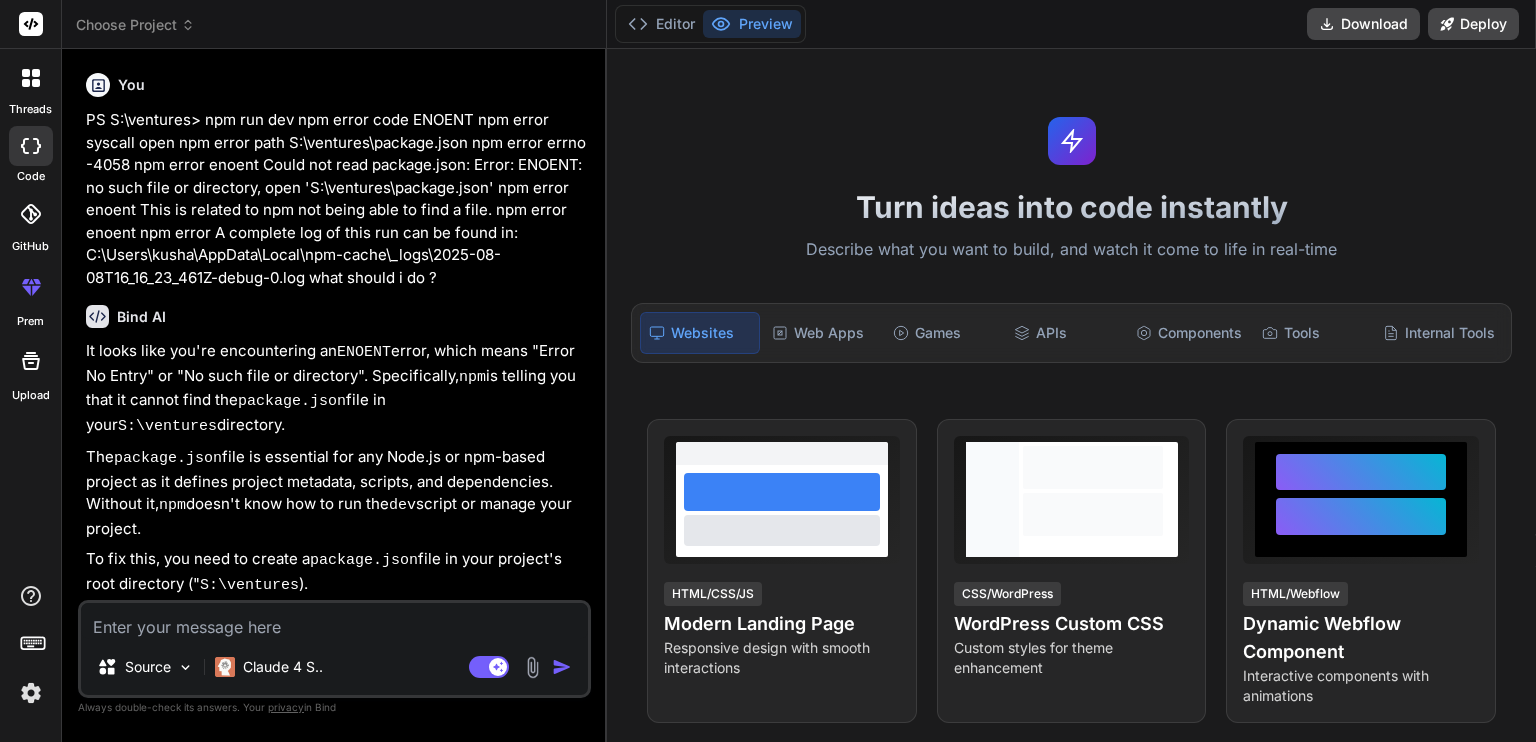 scroll, scrollTop: 511, scrollLeft: 0, axis: vertical 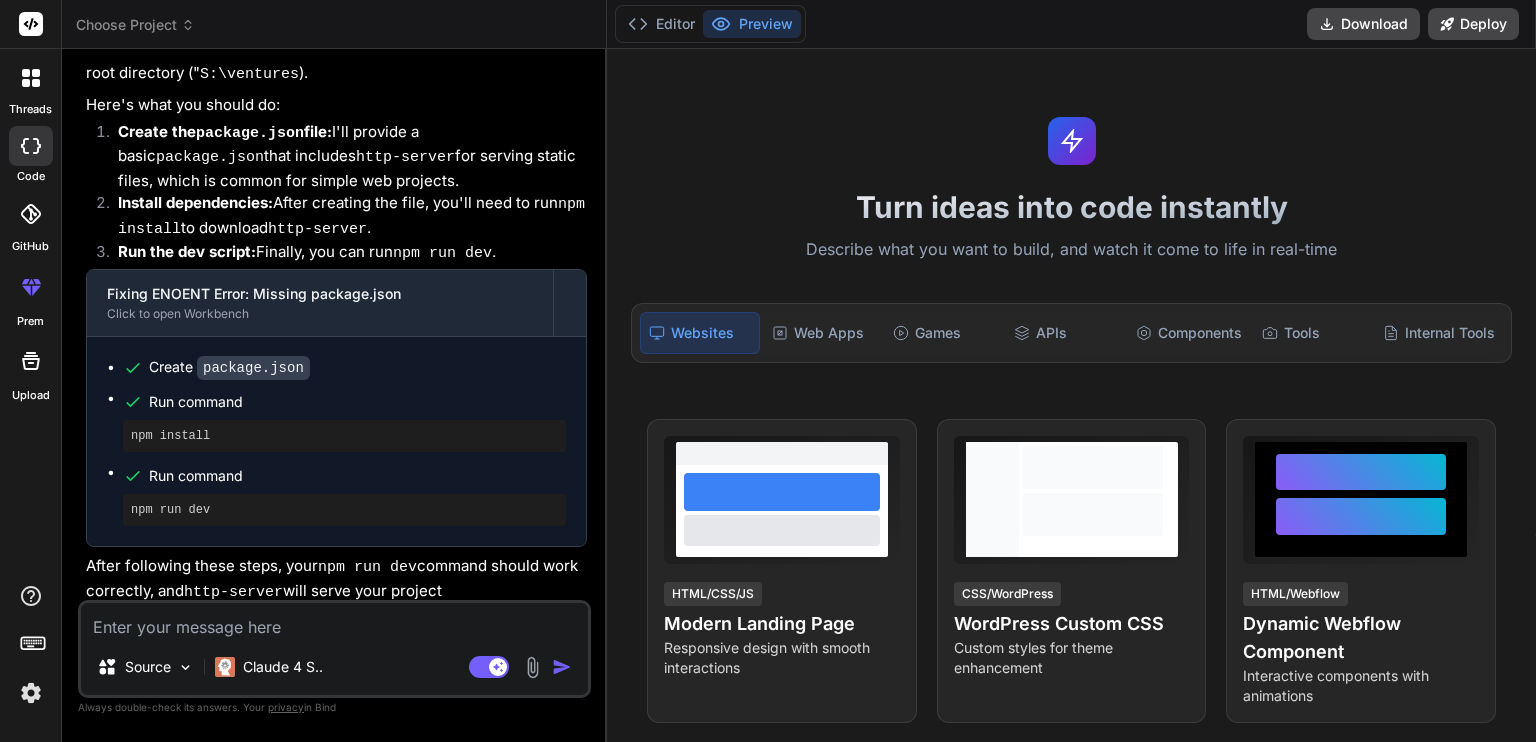 click at bounding box center [31, 78] 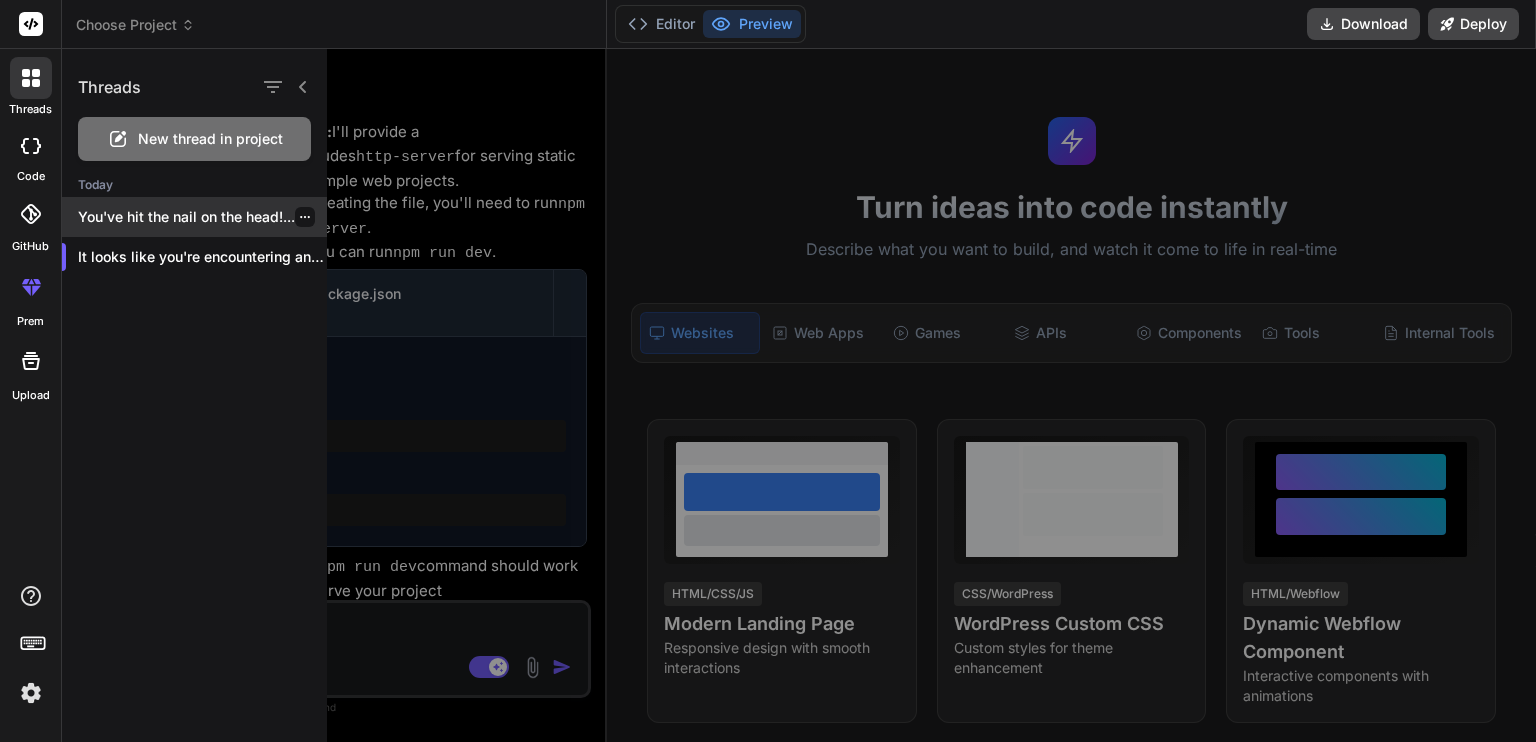 click on "You've hit the nail on the head!..." at bounding box center (202, 217) 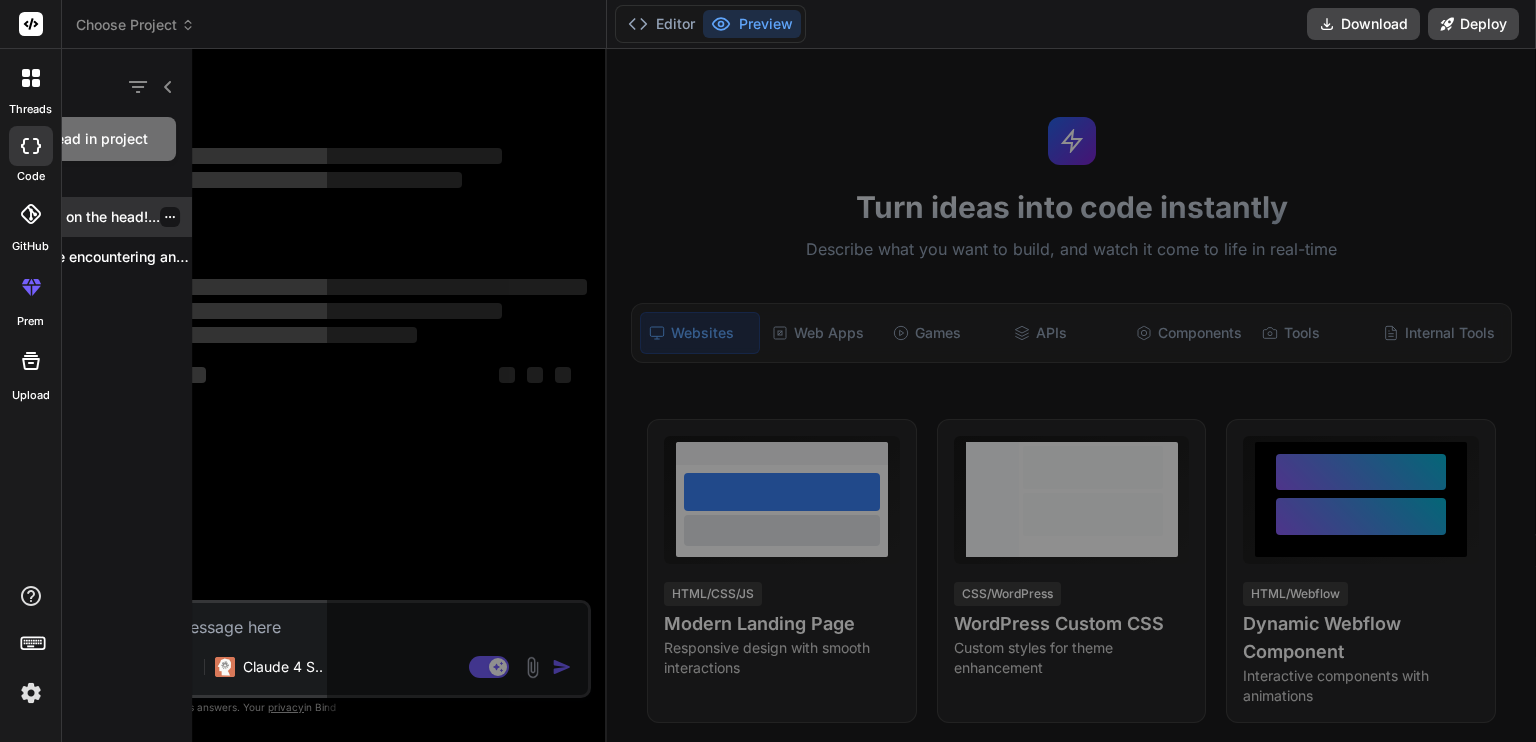 scroll, scrollTop: 0, scrollLeft: 0, axis: both 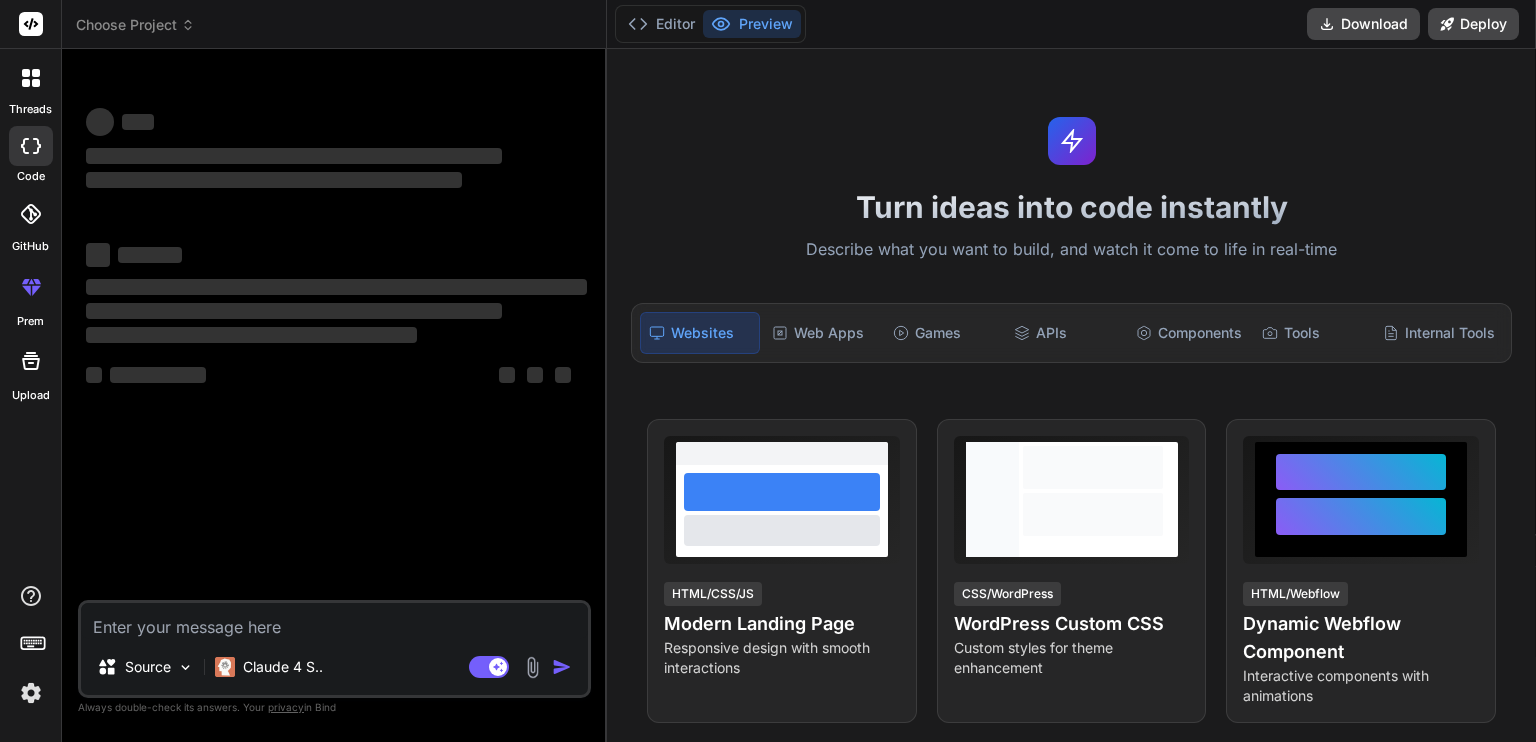 click at bounding box center [334, 621] 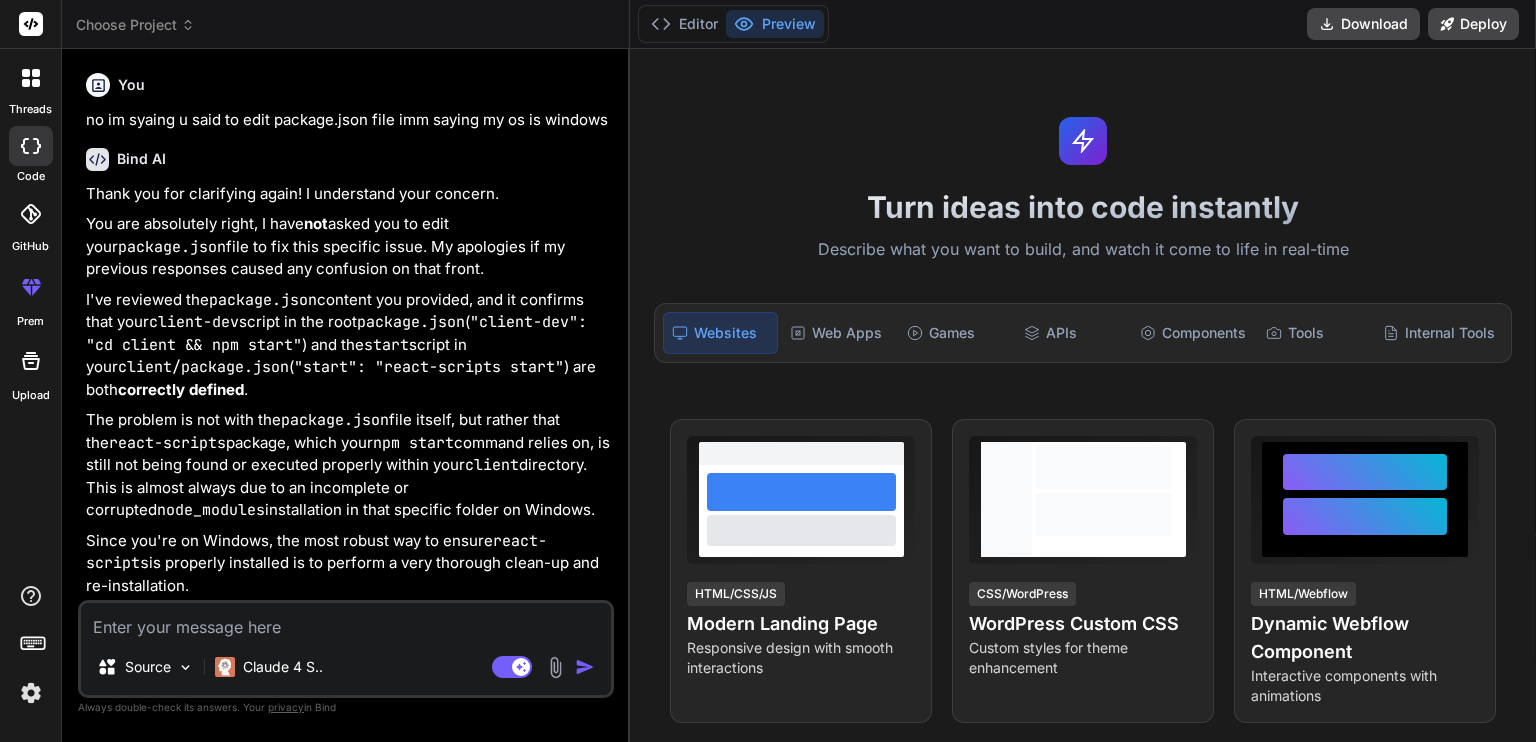 type on "x" 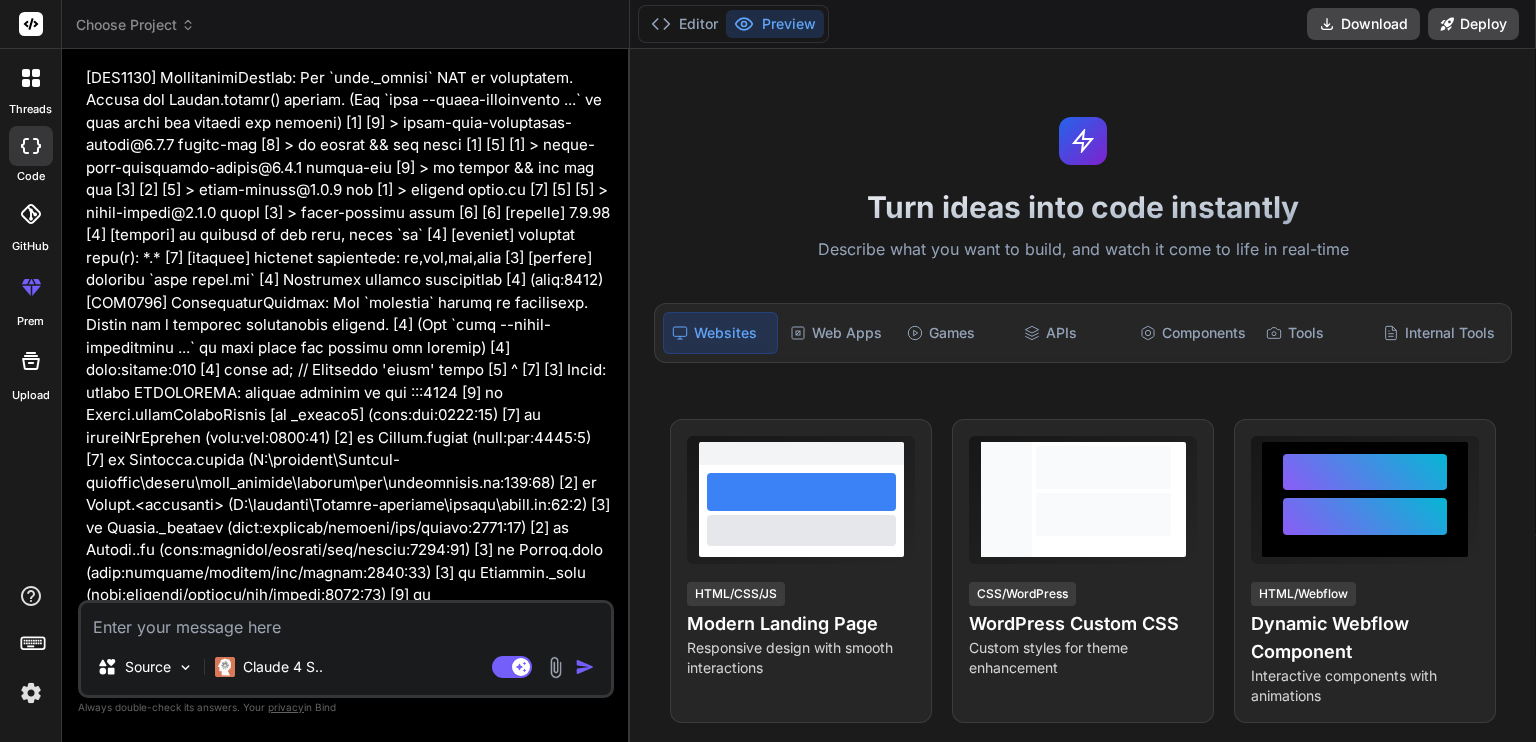 type on "i" 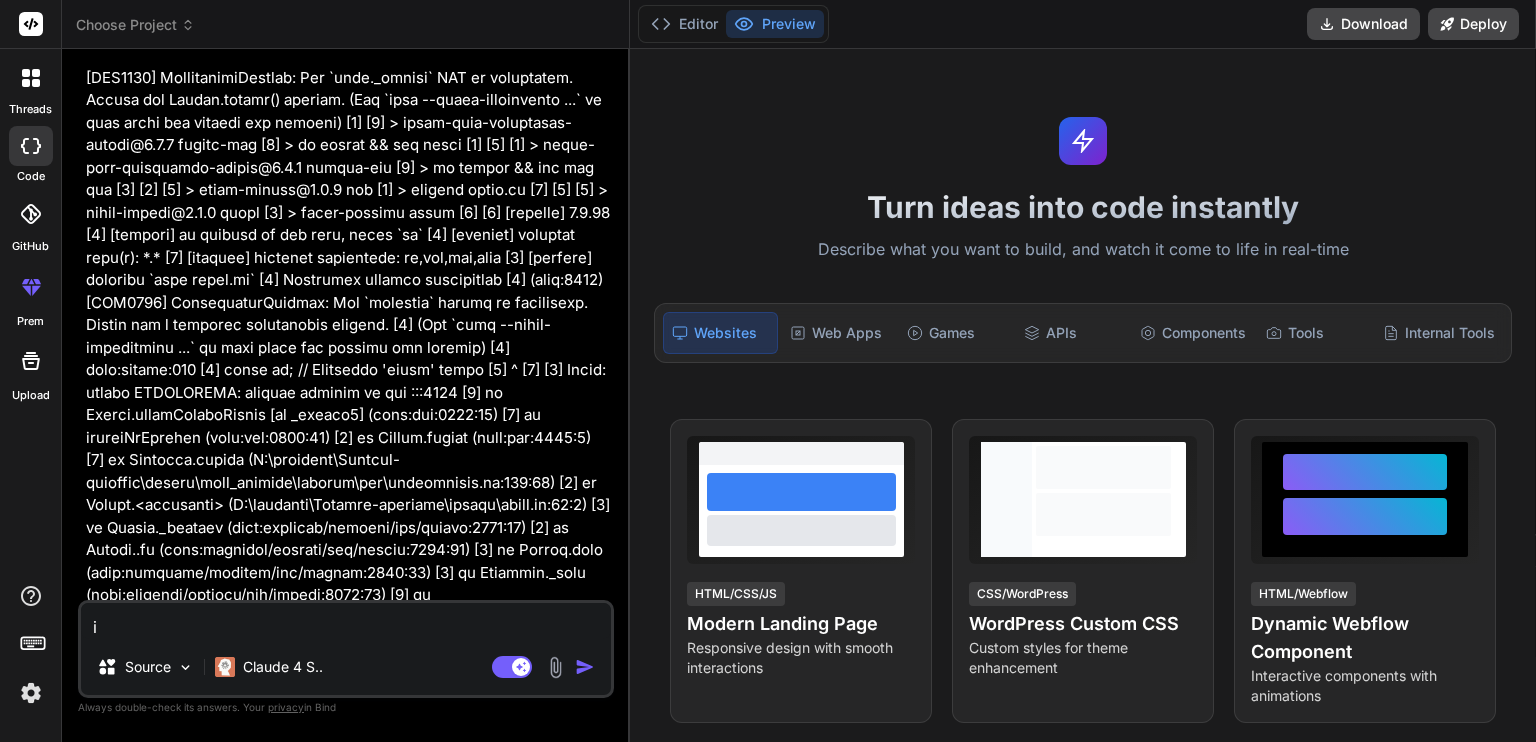 type on "i" 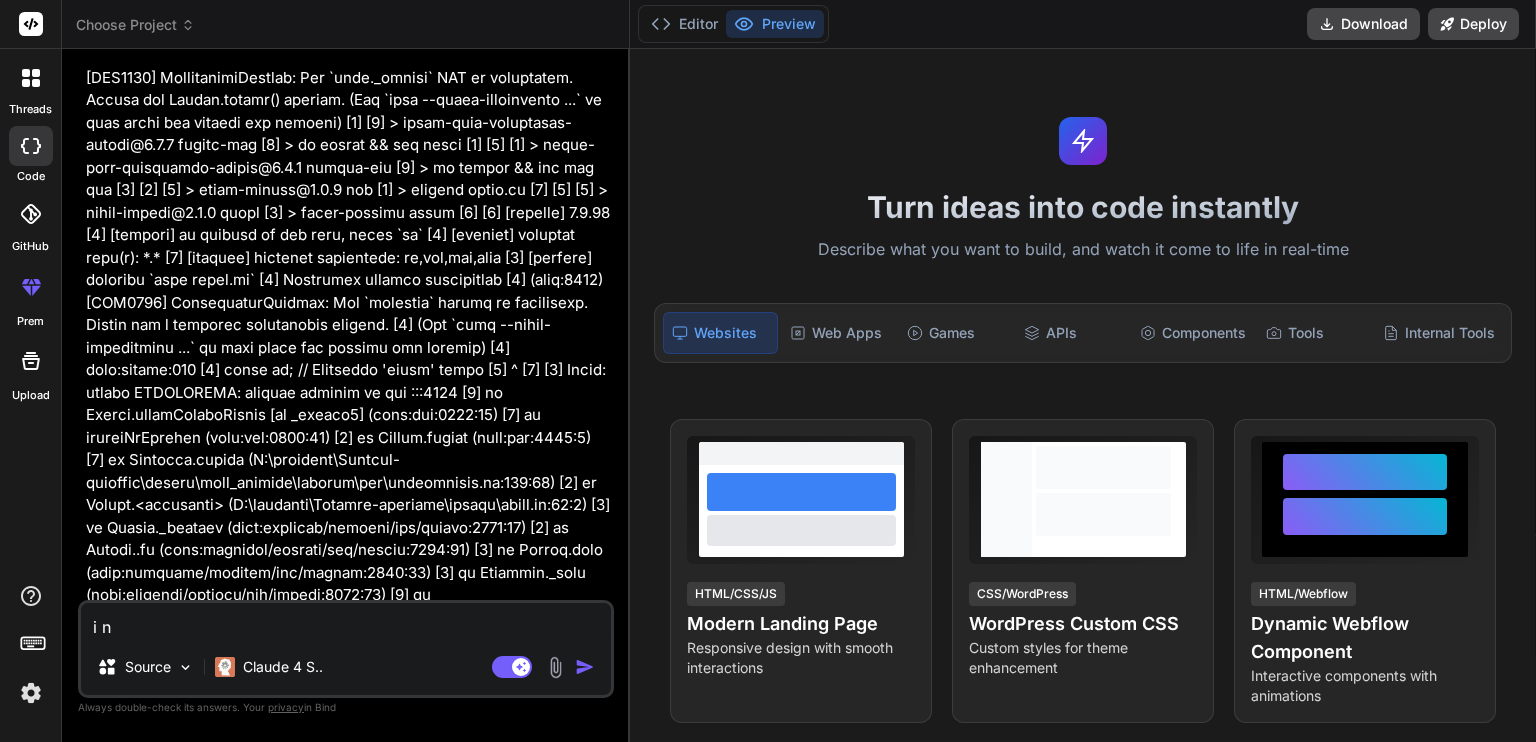 type on "i ne" 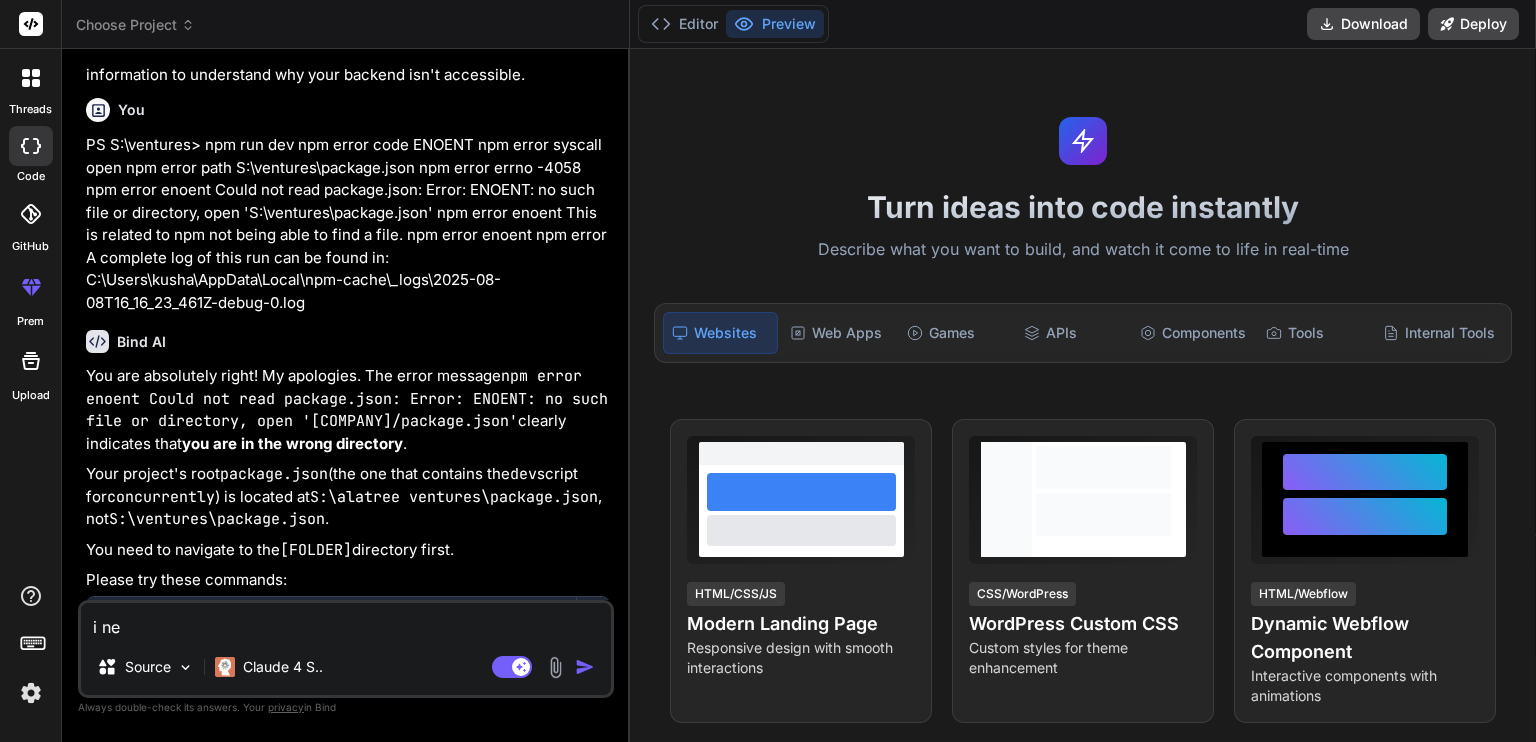 type on "i ned" 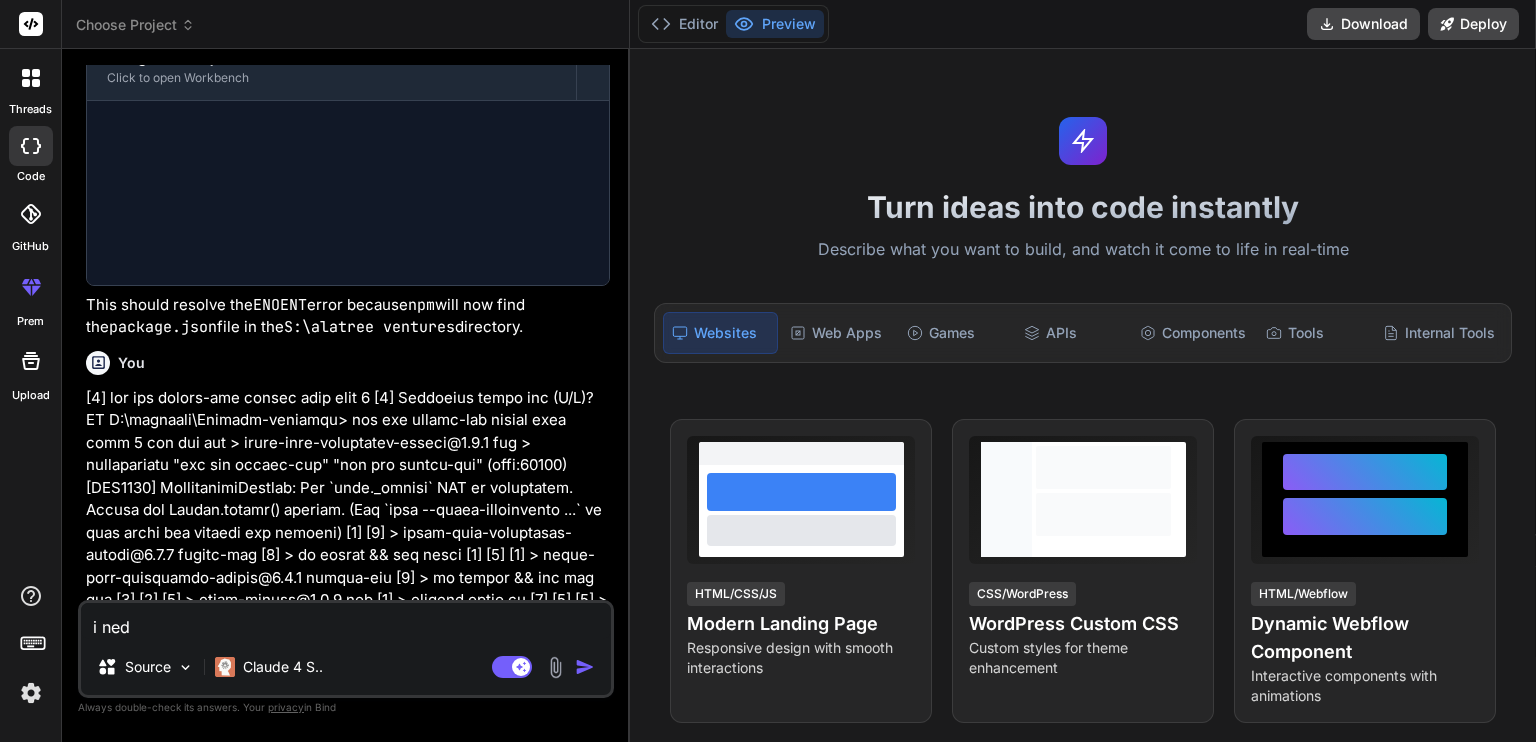 scroll, scrollTop: 8903, scrollLeft: 0, axis: vertical 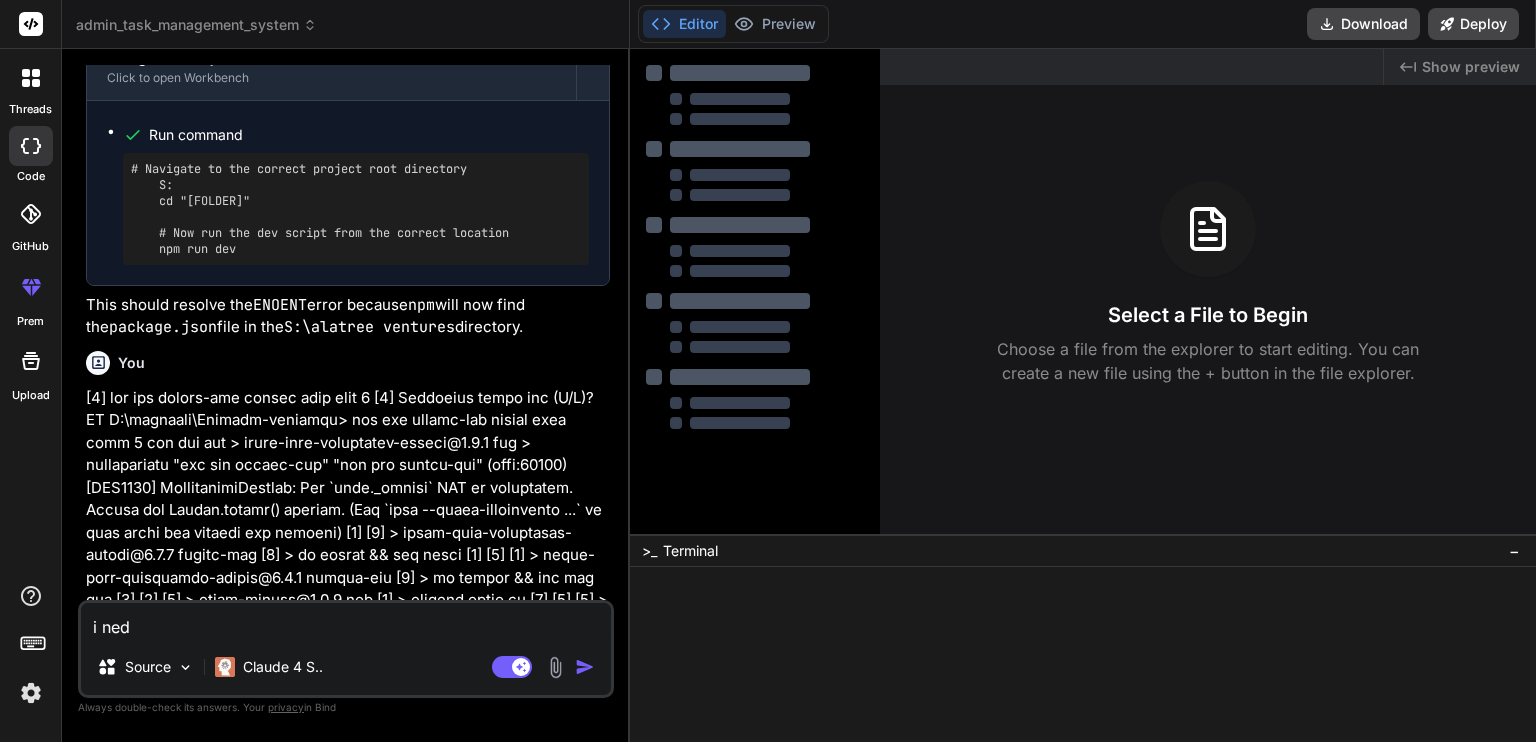 type on "x" 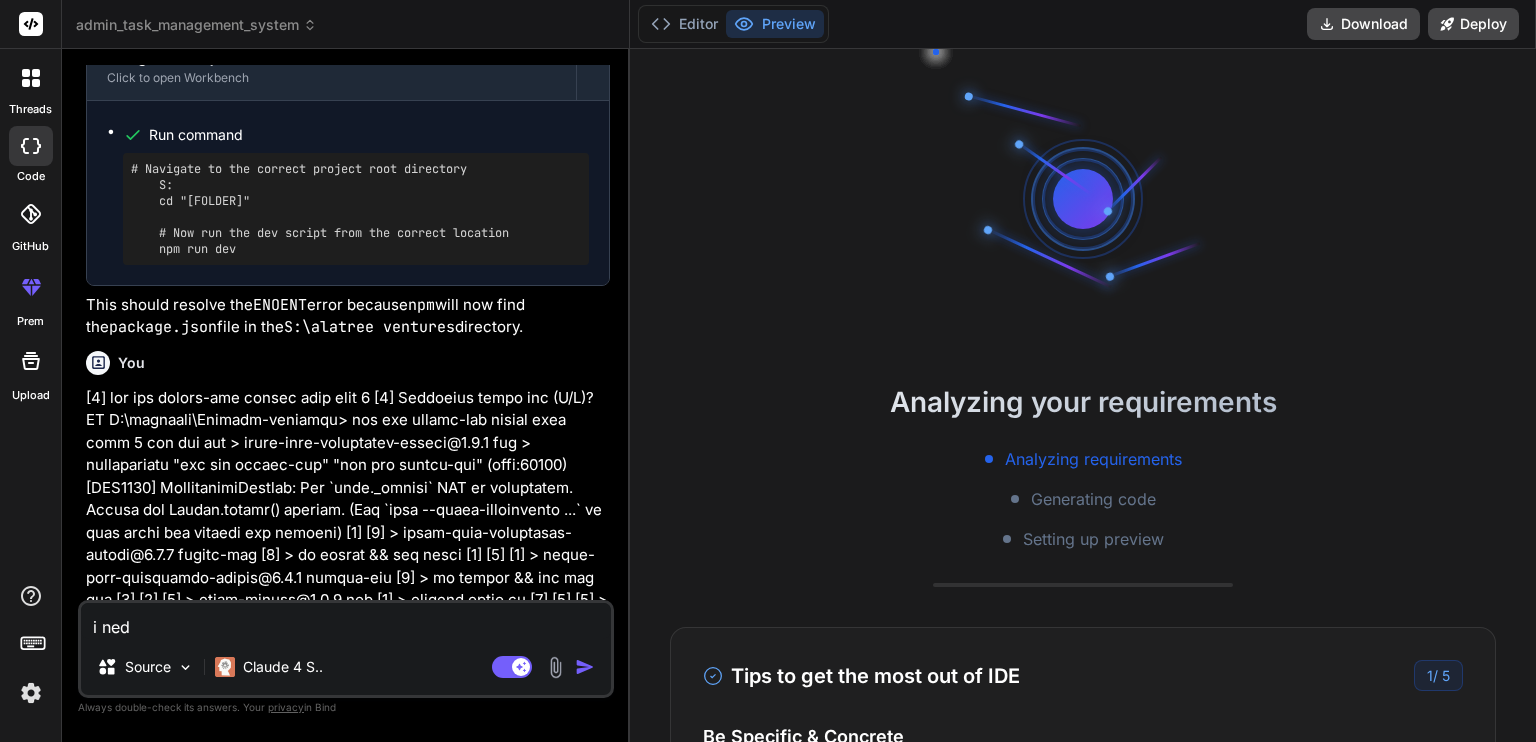 scroll, scrollTop: 133, scrollLeft: 0, axis: vertical 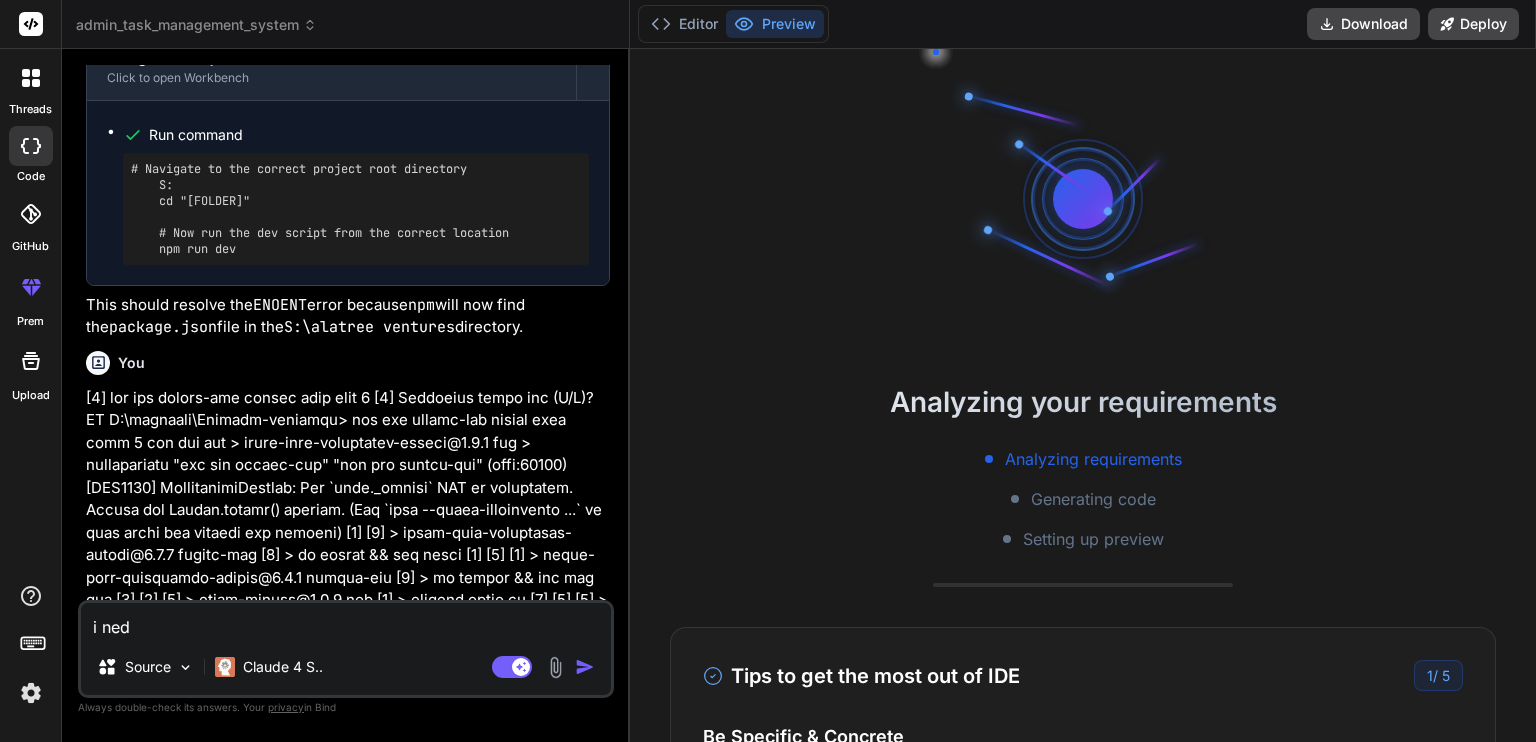 type on "i ne" 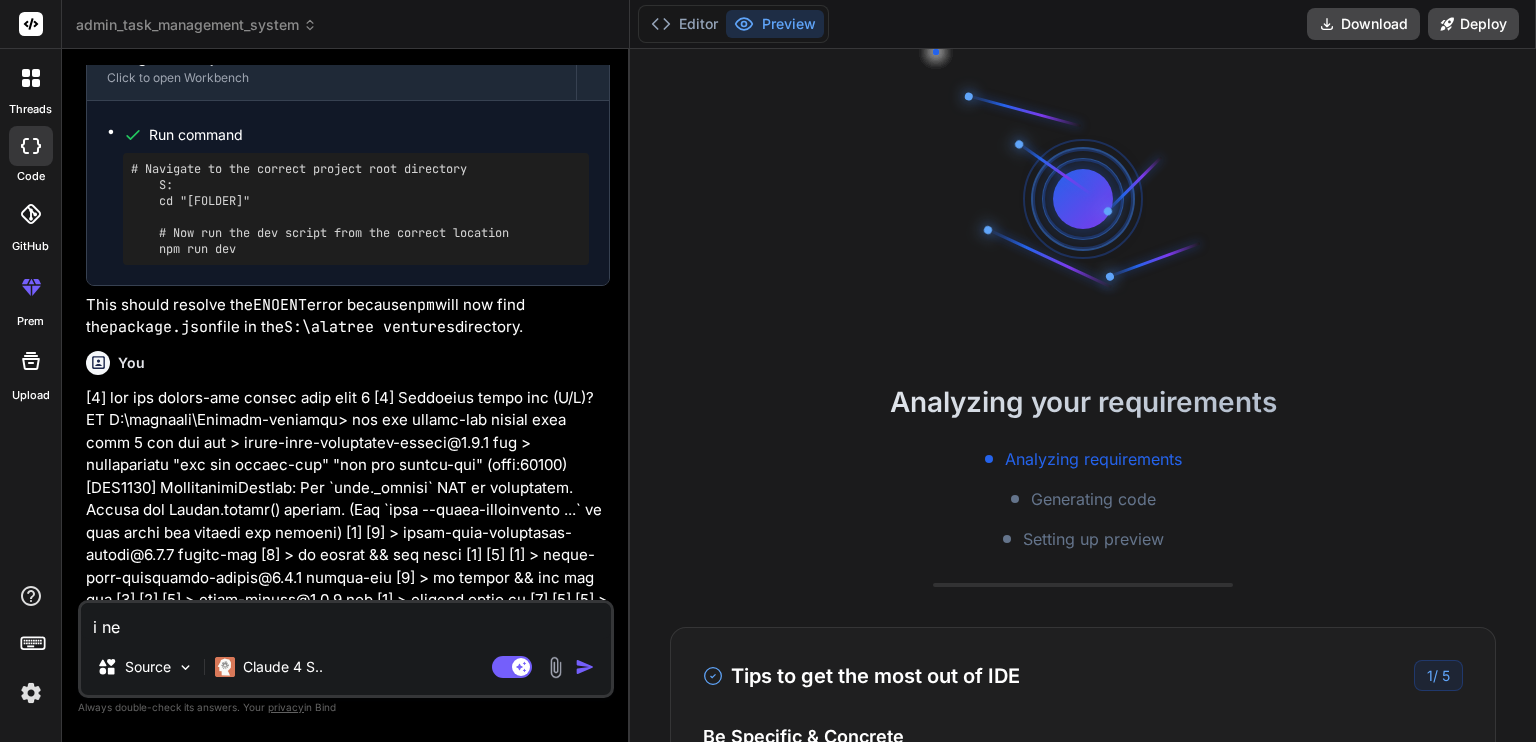 type on "i nee" 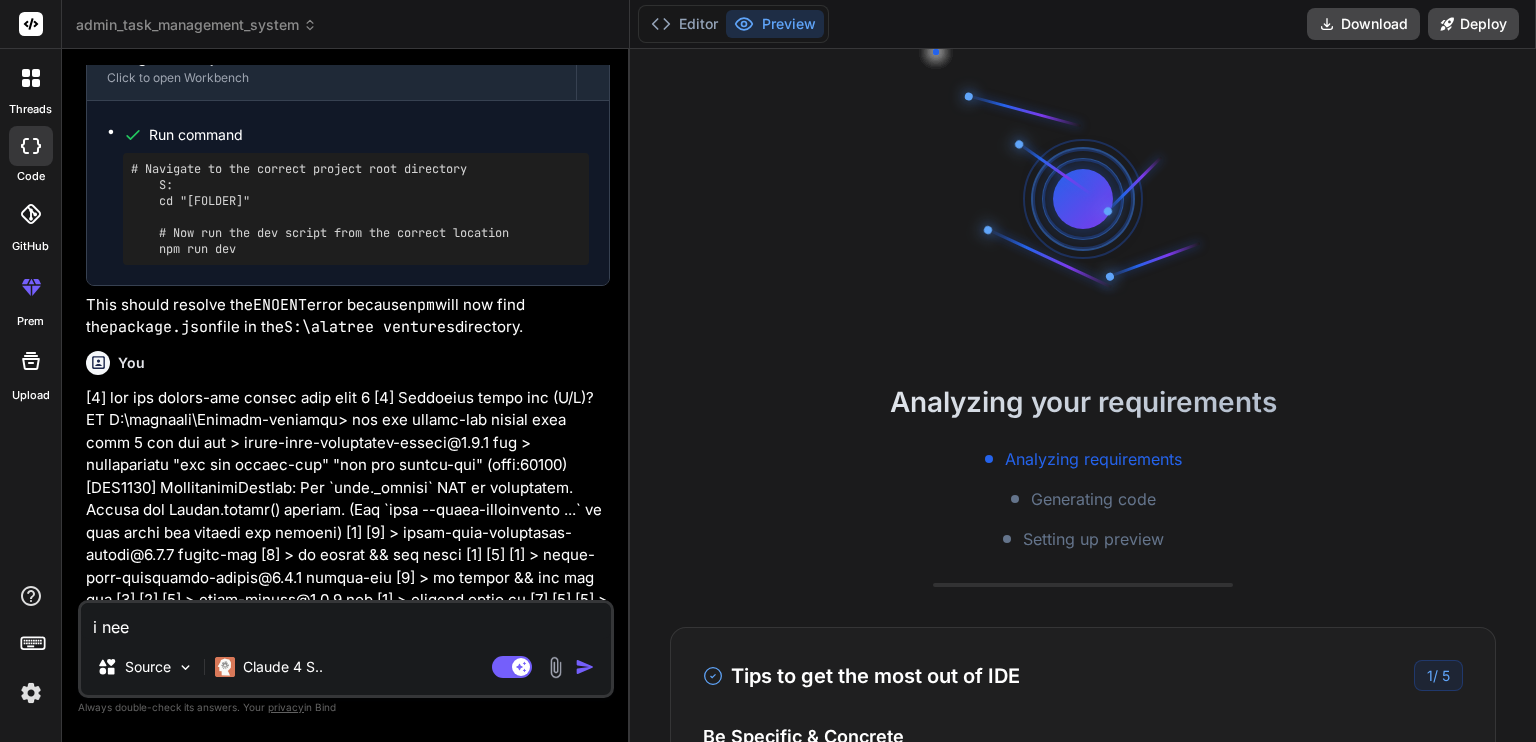 type on "i need" 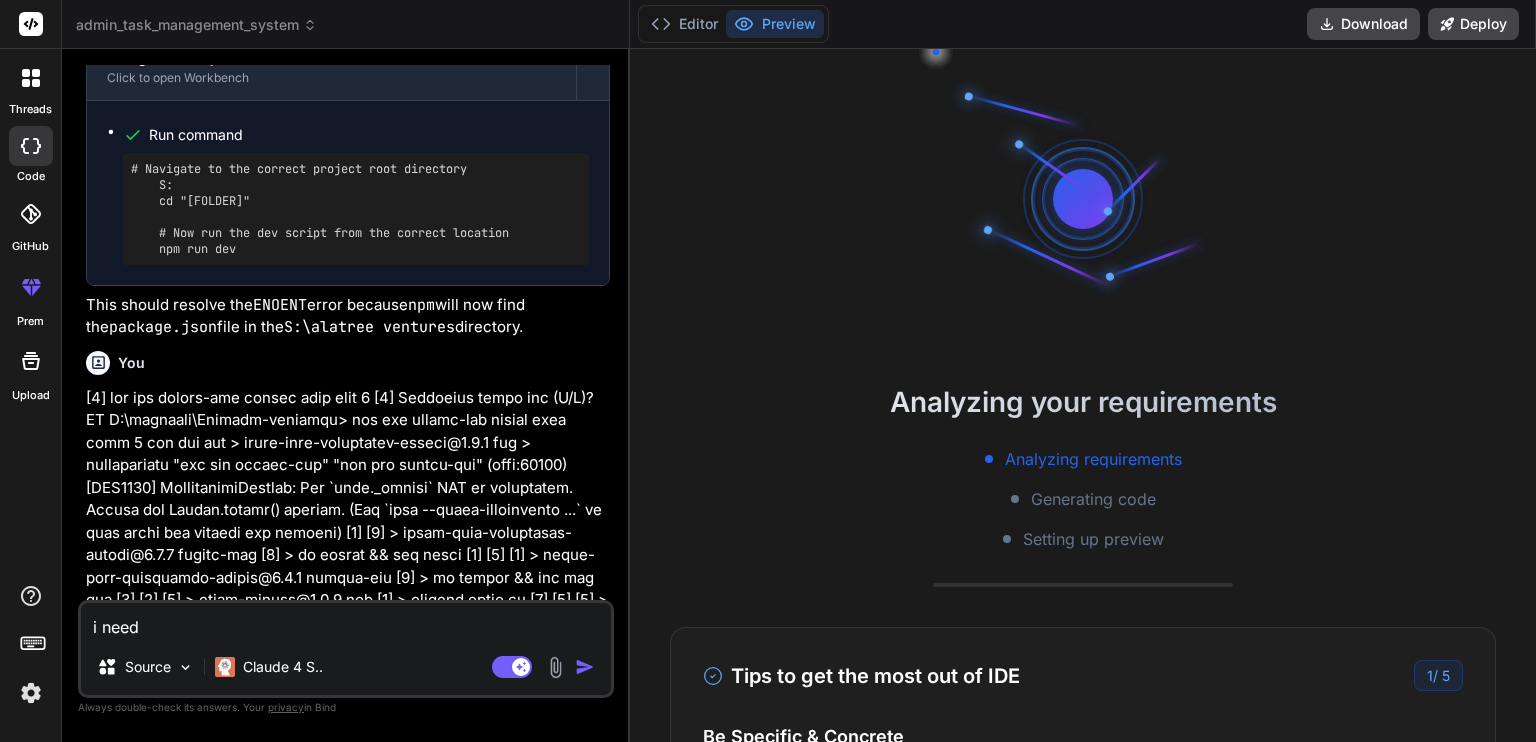 type on "i need" 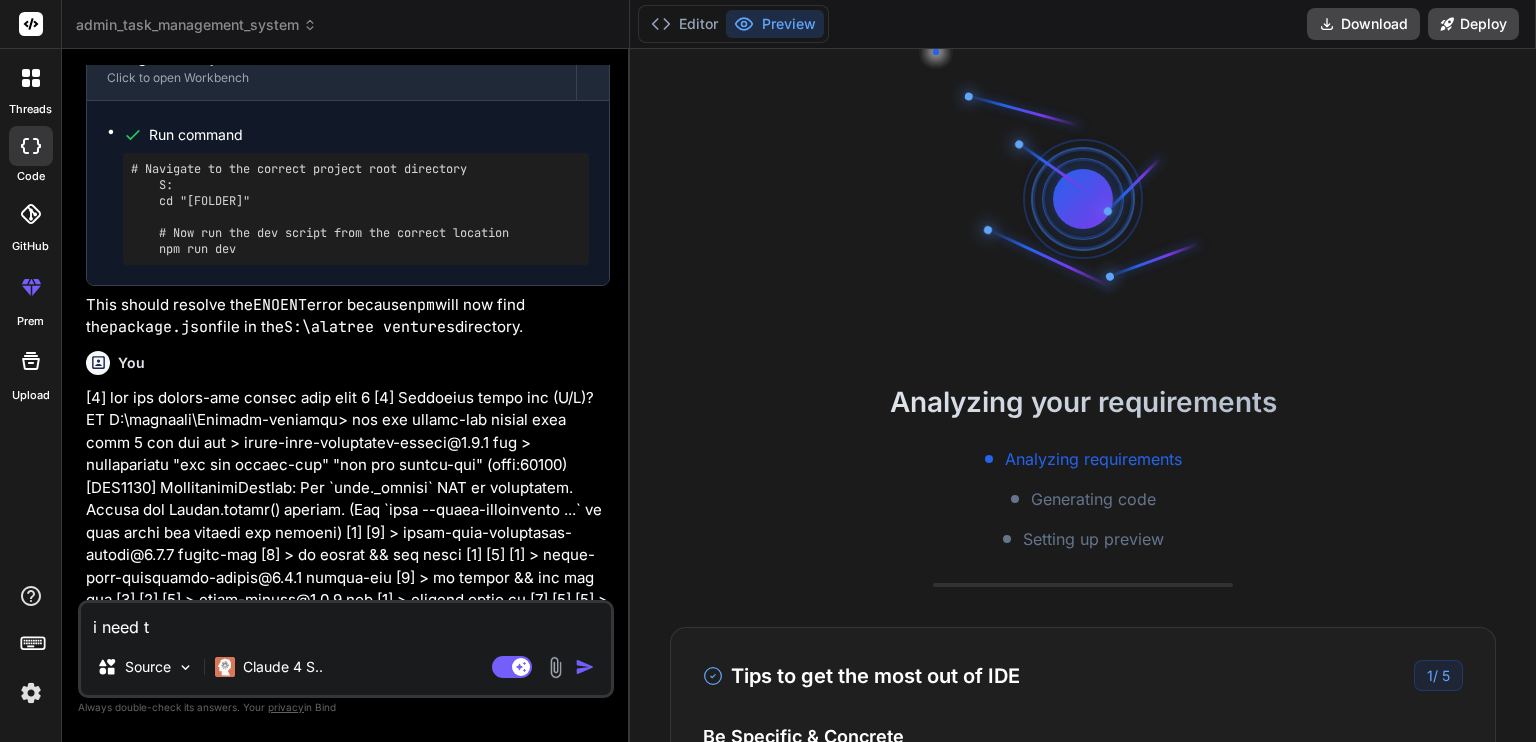 type on "i need to" 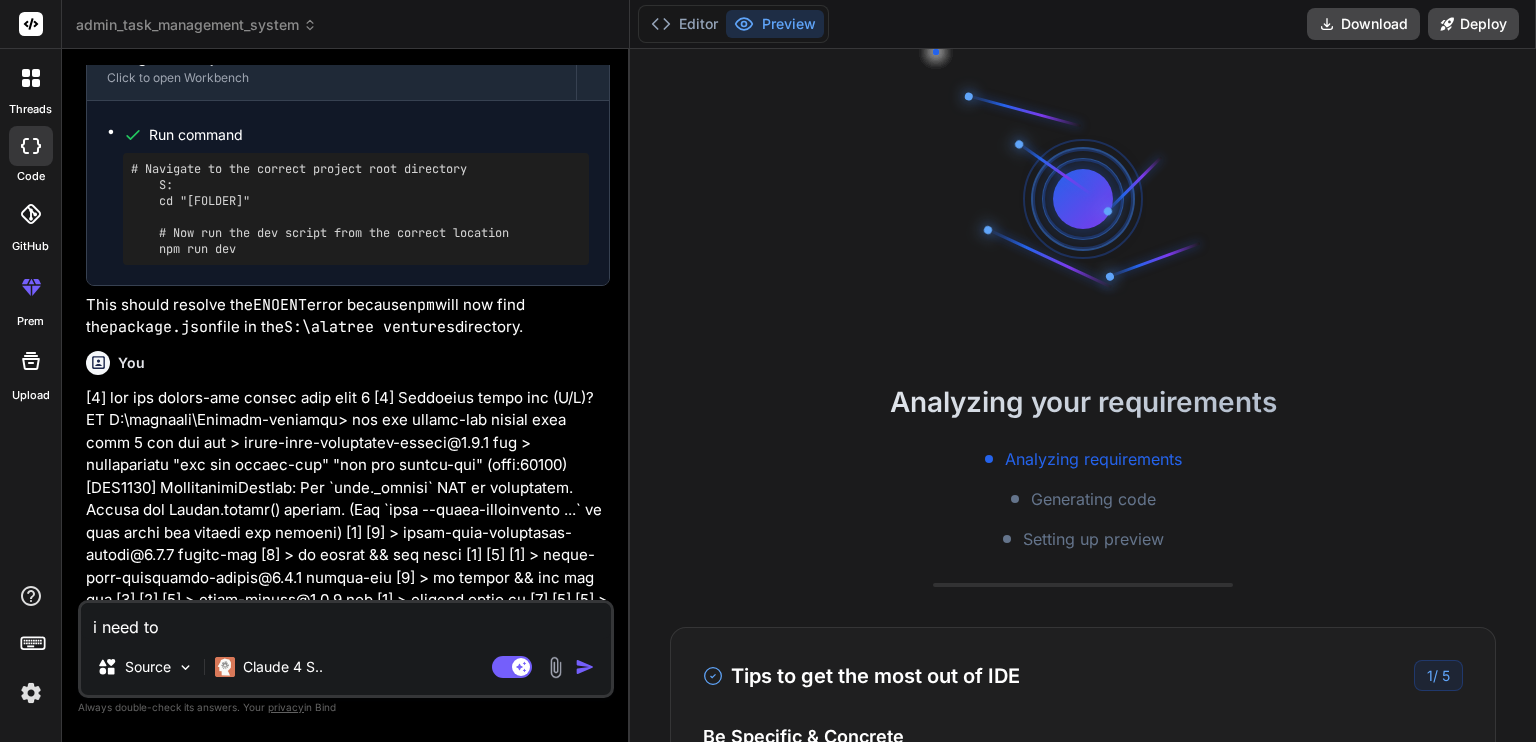 type on "i need to" 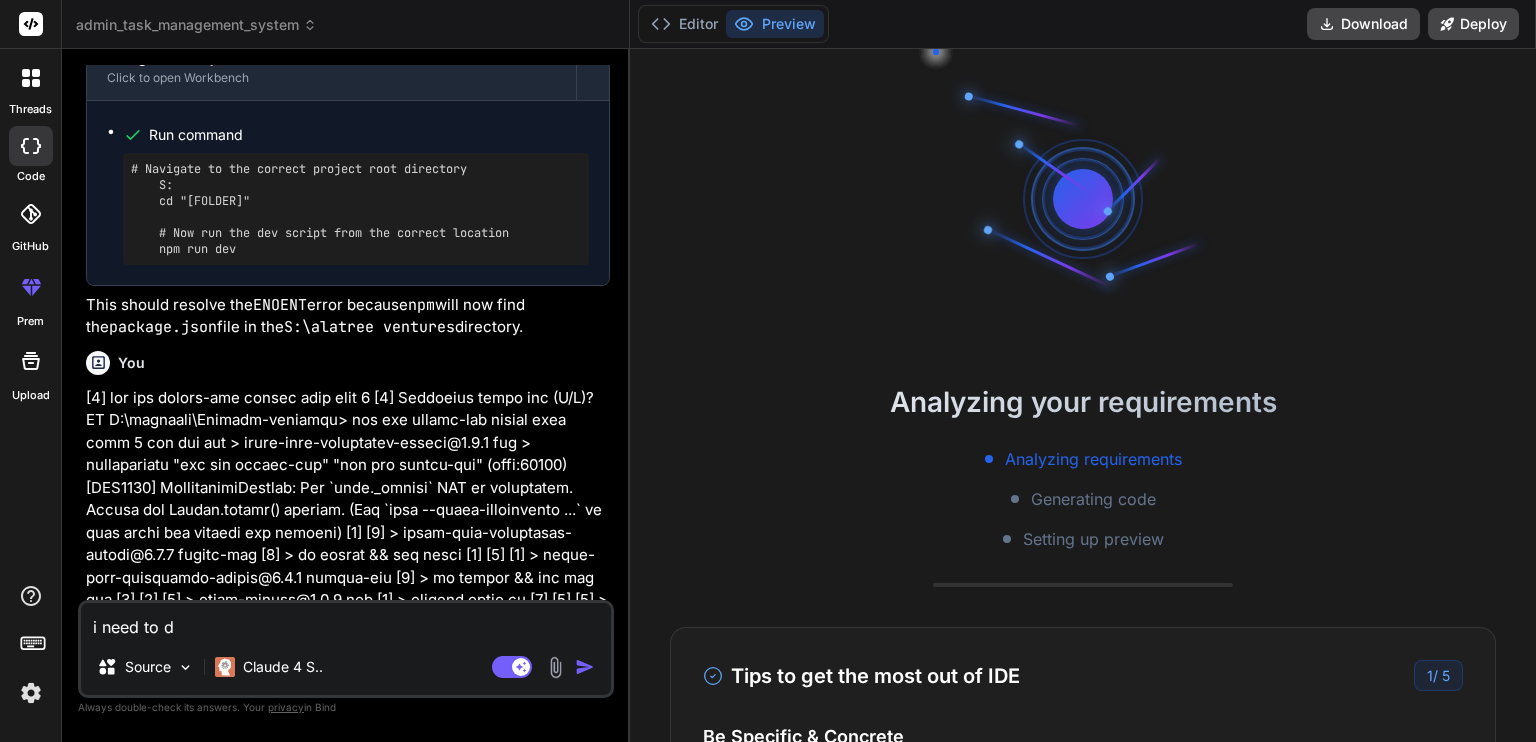 type on "i need to de" 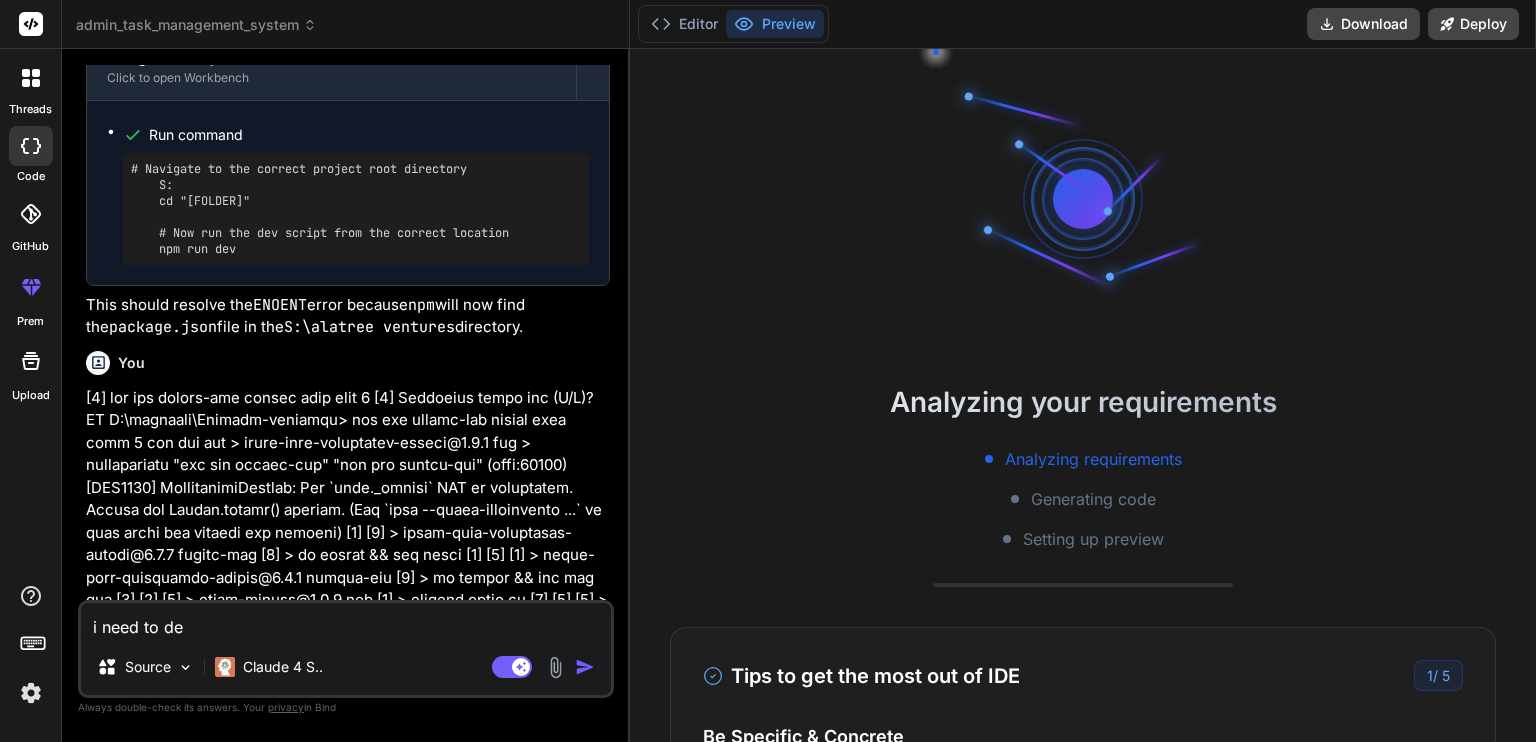 type on "i need to dep" 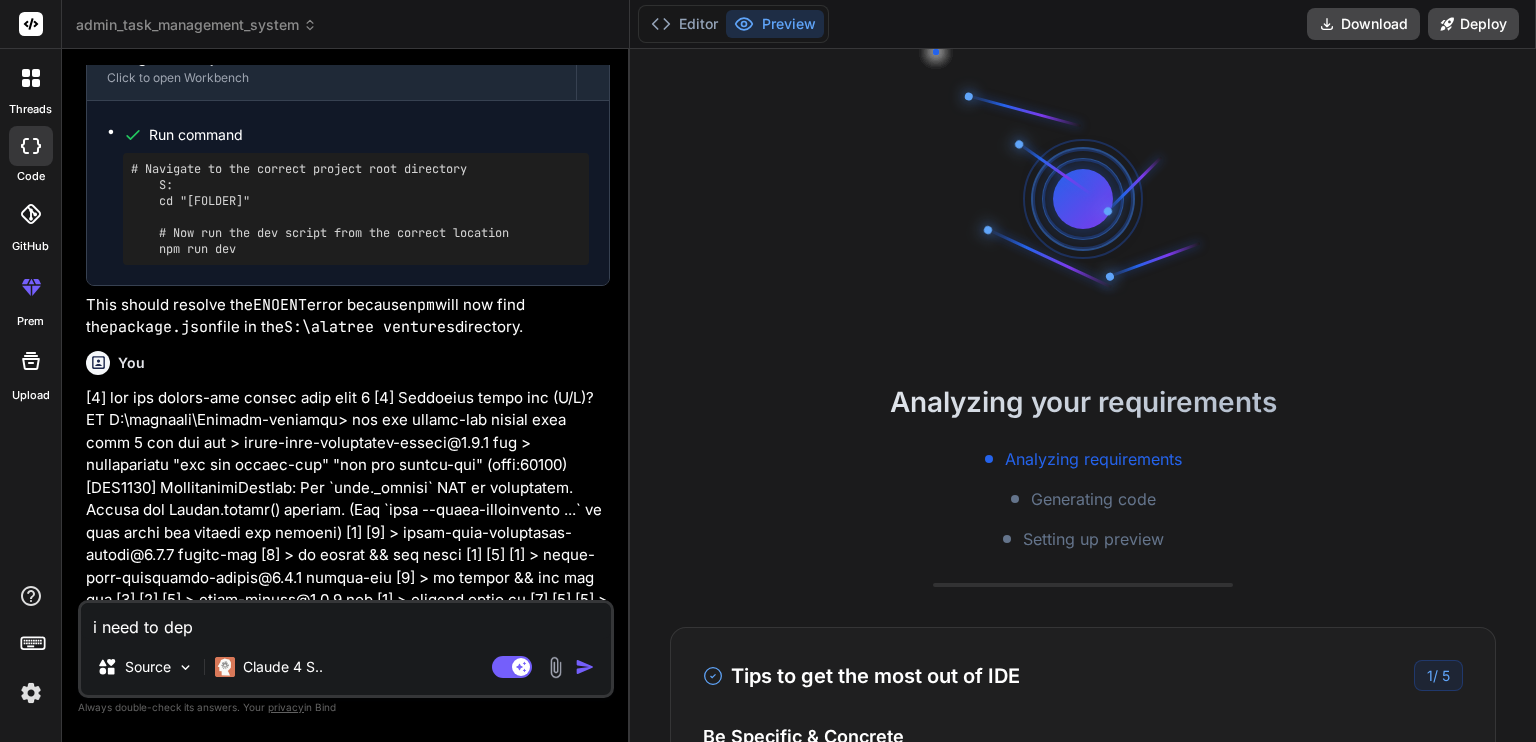 type on "i need to depl" 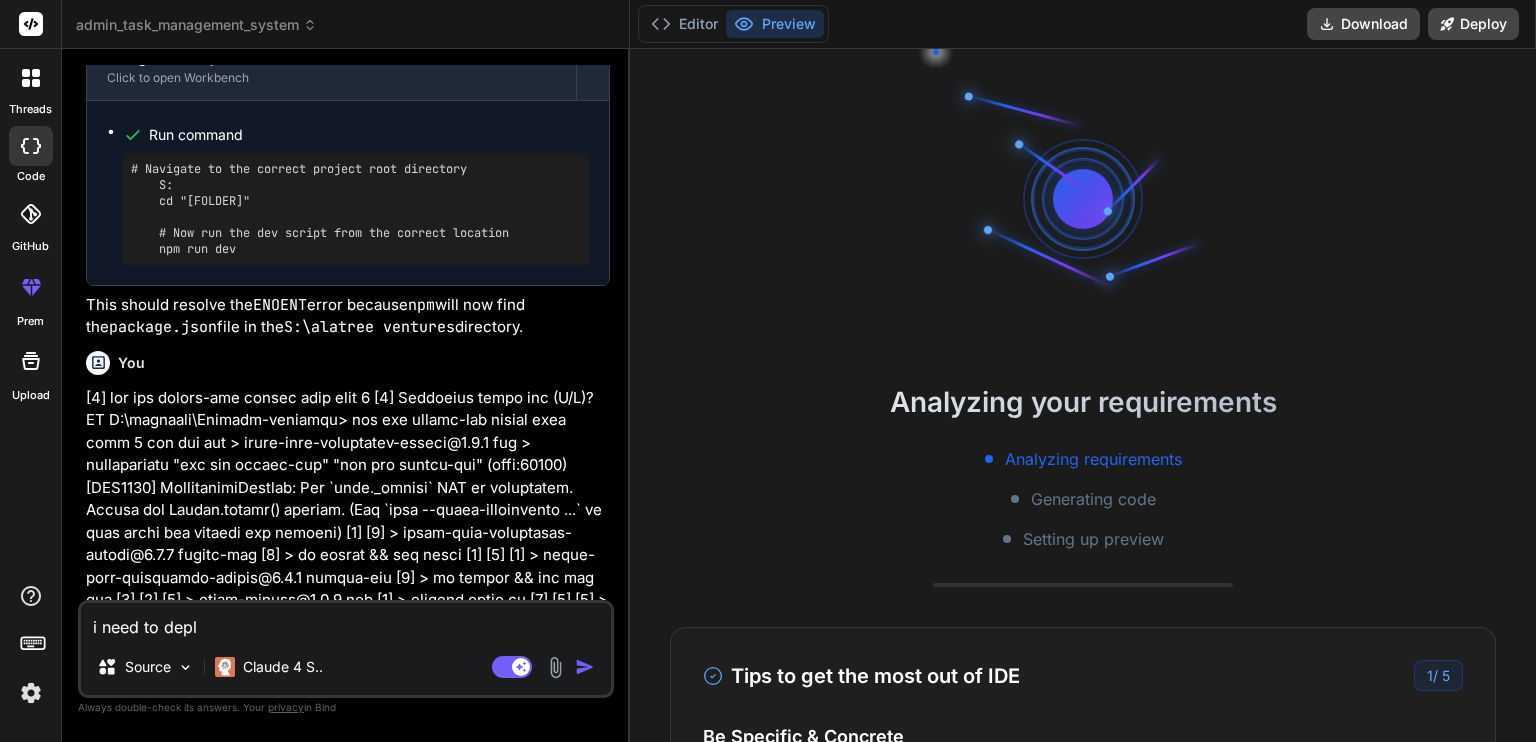 type on "i need to deplo" 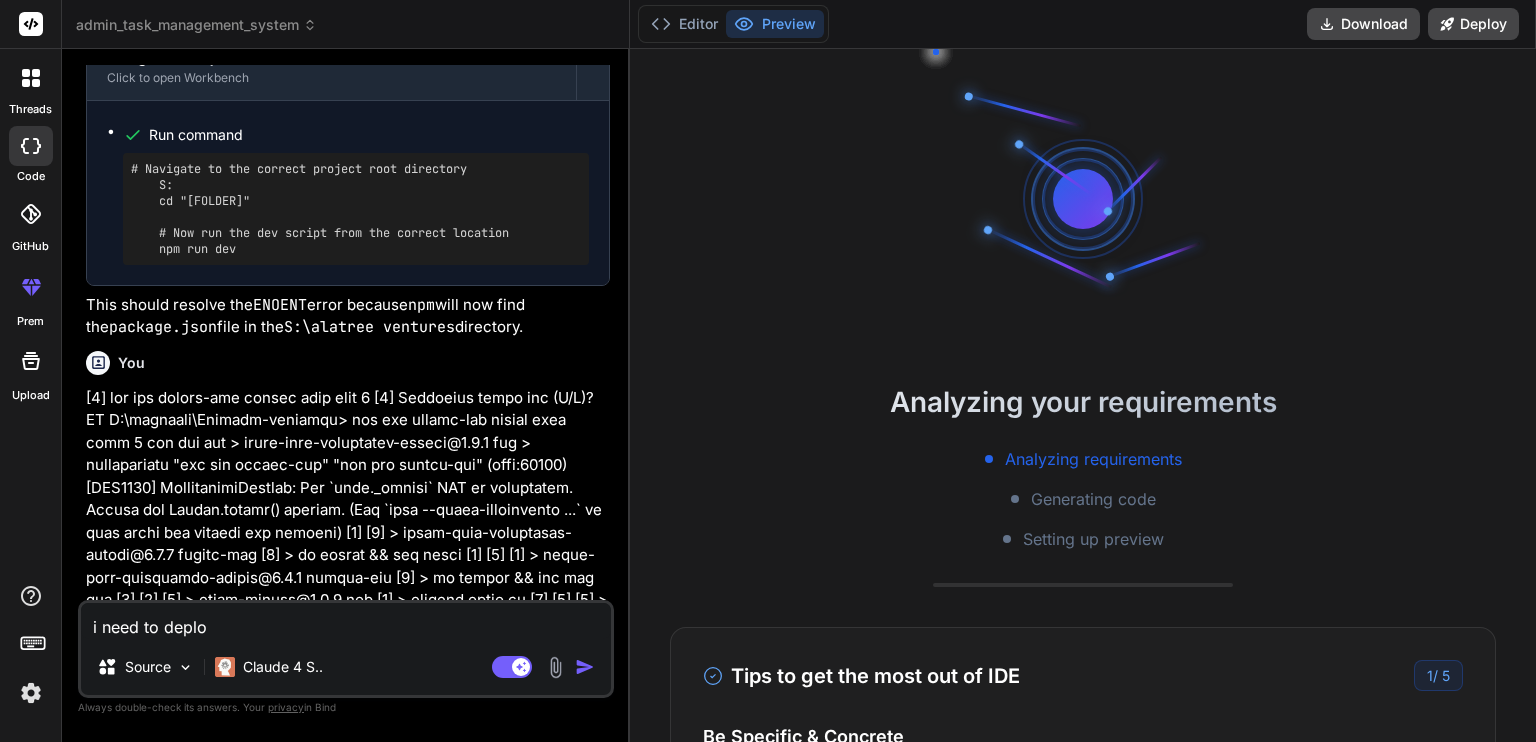 type on "i need to deploy" 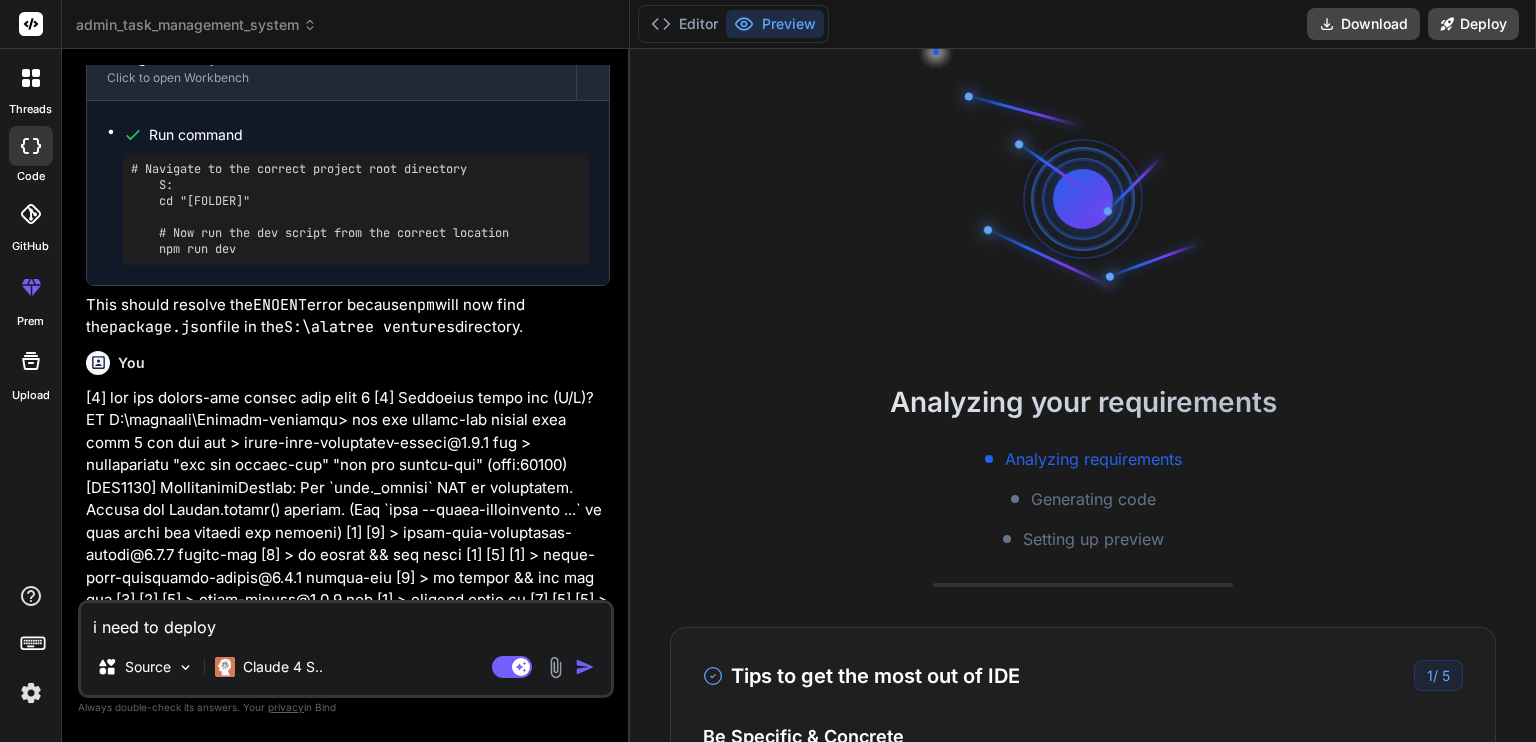 type on "i need to deploy" 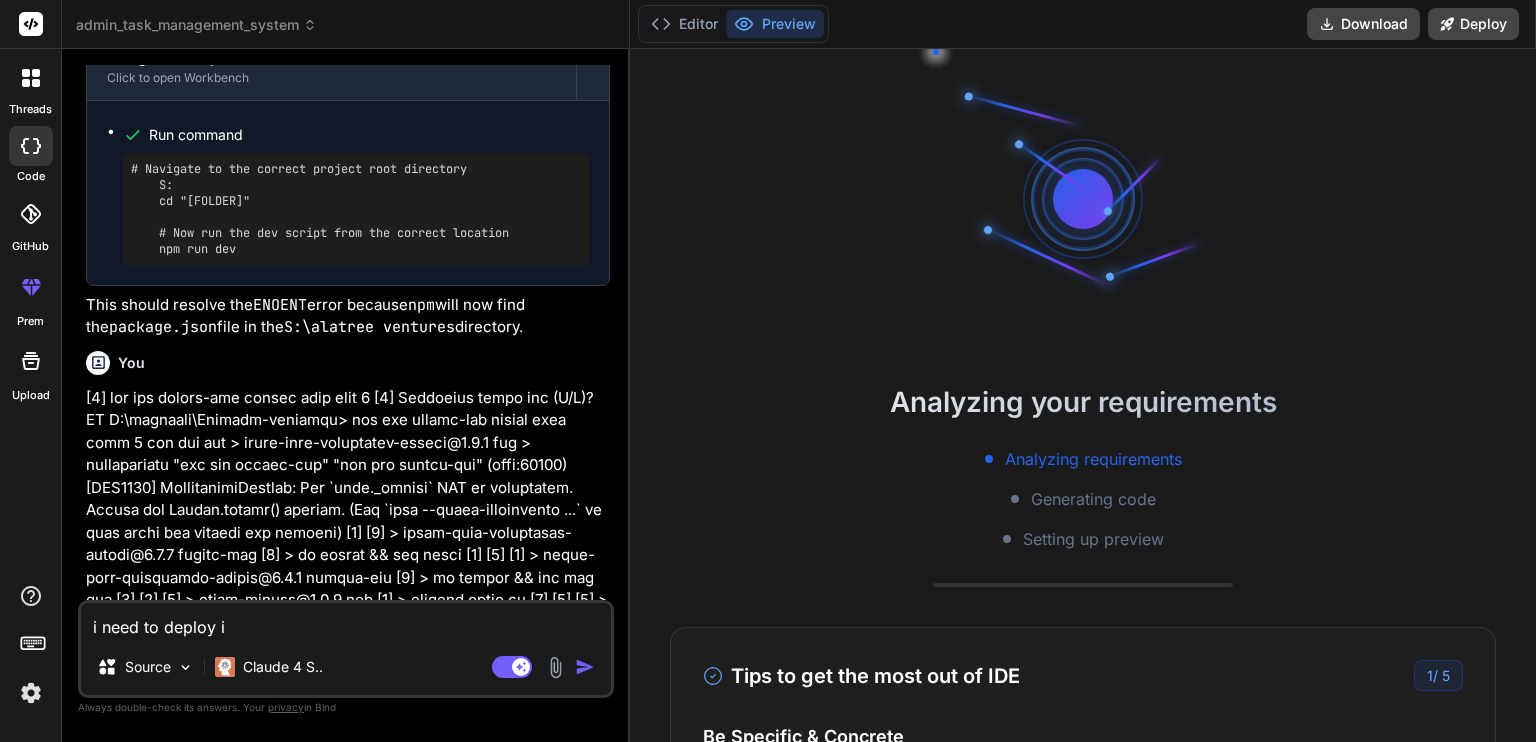 type on "i need to deploy it" 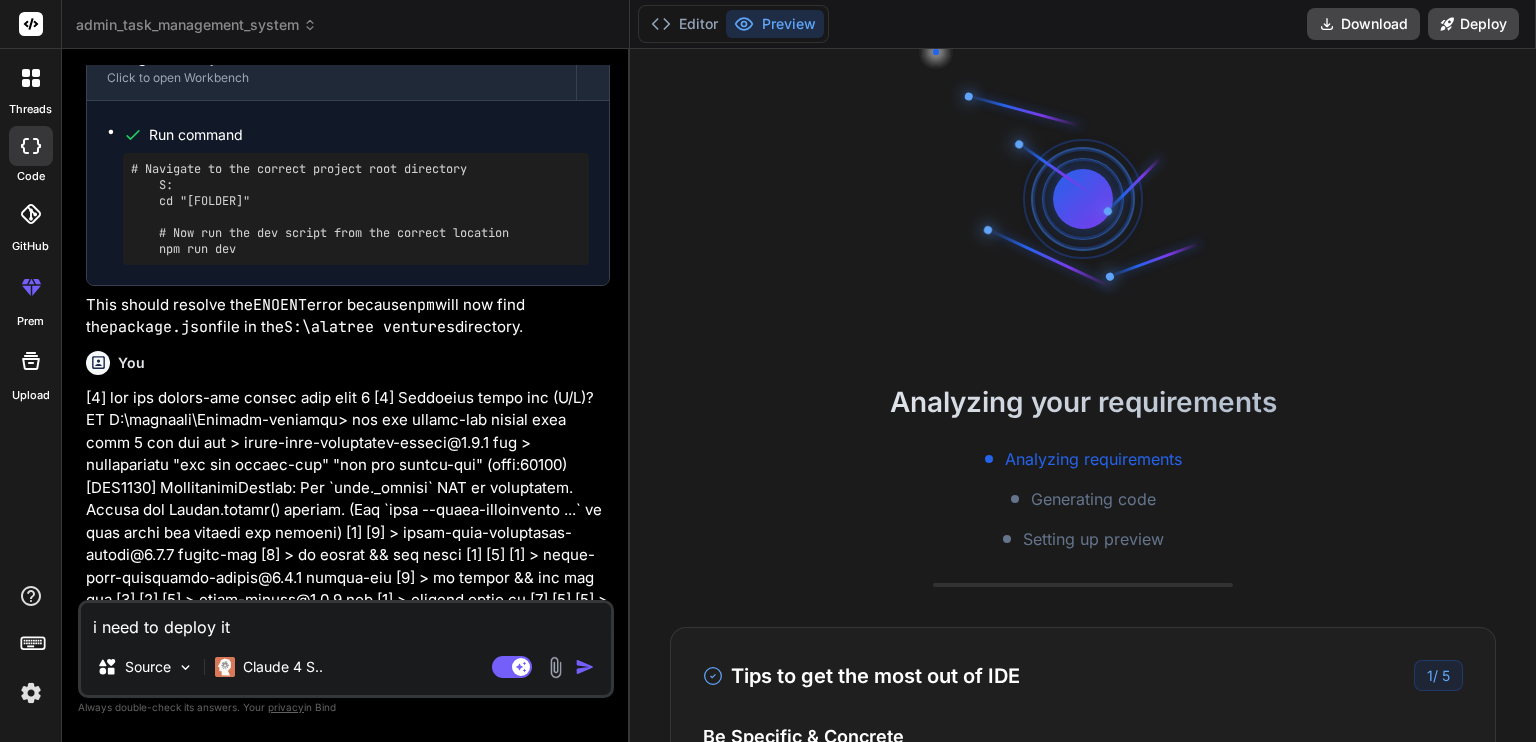 type on "i need to deploy it" 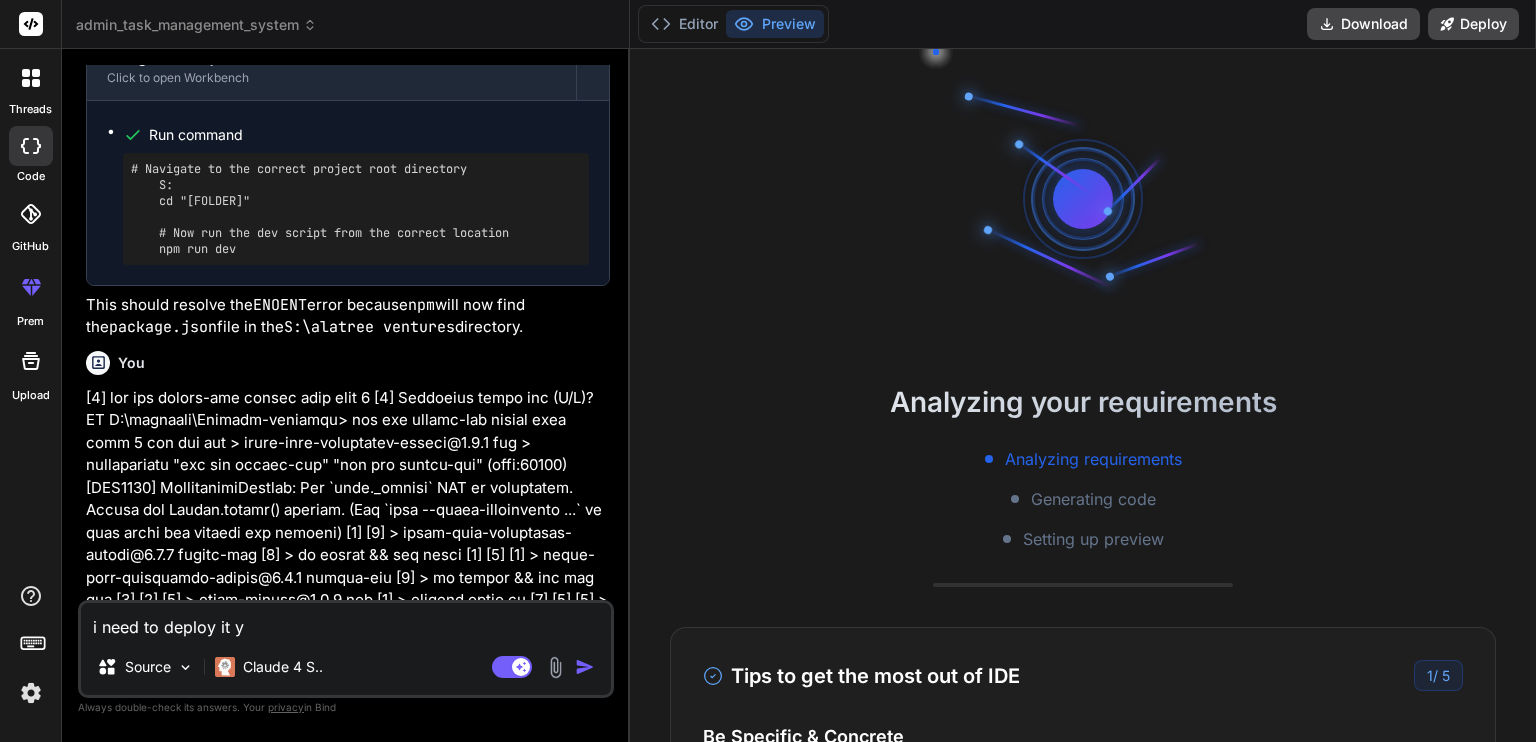 type on "i need to deploy it ys" 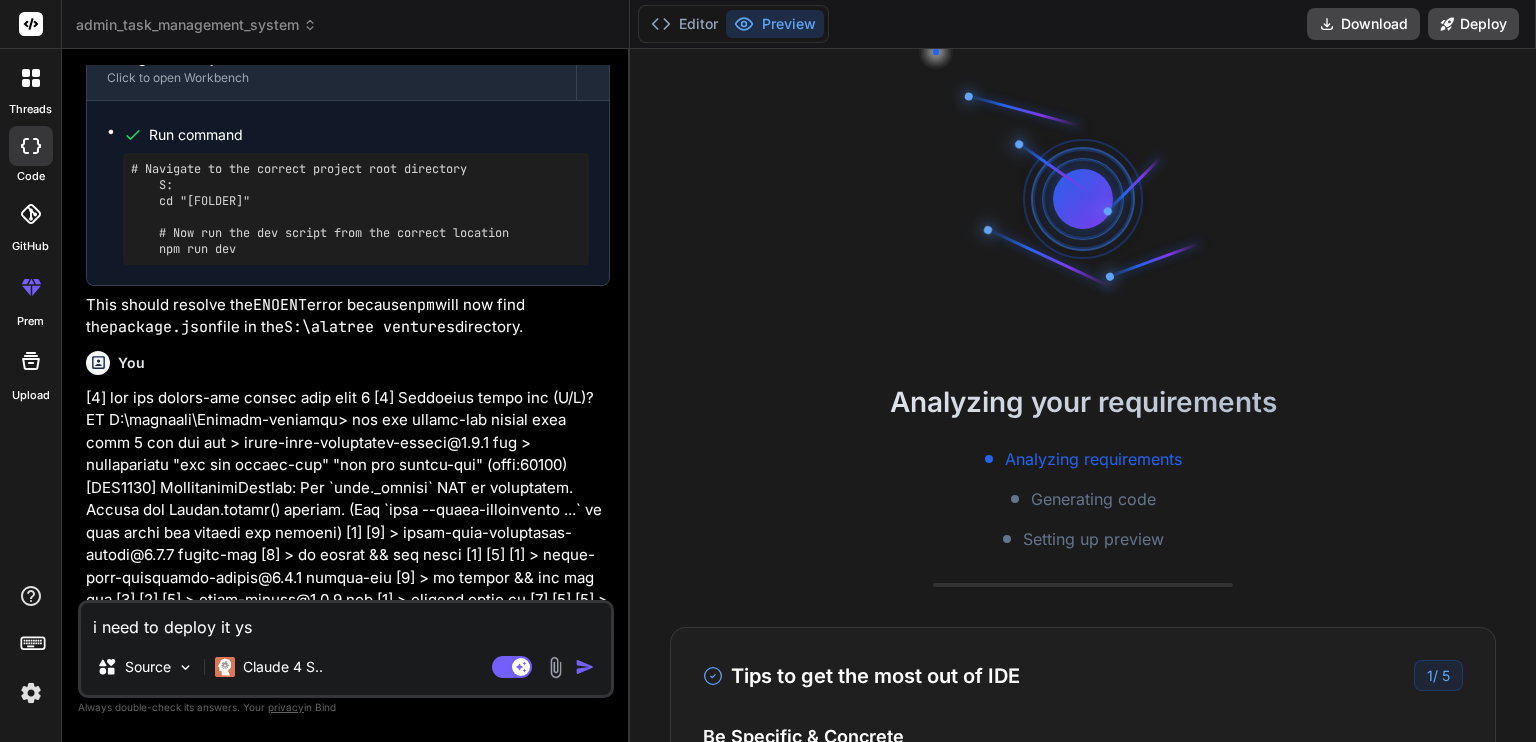 type on "i need to deploy it ysi" 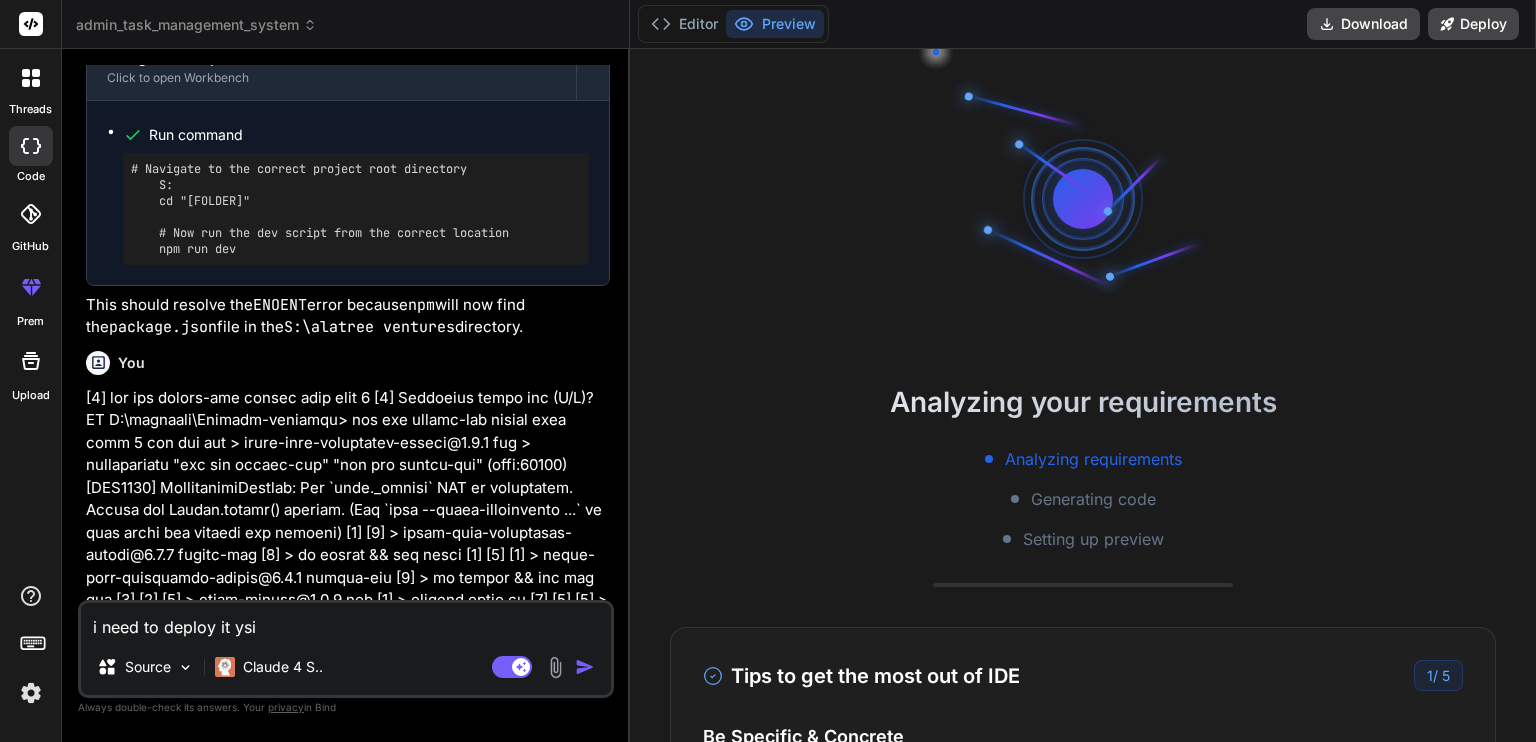type on "i need to deploy it ysin" 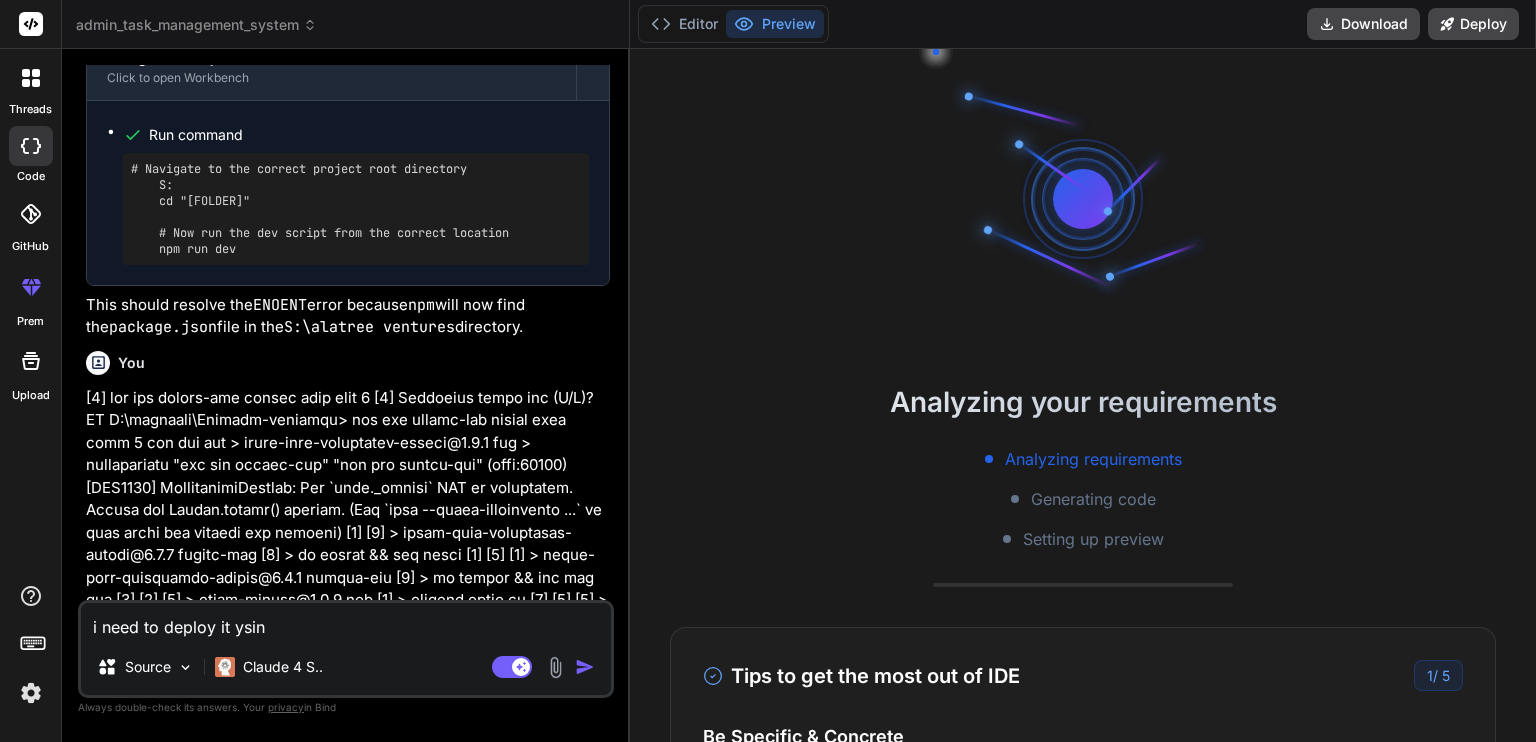 type on "i need to deploy it ysing" 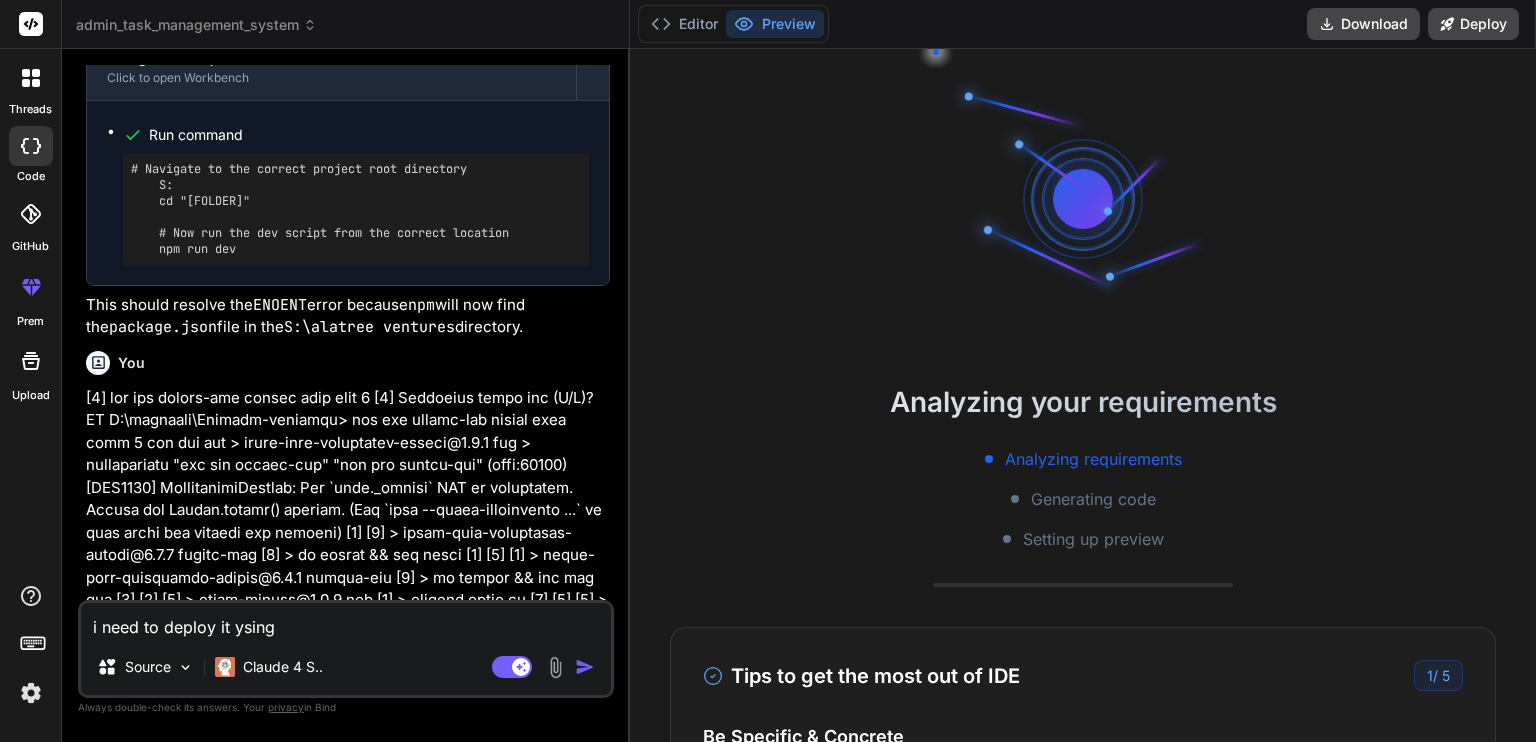 type on "i need to deploy it ysing" 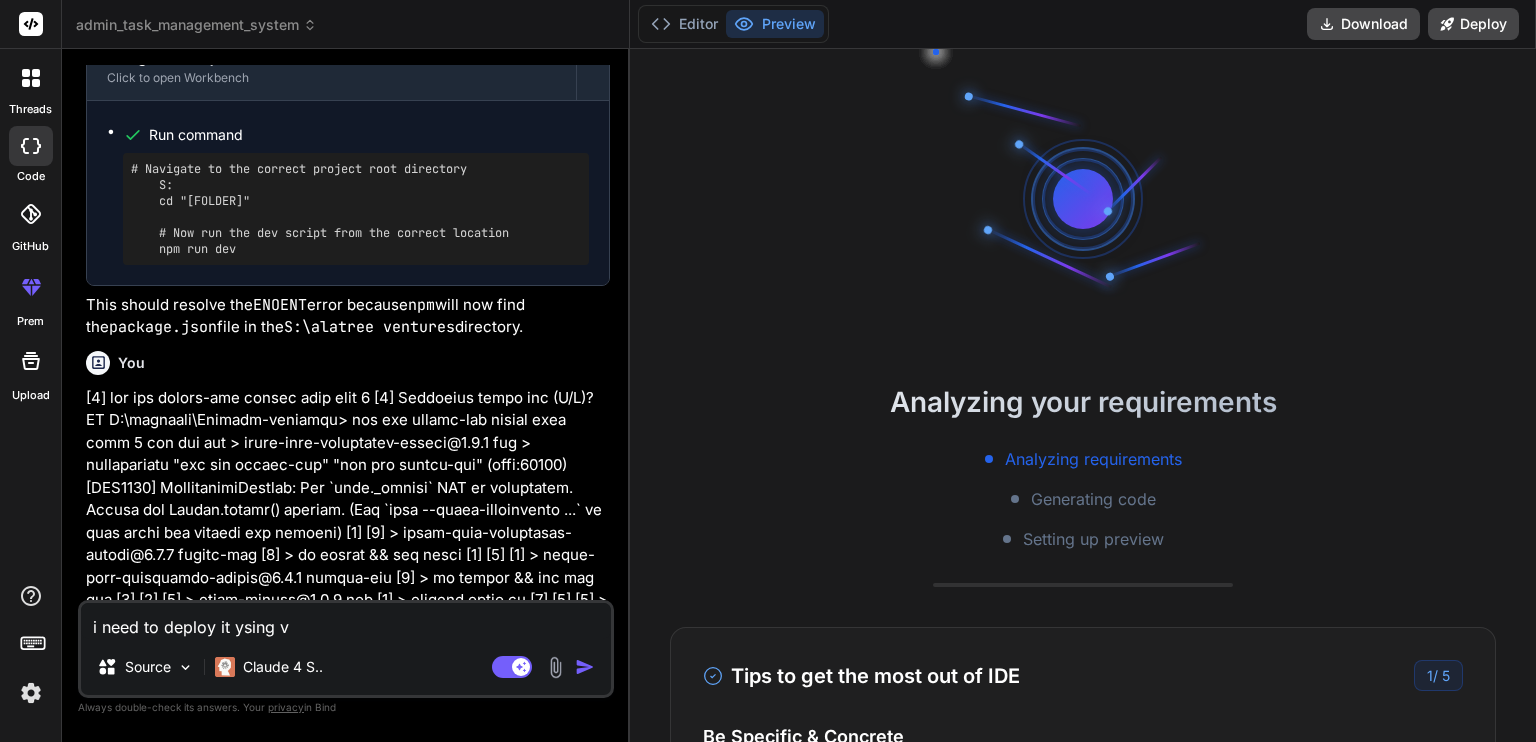 type on "i need to deploy it ysing ve" 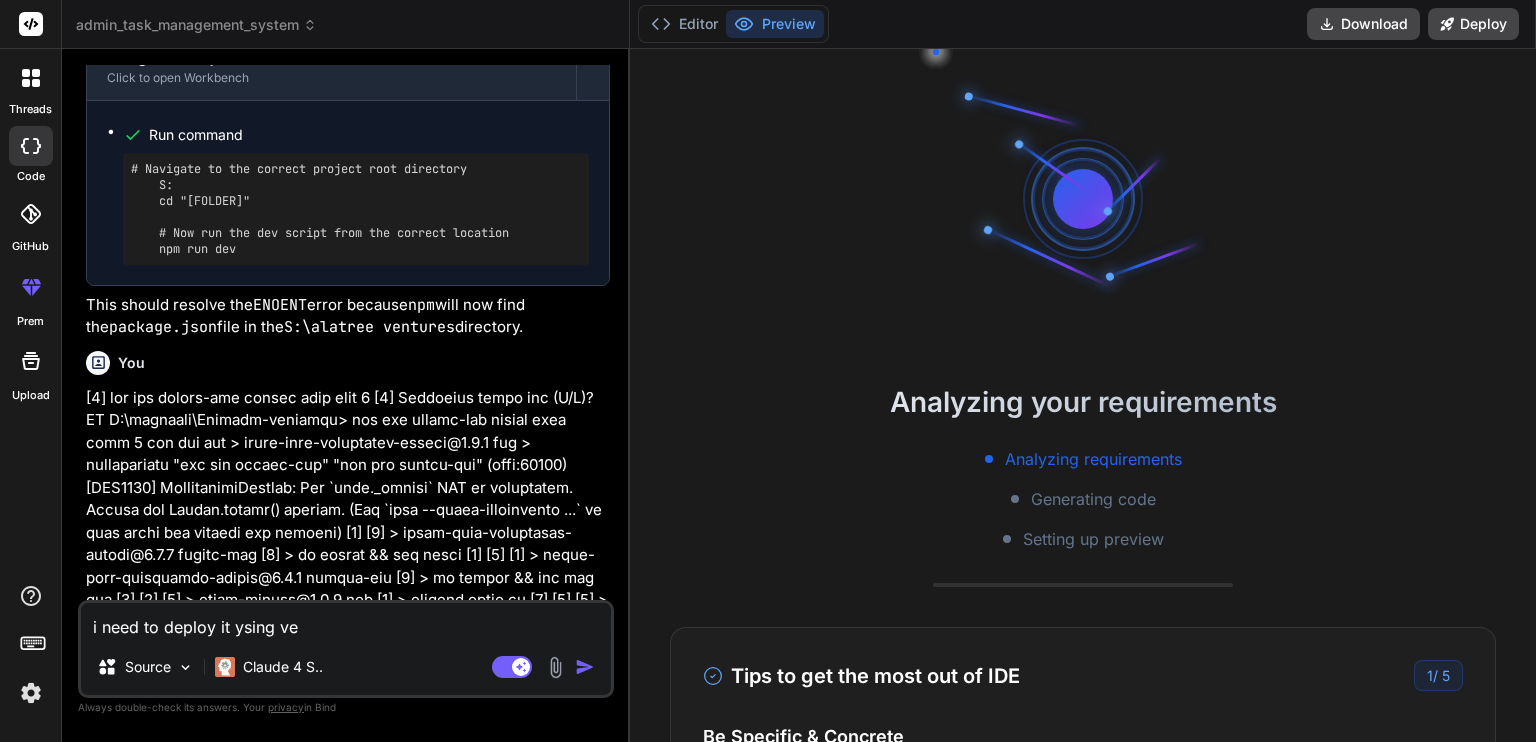 type on "x" 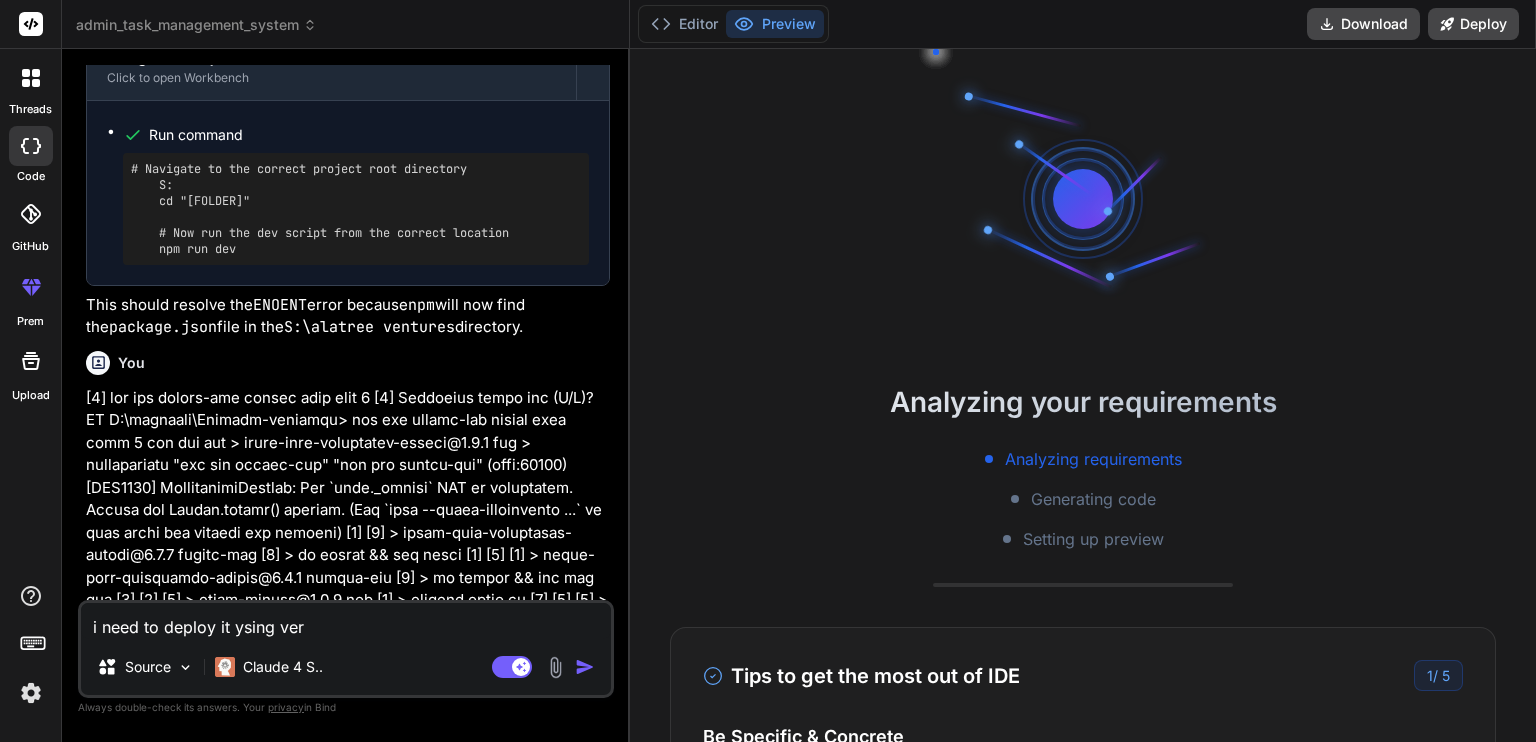 type on "i need to deploy it ysing verc" 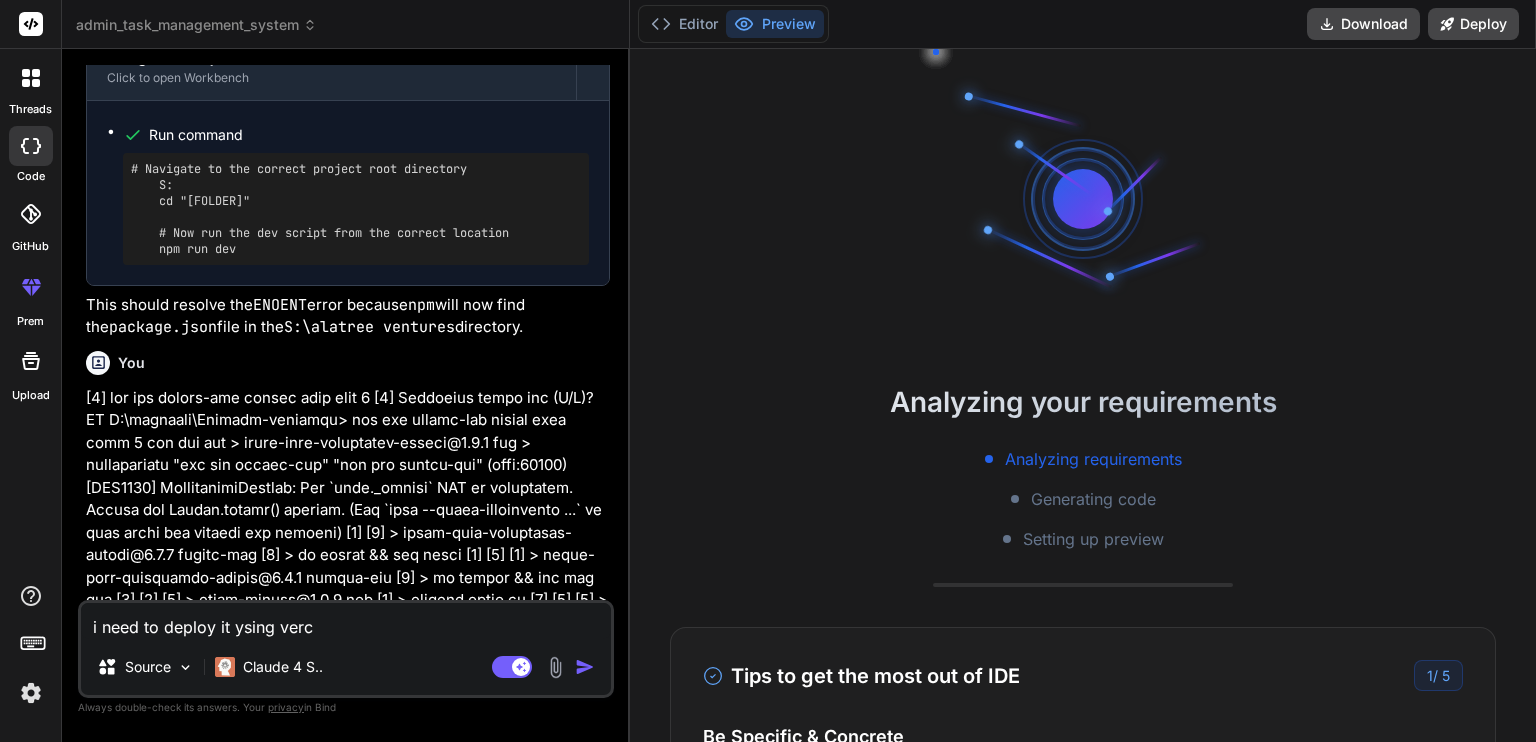 type on "i need to deploy it ysing verce" 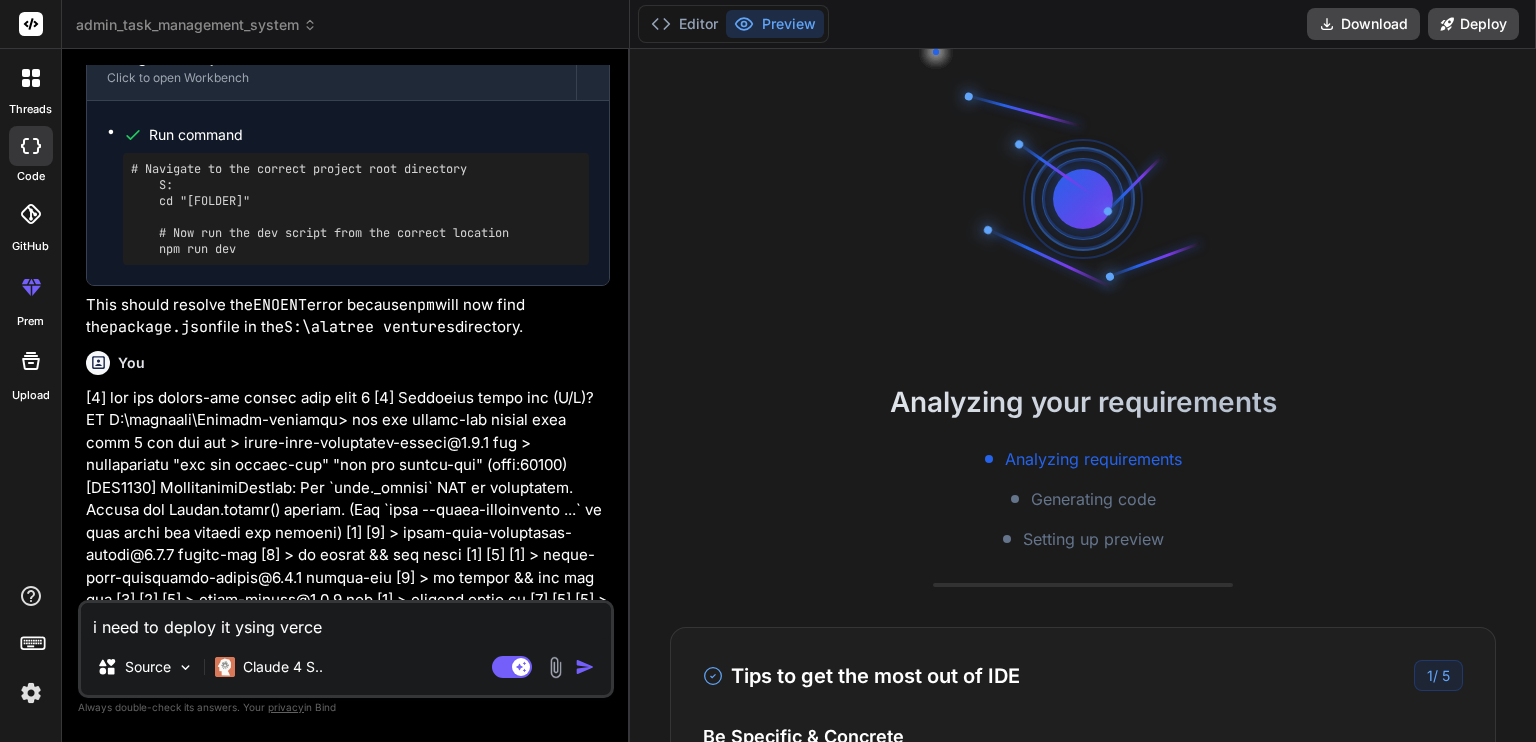 type on "i need to deploy it ysing vercel" 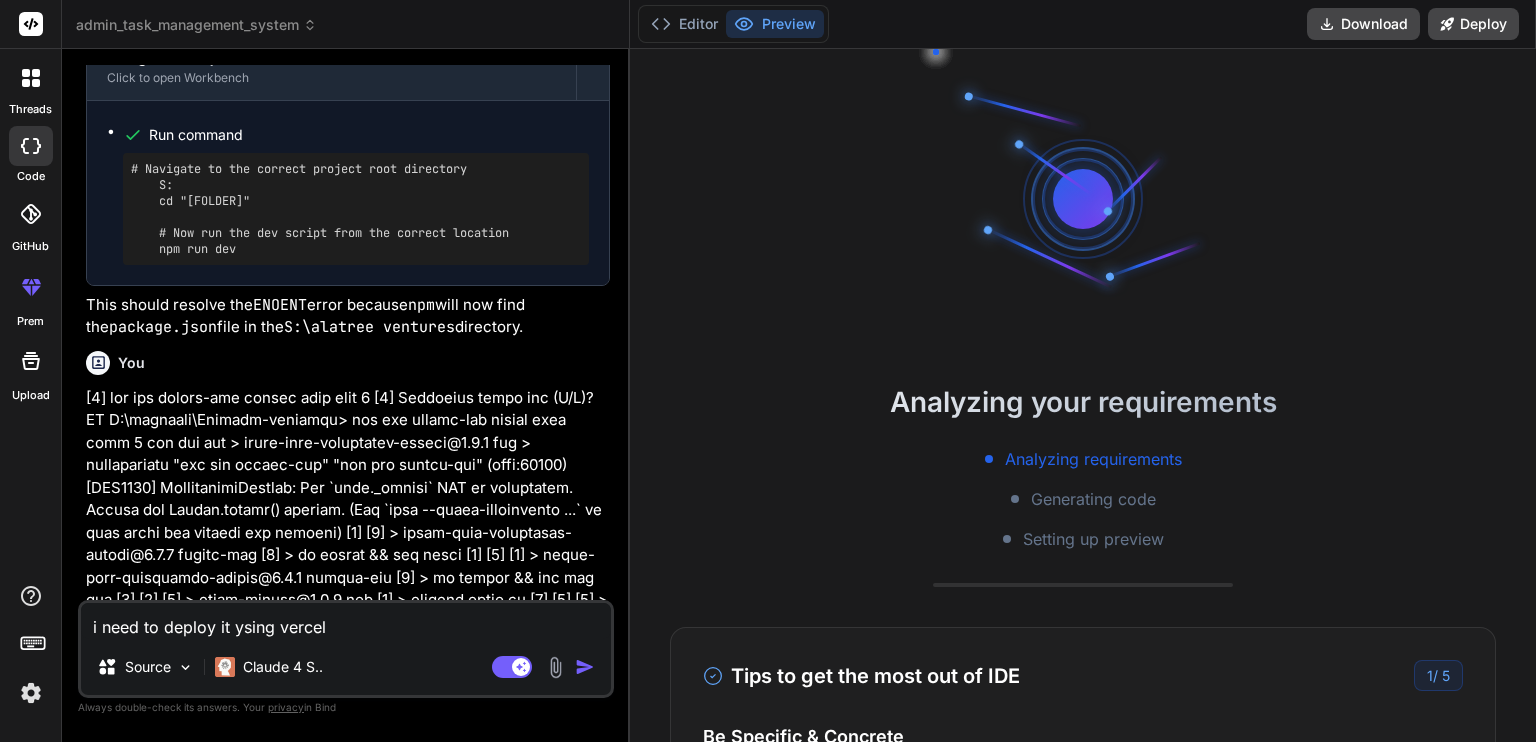 type on "i need to deploy it ysing vercel" 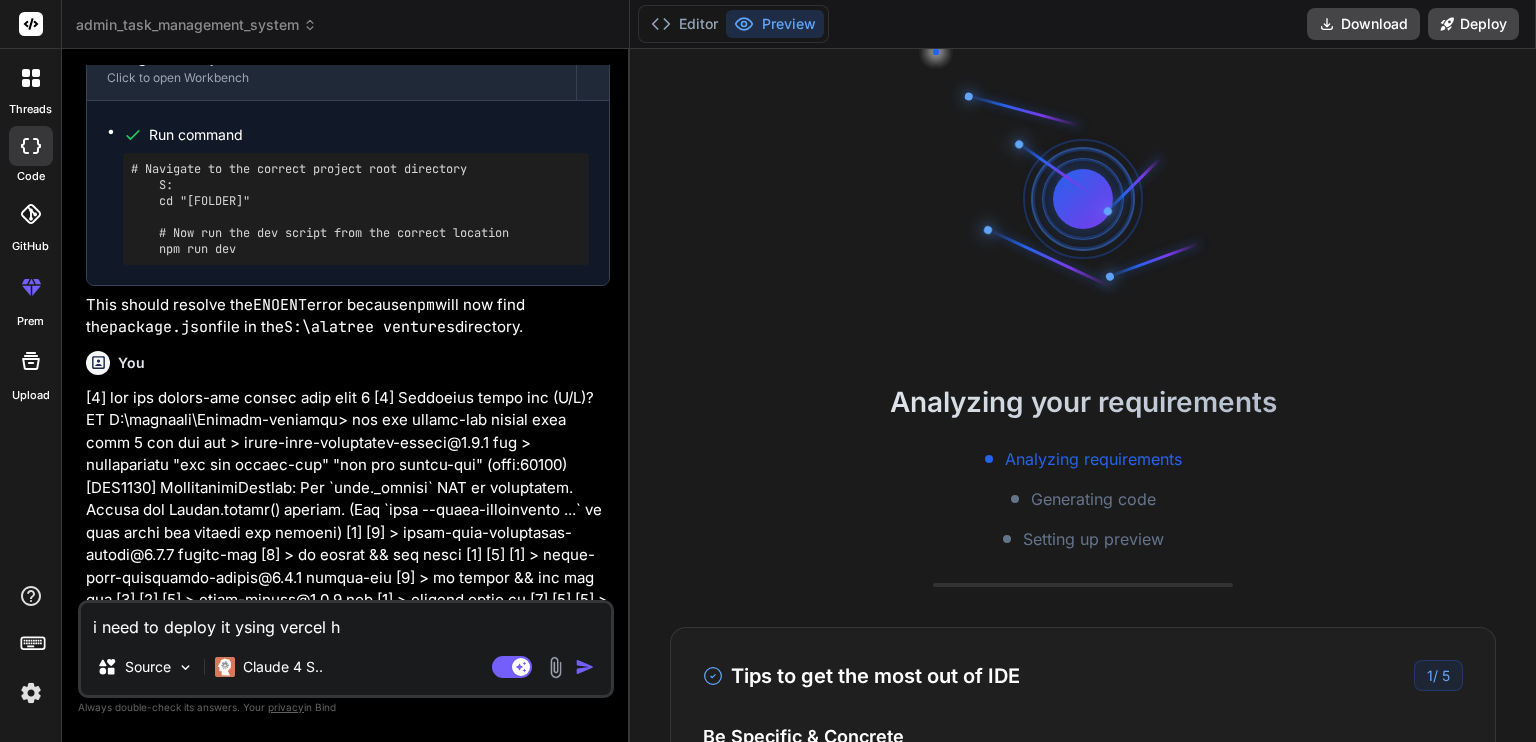 type on "i need to deploy it ysing vercel he" 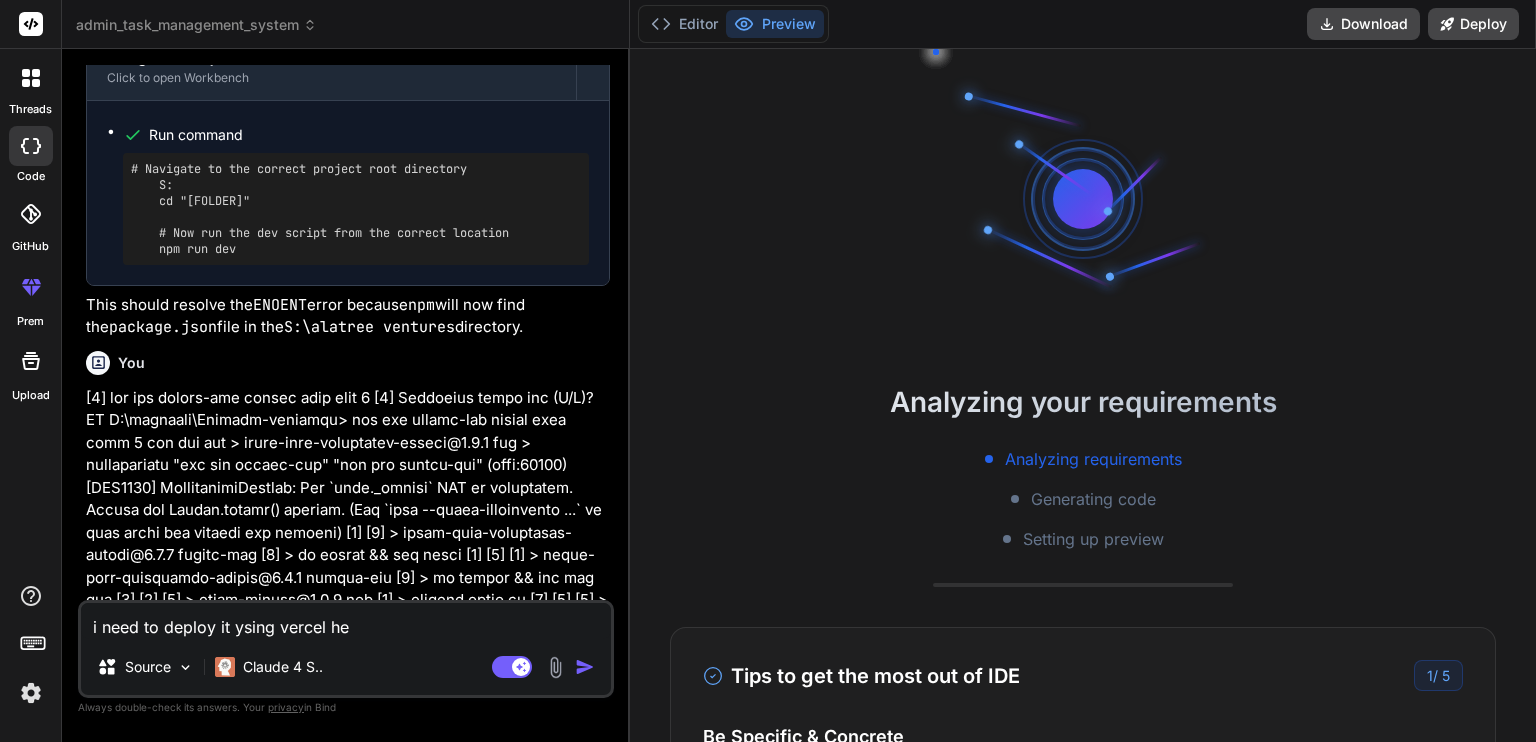 type on "i need to deploy it ysing vercel hel" 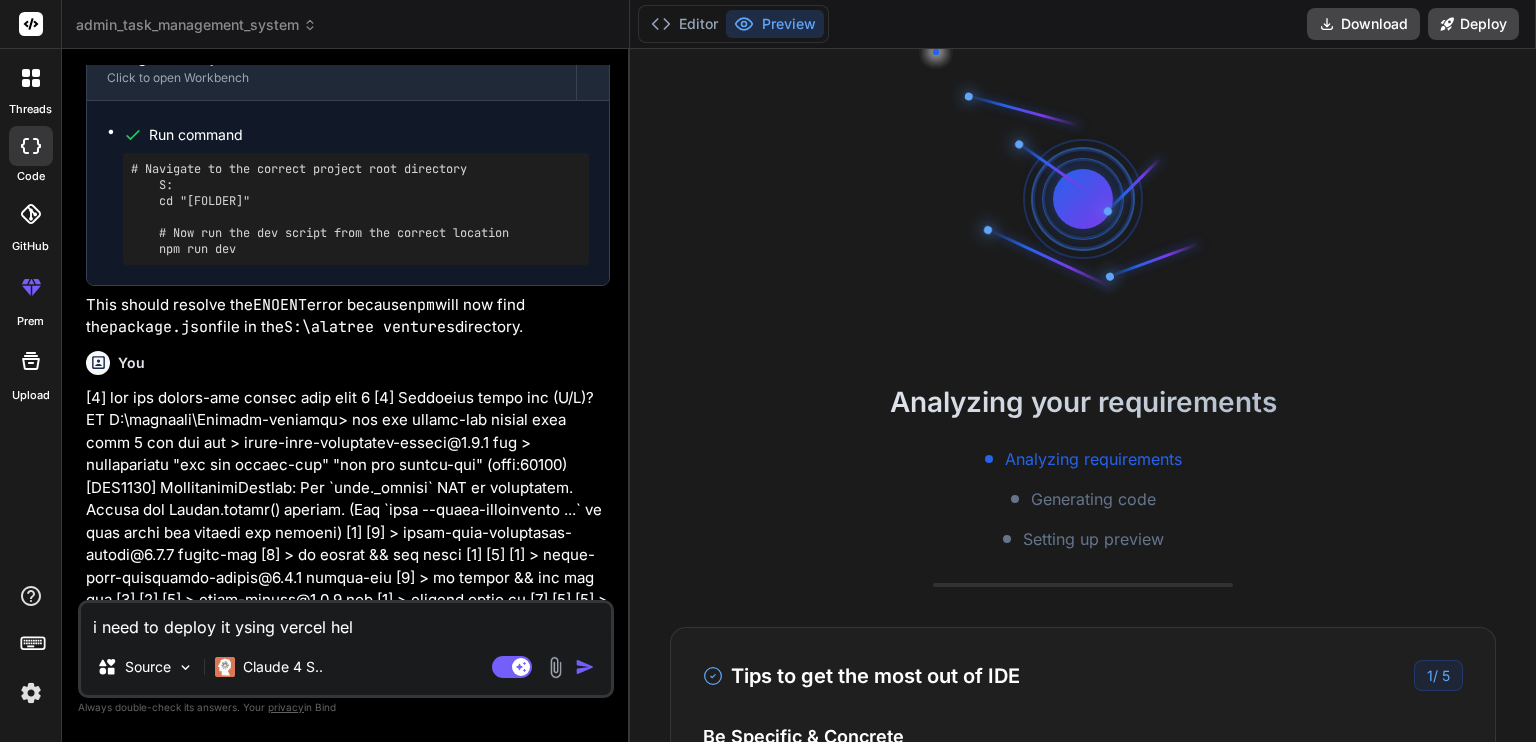 type on "i need to deploy it ysing vercel help" 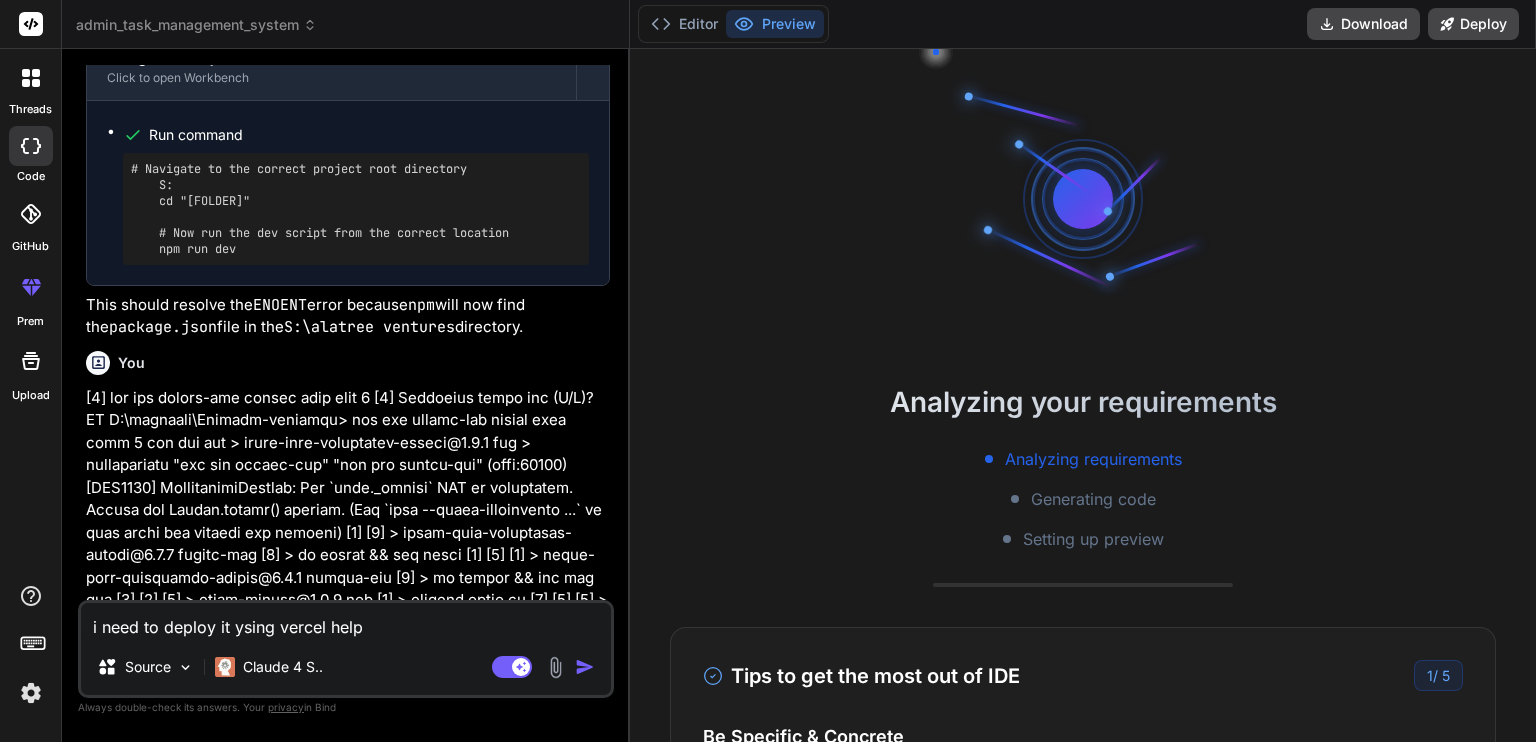 type on "i need to deploy it ysing vercel helpm" 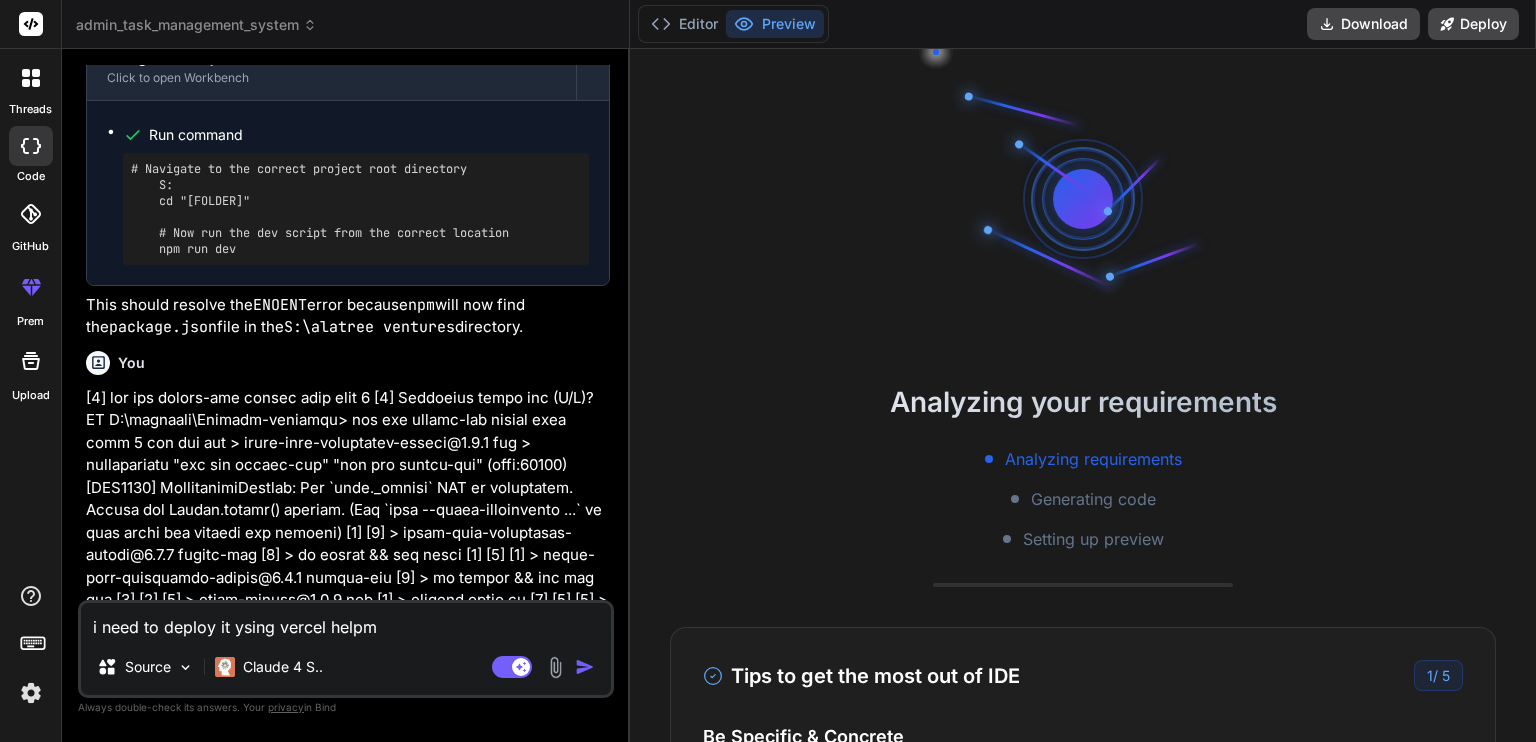 type on "i need to deploy it ysing vercel helpme" 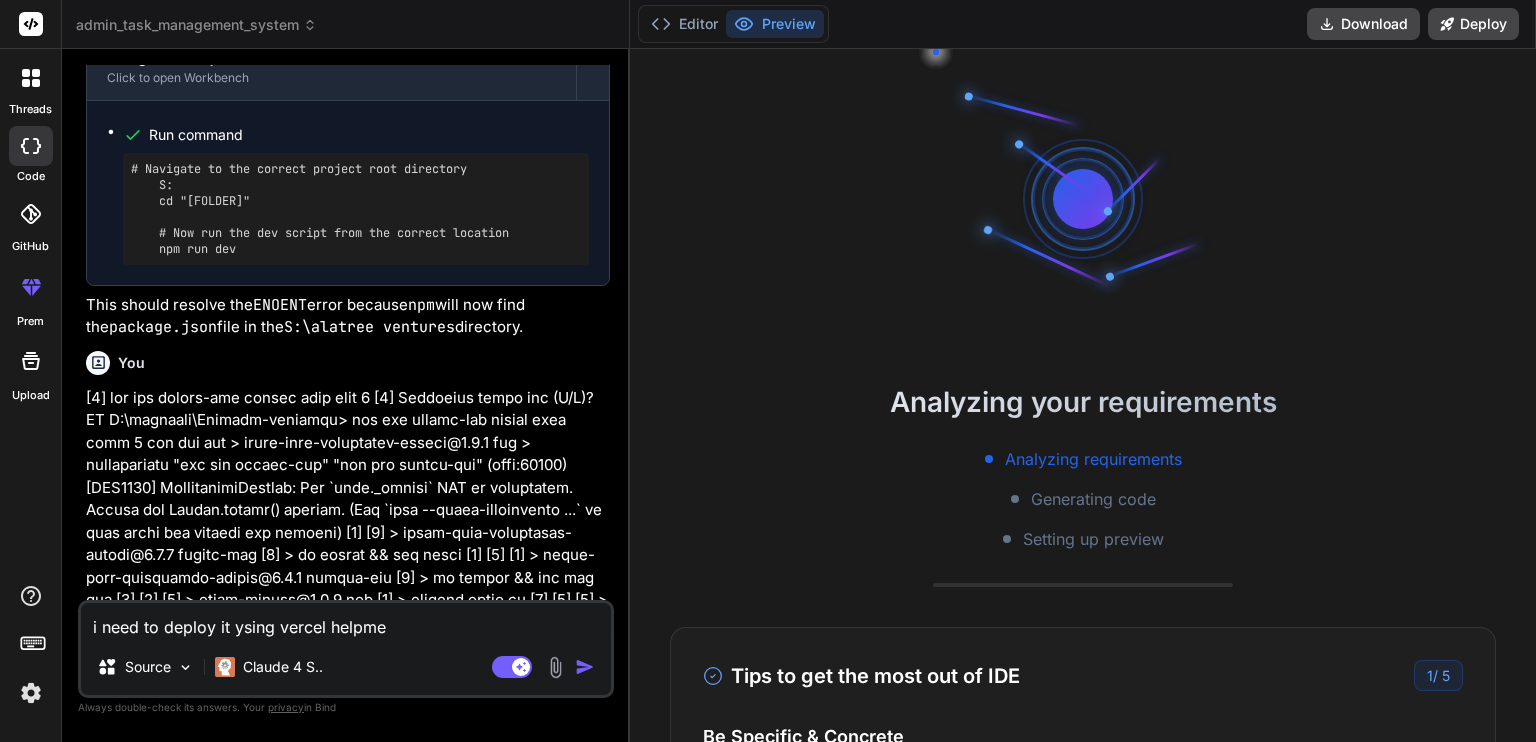 type on "i need to deploy it ysing vercel helpme" 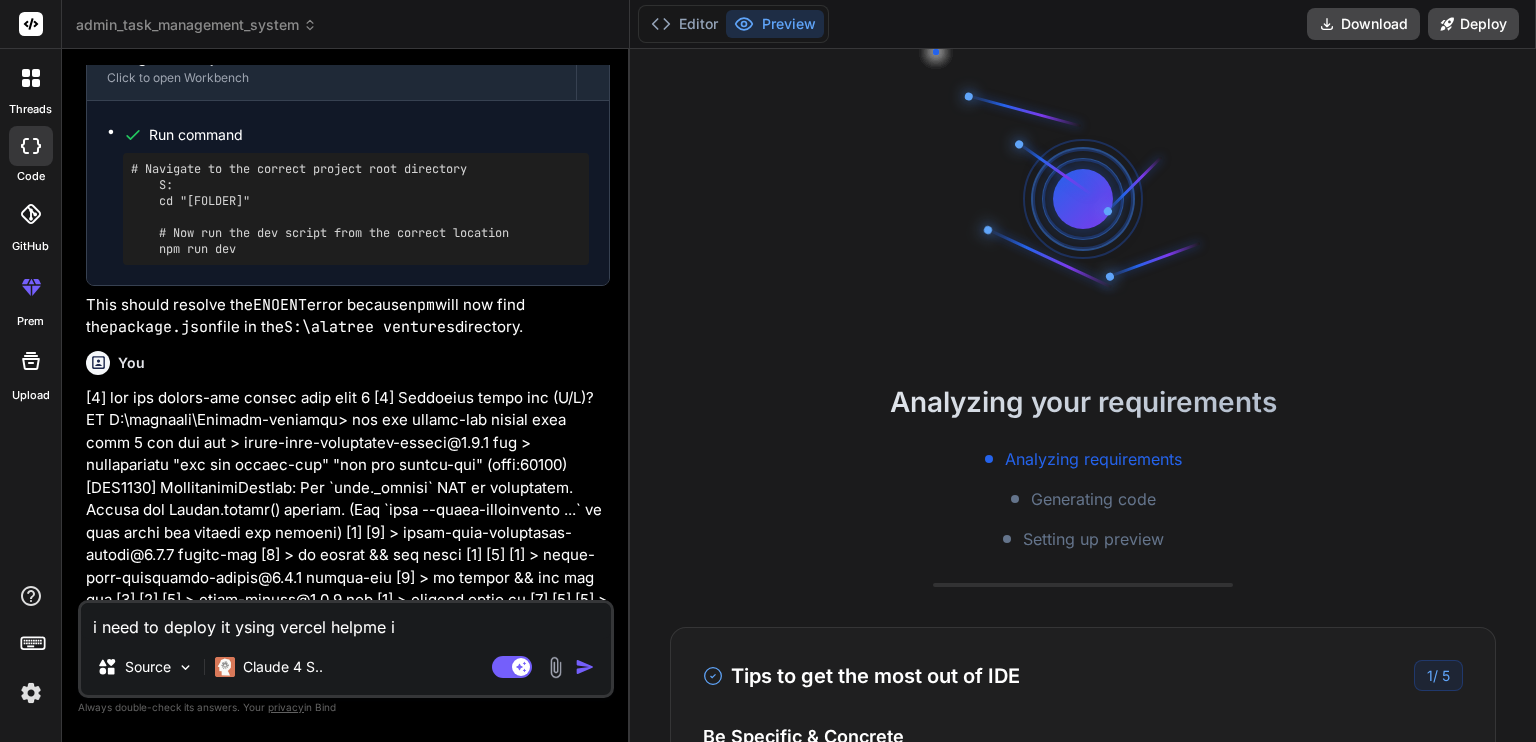 type on "i need to deploy it ysing vercel helpme in" 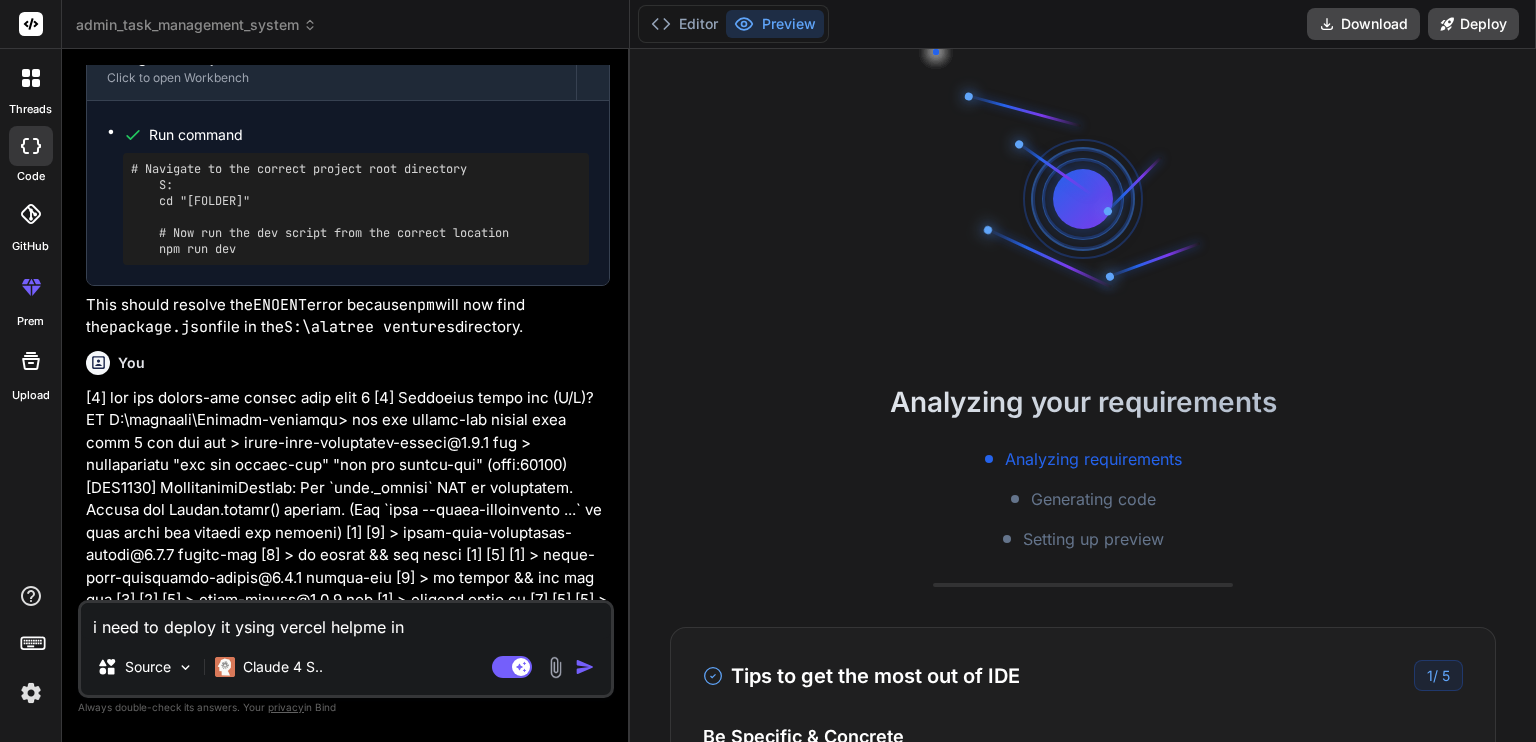 type on "i need to deploy it ysing vercel helpme ini" 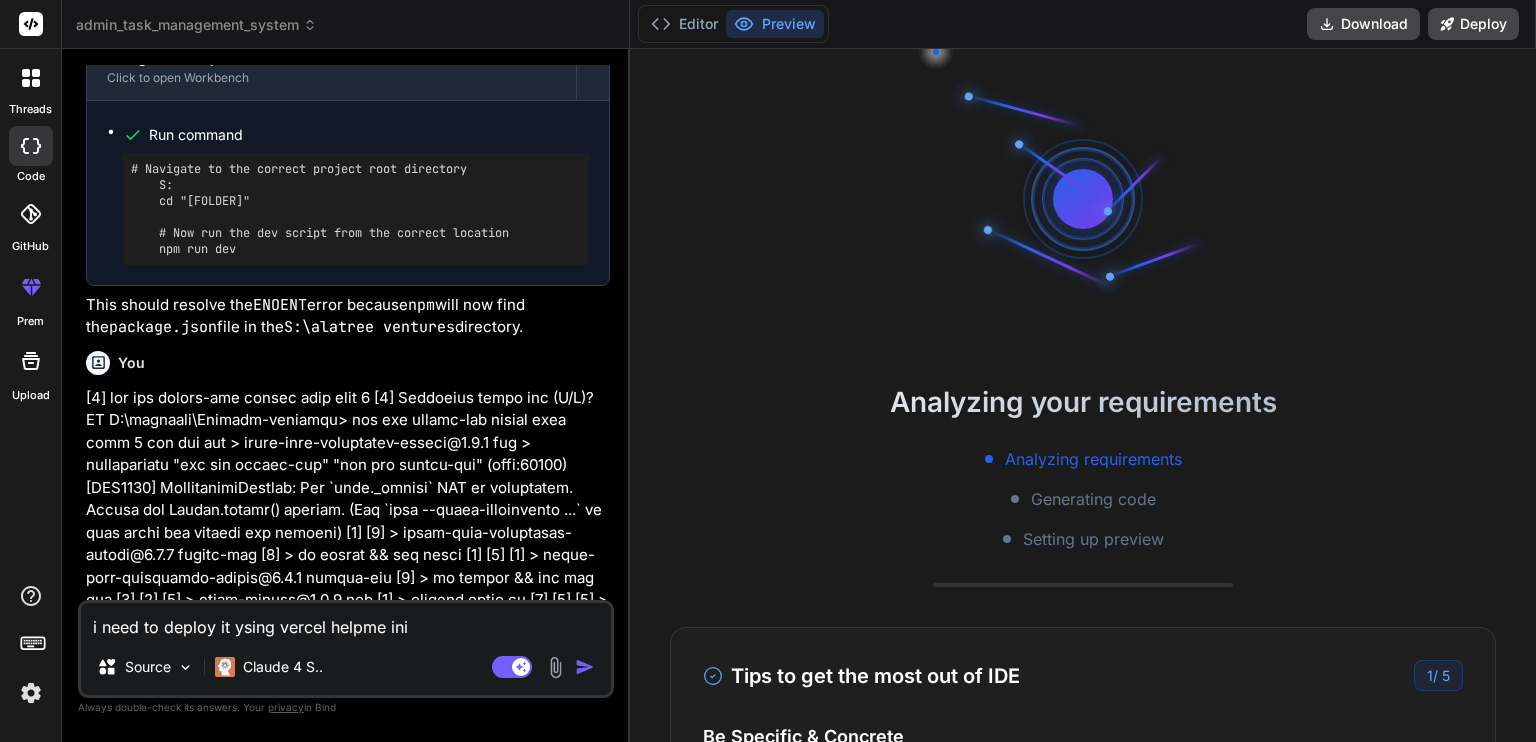 type on "i need to deploy it ysing vercel helpme ini" 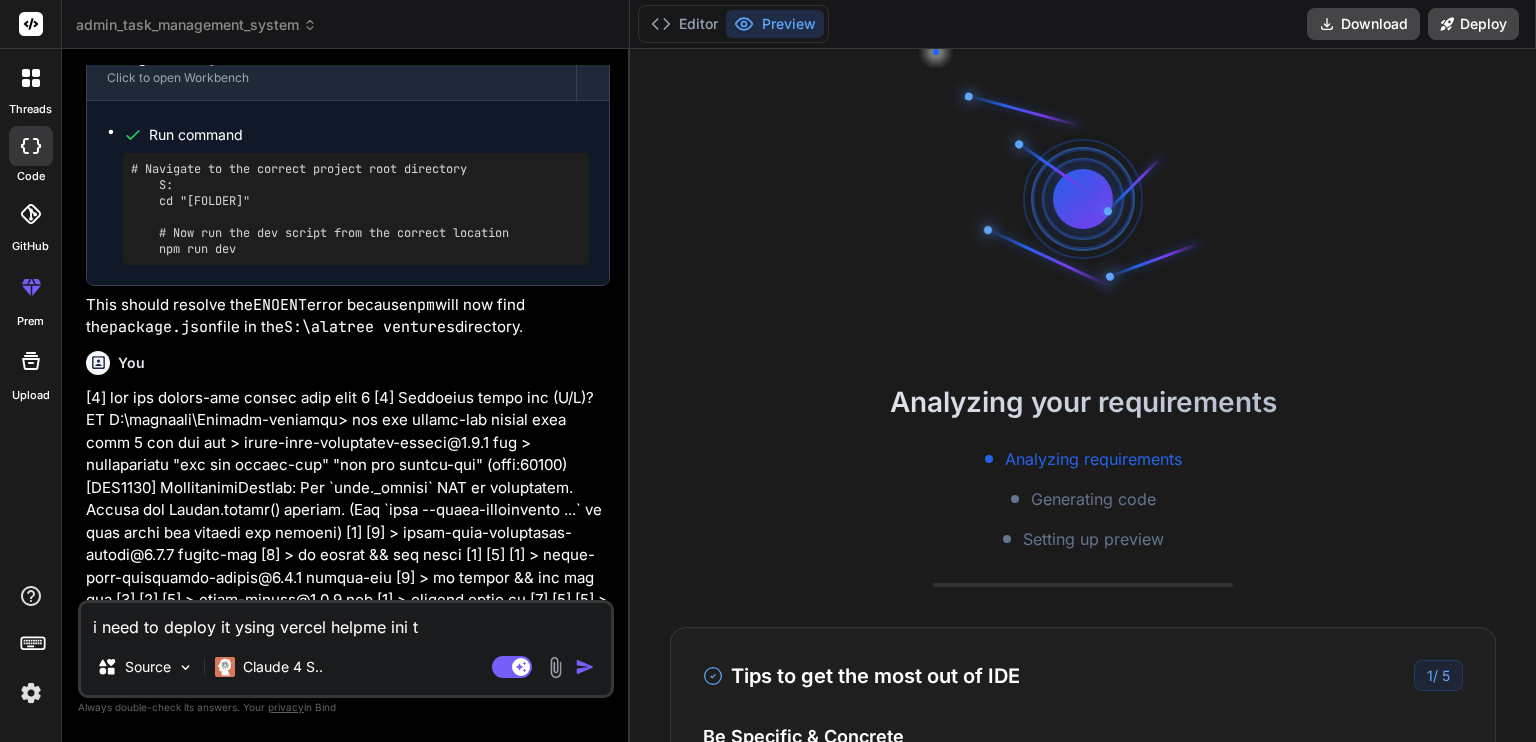 type on "i need to deploy it ysing vercel helpme ini t" 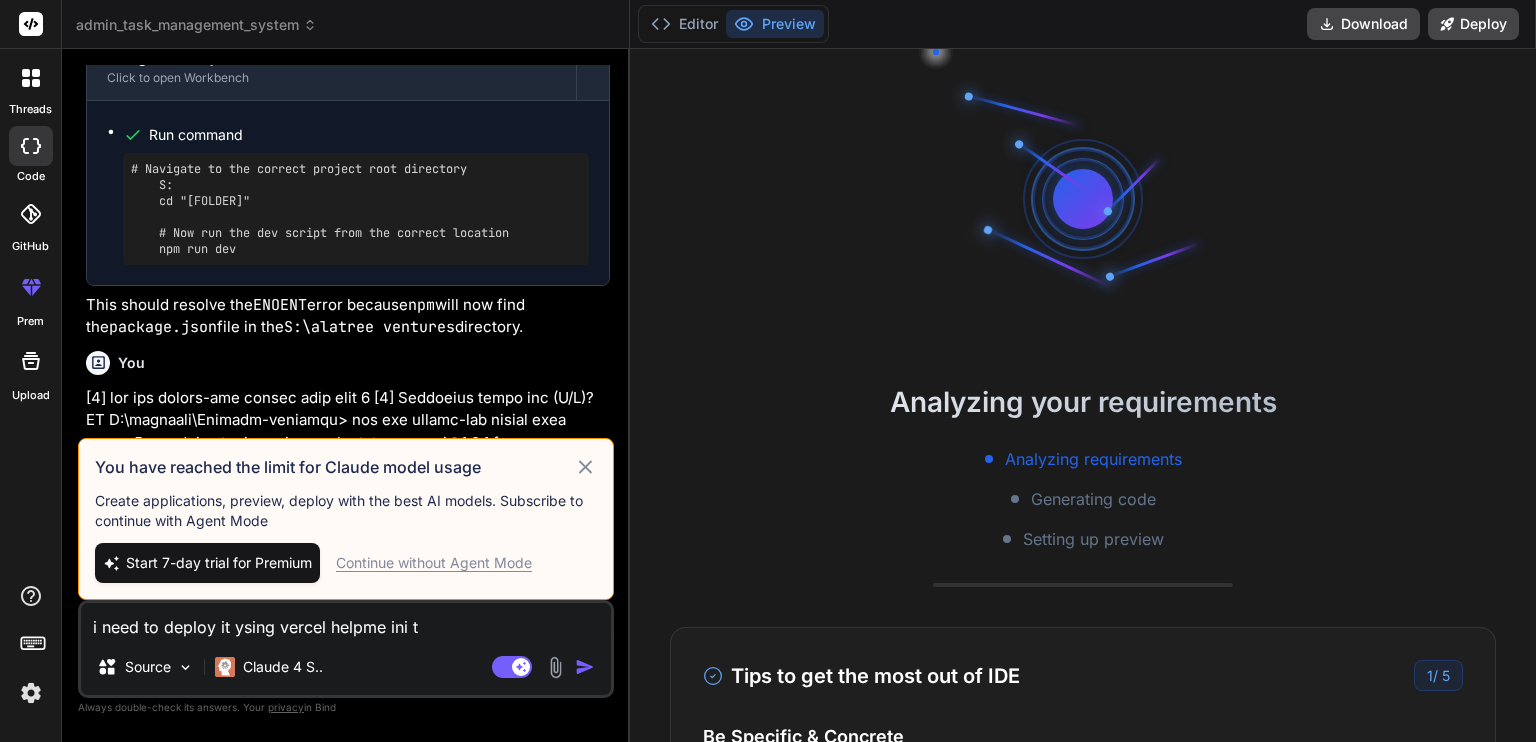type on "i need to deploy it ysing vercel helpme ini t" 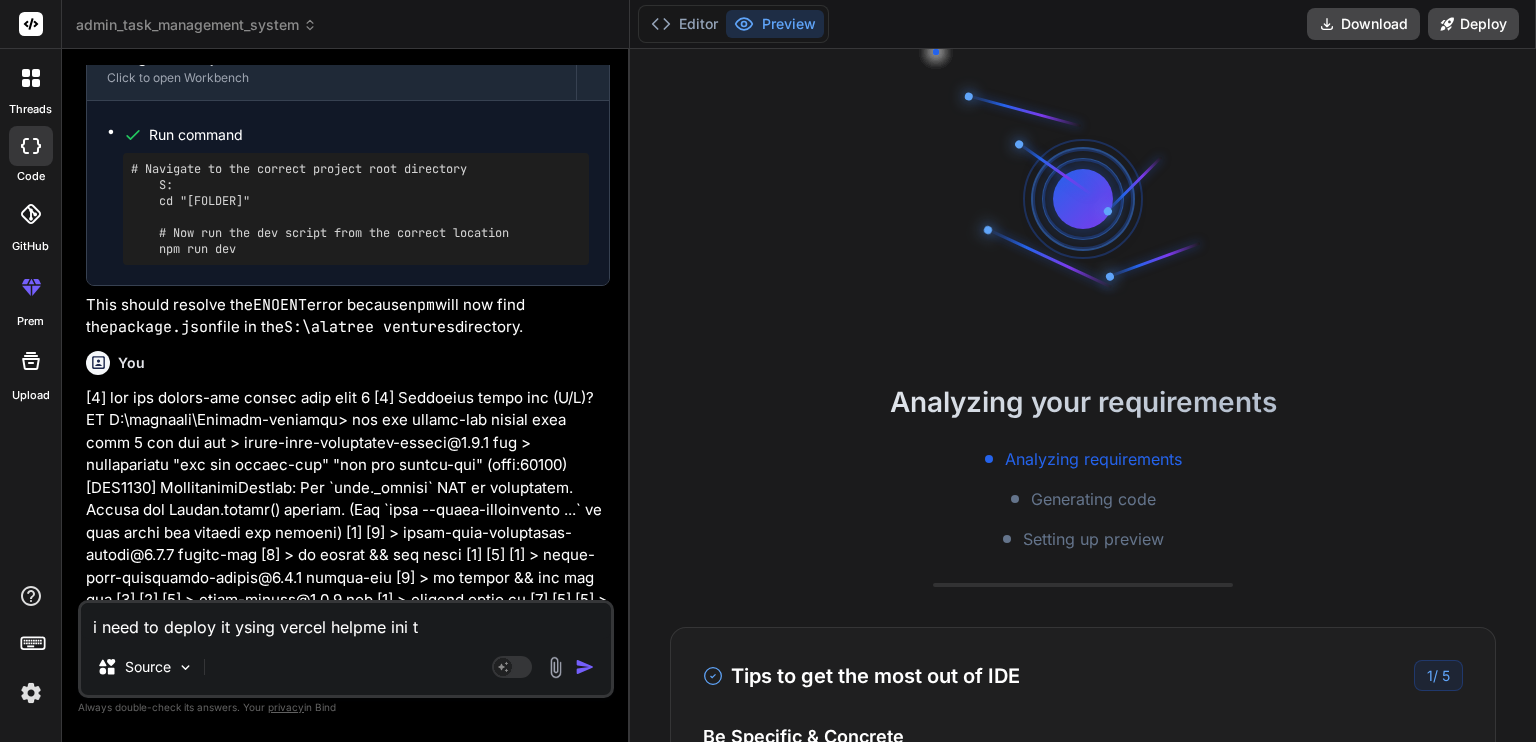 scroll, scrollTop: 344, scrollLeft: 0, axis: vertical 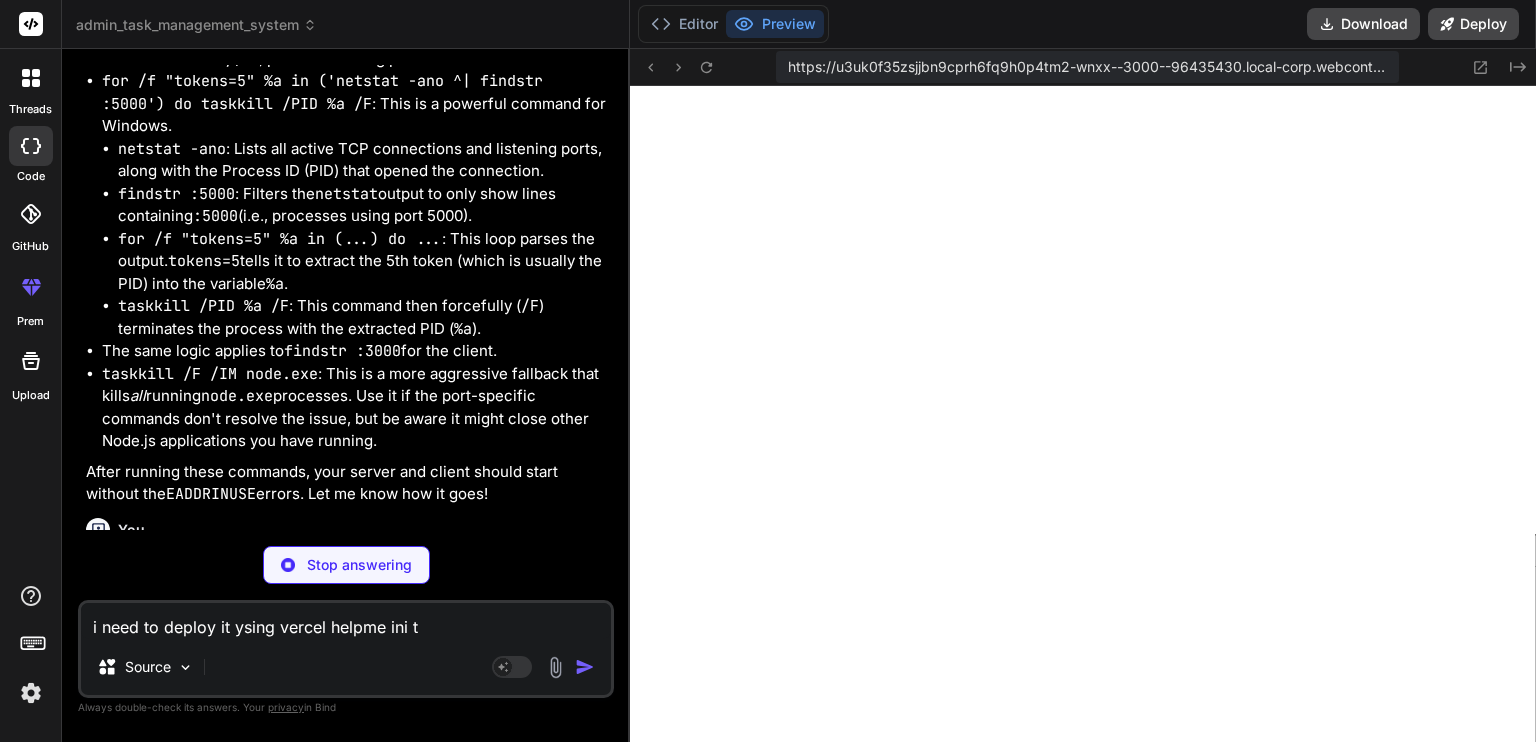 type on "x" 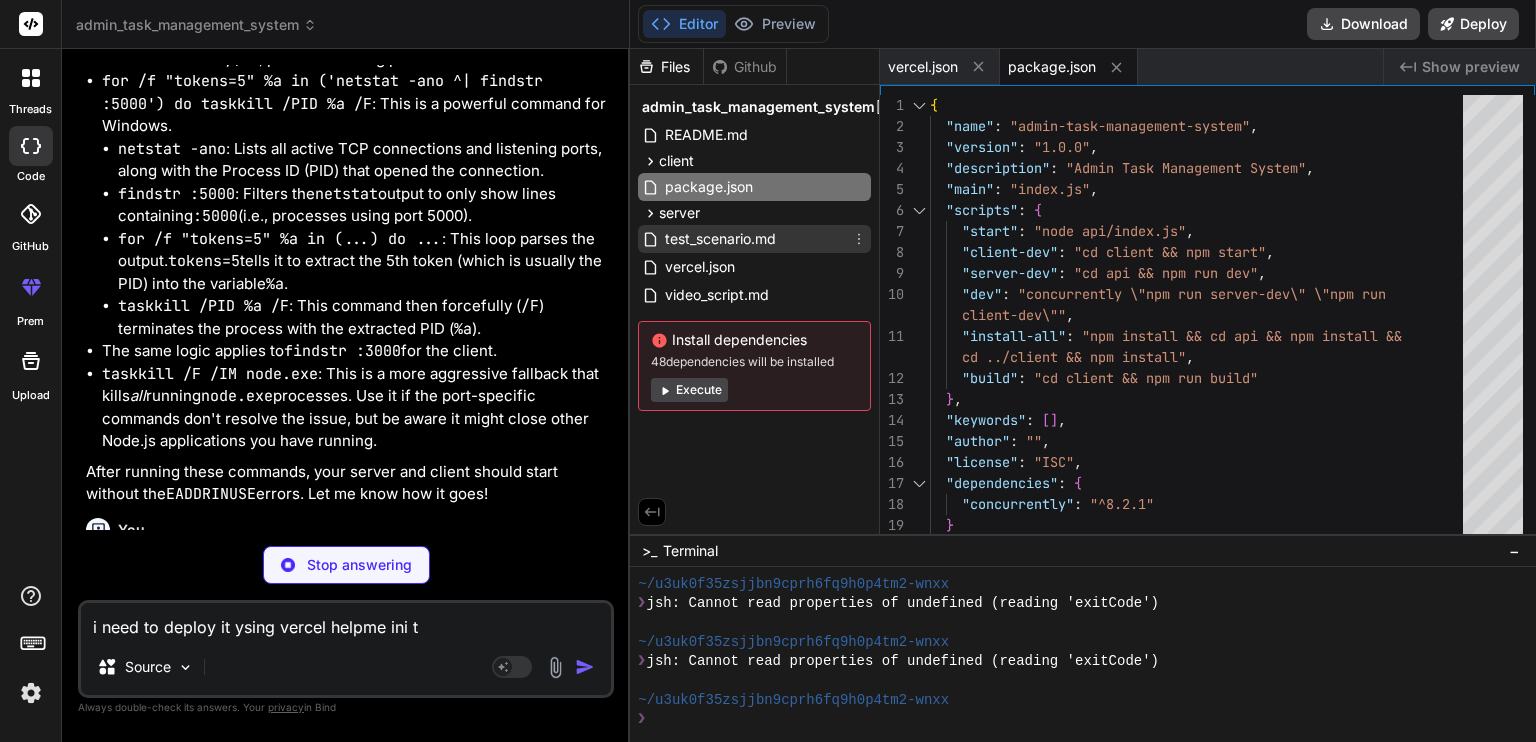 type on "x" 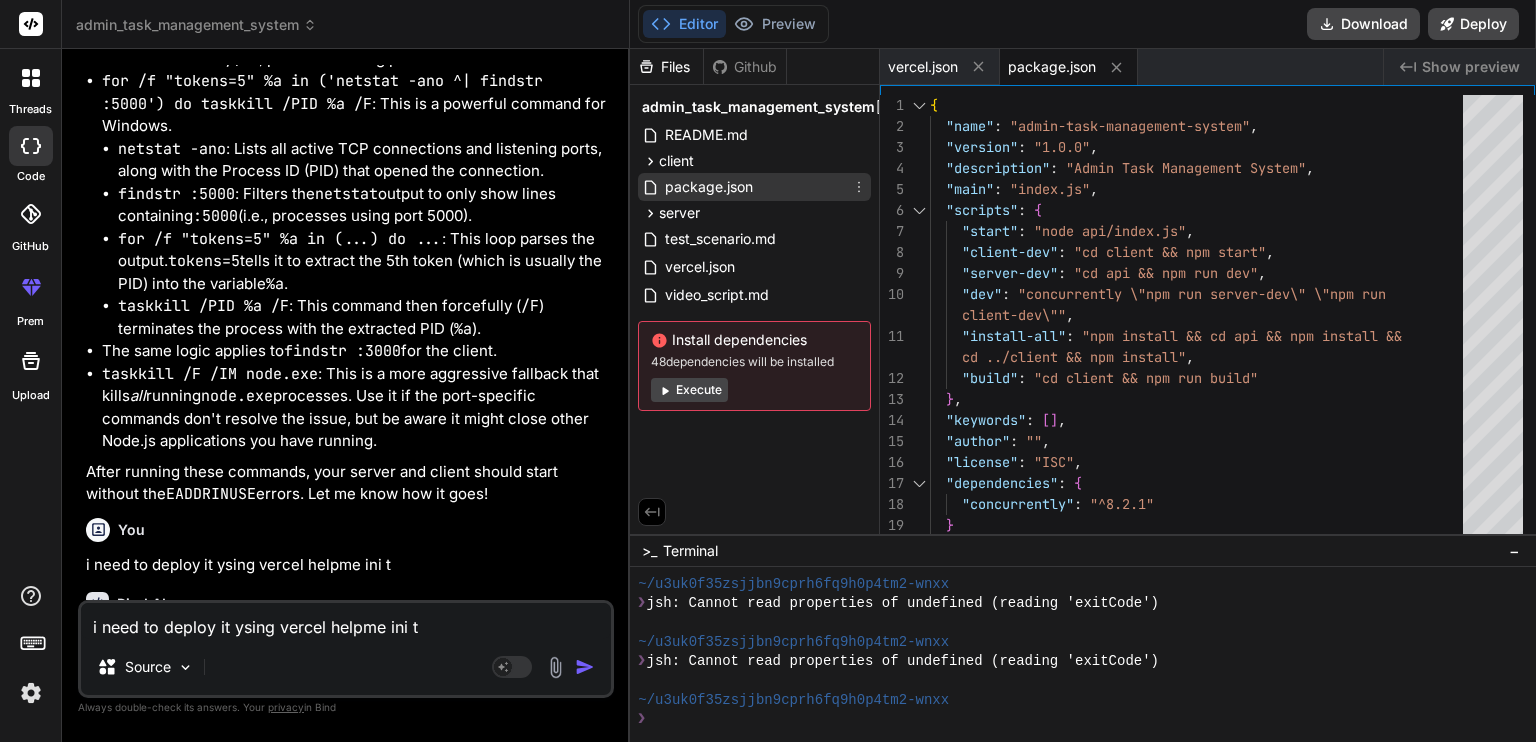 click on "package.json" at bounding box center (709, 187) 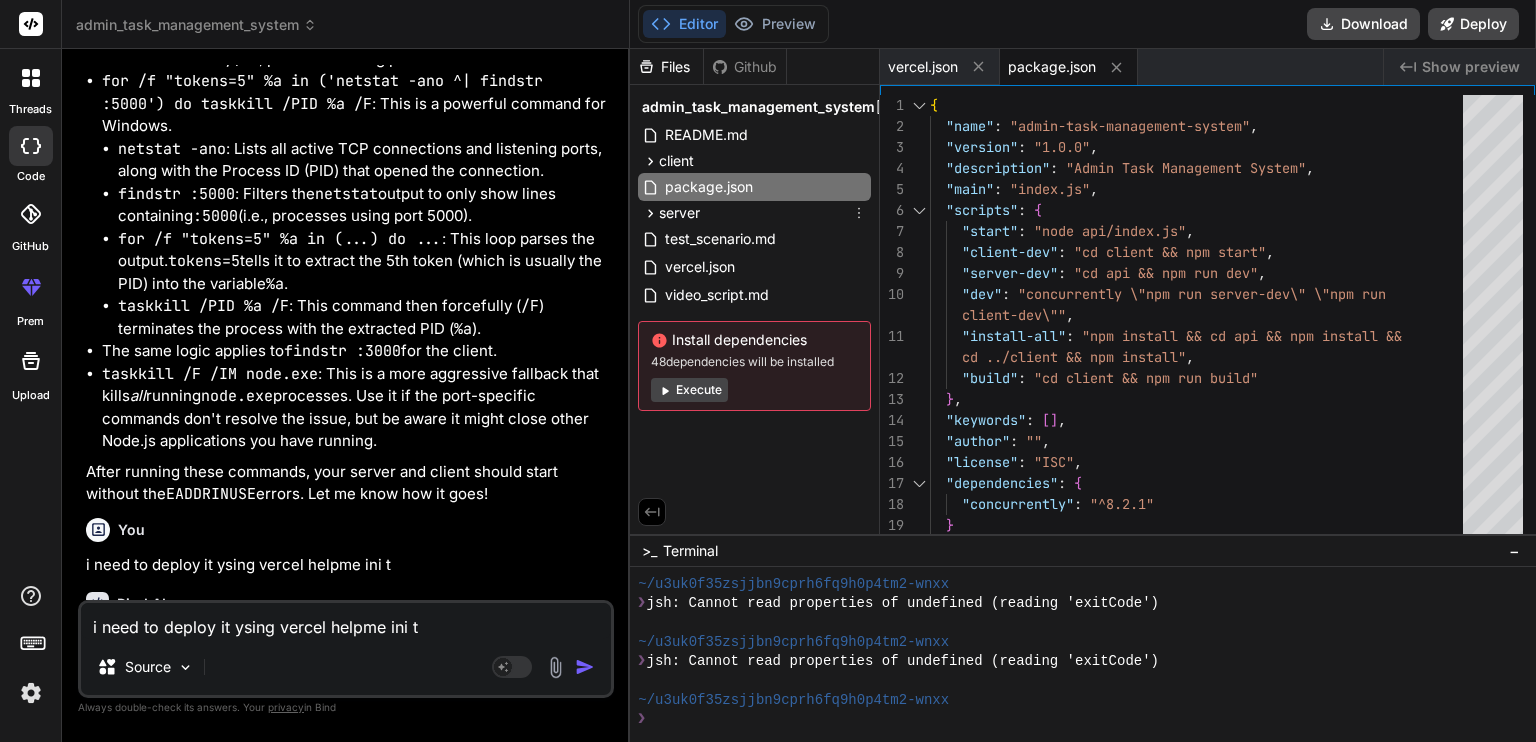 click on "{    "name" :   "[PRODUCT]" ,    "version" :   "1.0.0" ,    "description" :   "[PRODUCT]" ,    "main" :   "index.js" ,    "scripts" :   {      "start" :   "node api/index.js" ,      "client-dev" :   "cd client && npm start" ,      "server-dev" :   "cd api && npm run dev" ,      "dev" :   "concurrently \"npm run server-dev\" \"npm run       "install-all" :   "npm install && cd api && npm install &&       "build" :   "cd client && npm run build"    } ,    "keywords" :   [ ] ,    "author" :   "" ,    "license" :   "ISC" ,    "dependencies" :   {      "concurrently" :   "^8.2.1"    } }      client-dev\"" ,      cd ../client && npm install"" at bounding box center [1202, 336] 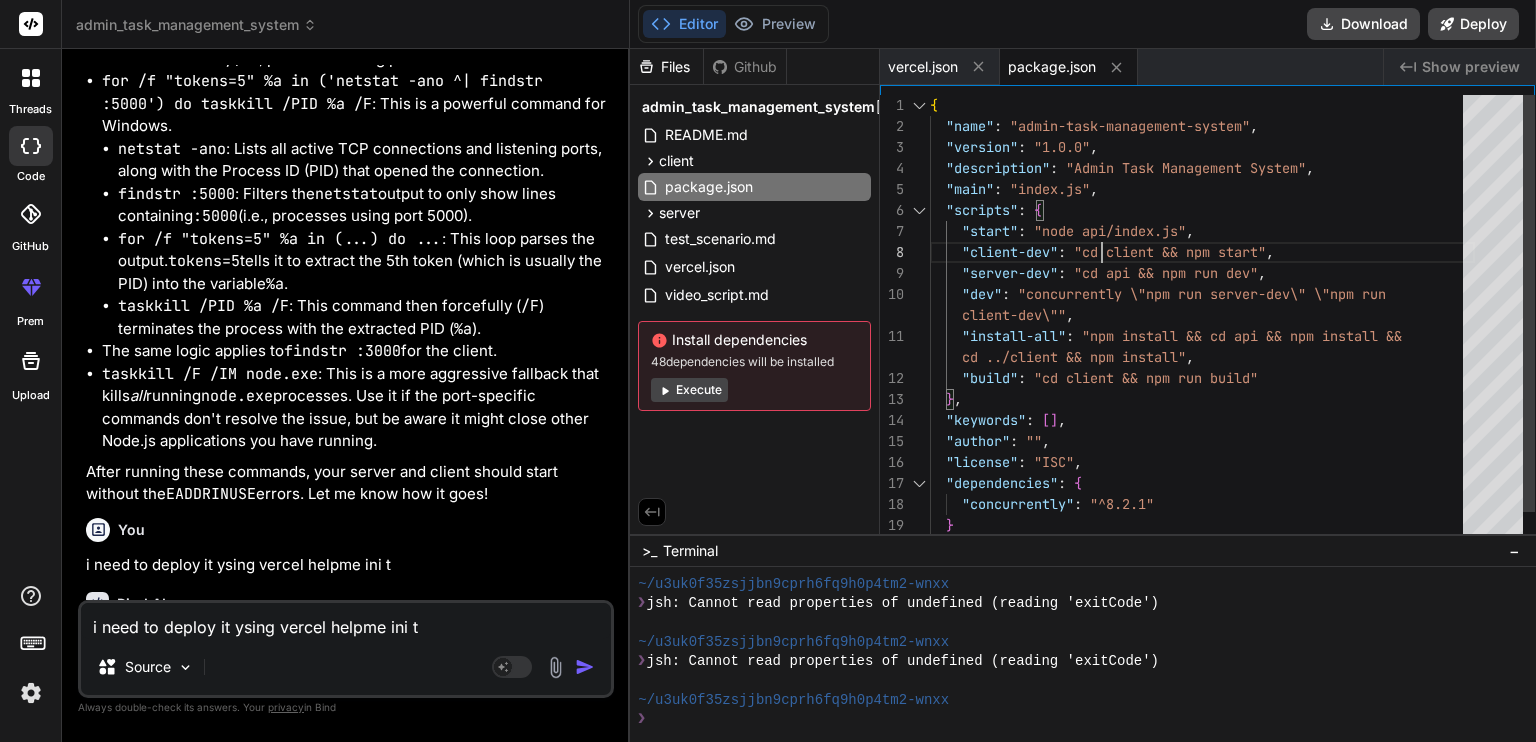 scroll, scrollTop: 0, scrollLeft: 0, axis: both 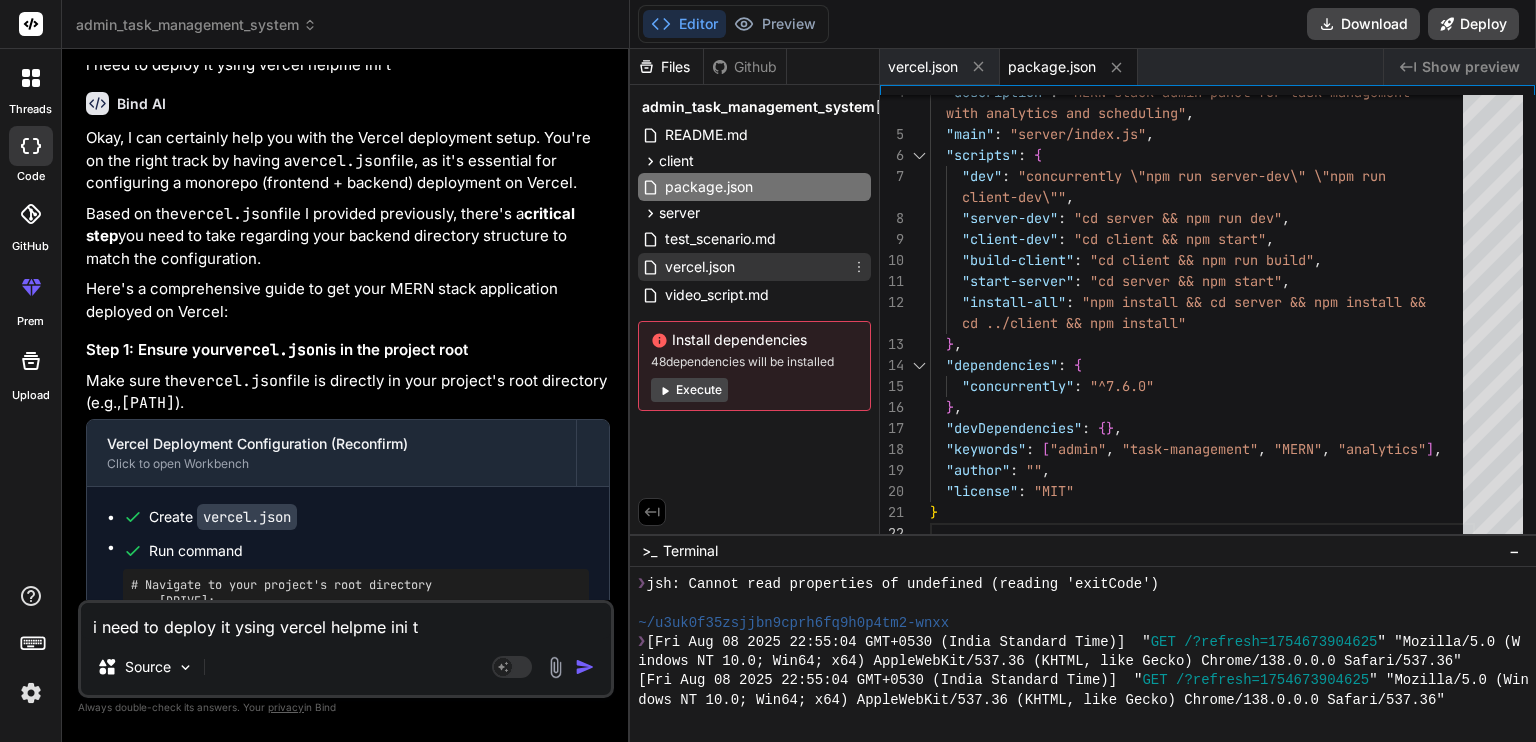 click on "vercel.json" at bounding box center [700, 267] 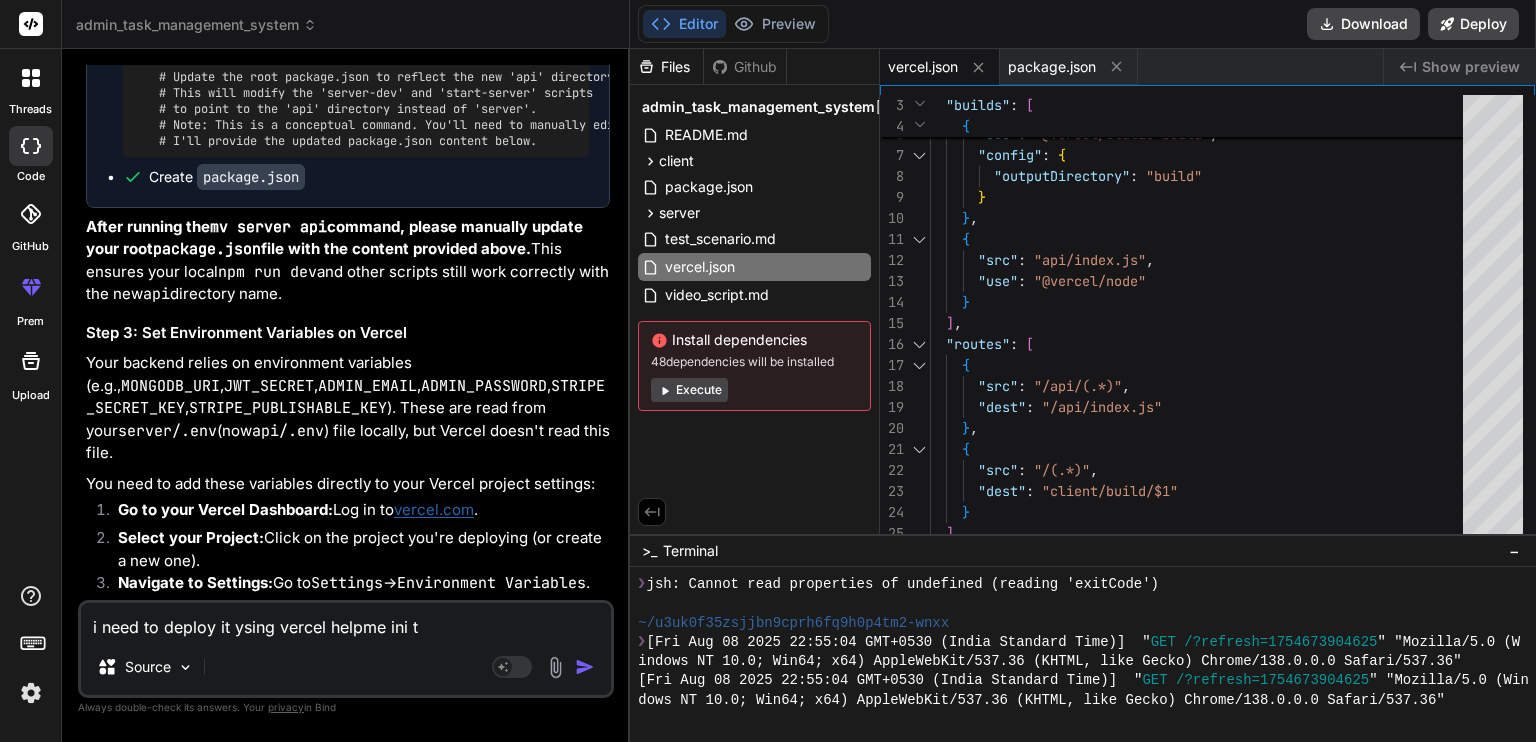 scroll, scrollTop: 12862, scrollLeft: 0, axis: vertical 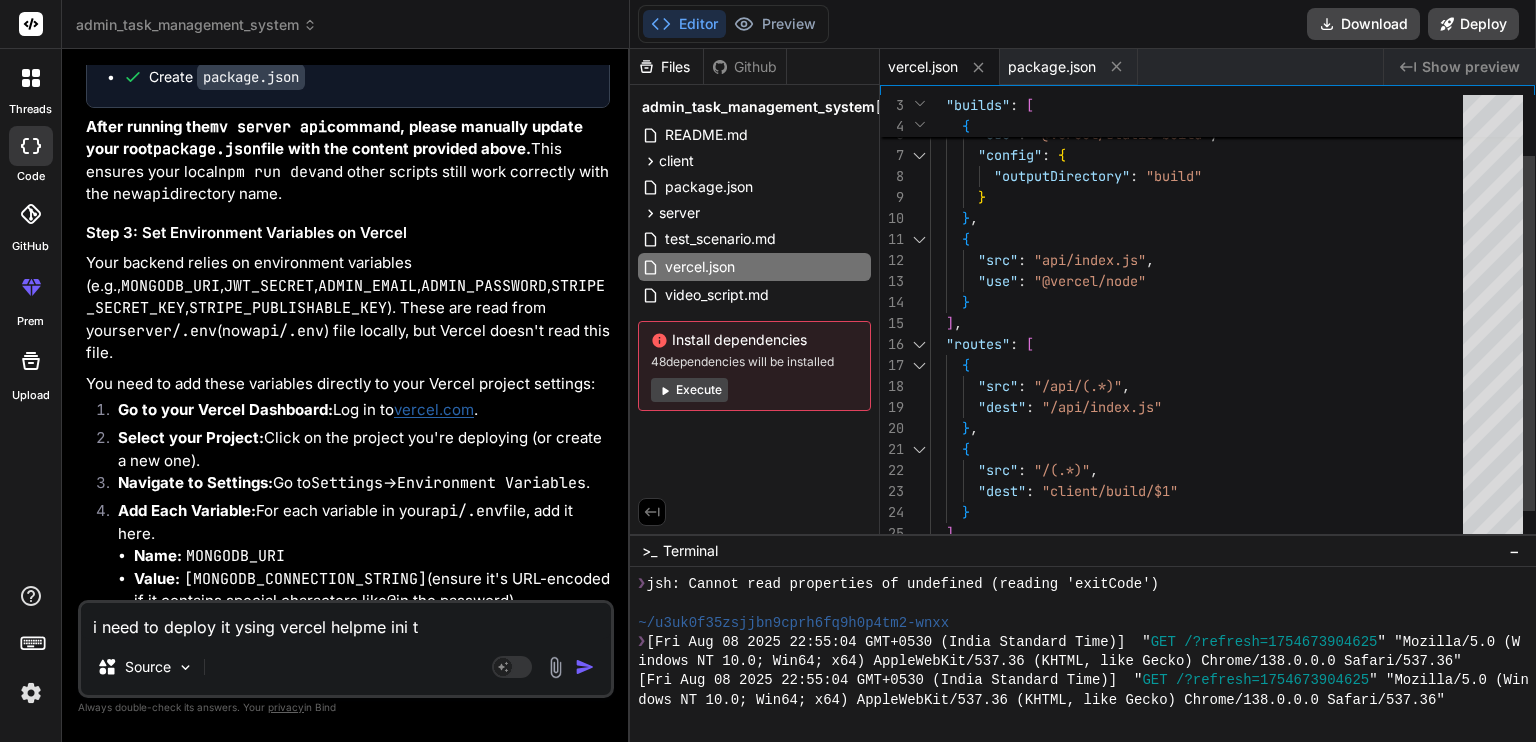 click on "{        "src" :   "client/package.json" ,        "use" :   "@vercel/static-build" ,        "config" :   {          "outputDirectory" :   "build"        }      } ,      {        "src" :   "api/index.js" ,        "use" :   "@vercel/node"      }    ] ,    "routes" :   [      {        "src" :   "/api/(.*)" ,        "dest" :   "/api/index.js"      } ,      {        "src" :   "/(.*)" ,        "dest" :   "client/build/$1"      }    ]" at bounding box center (1202, 302) 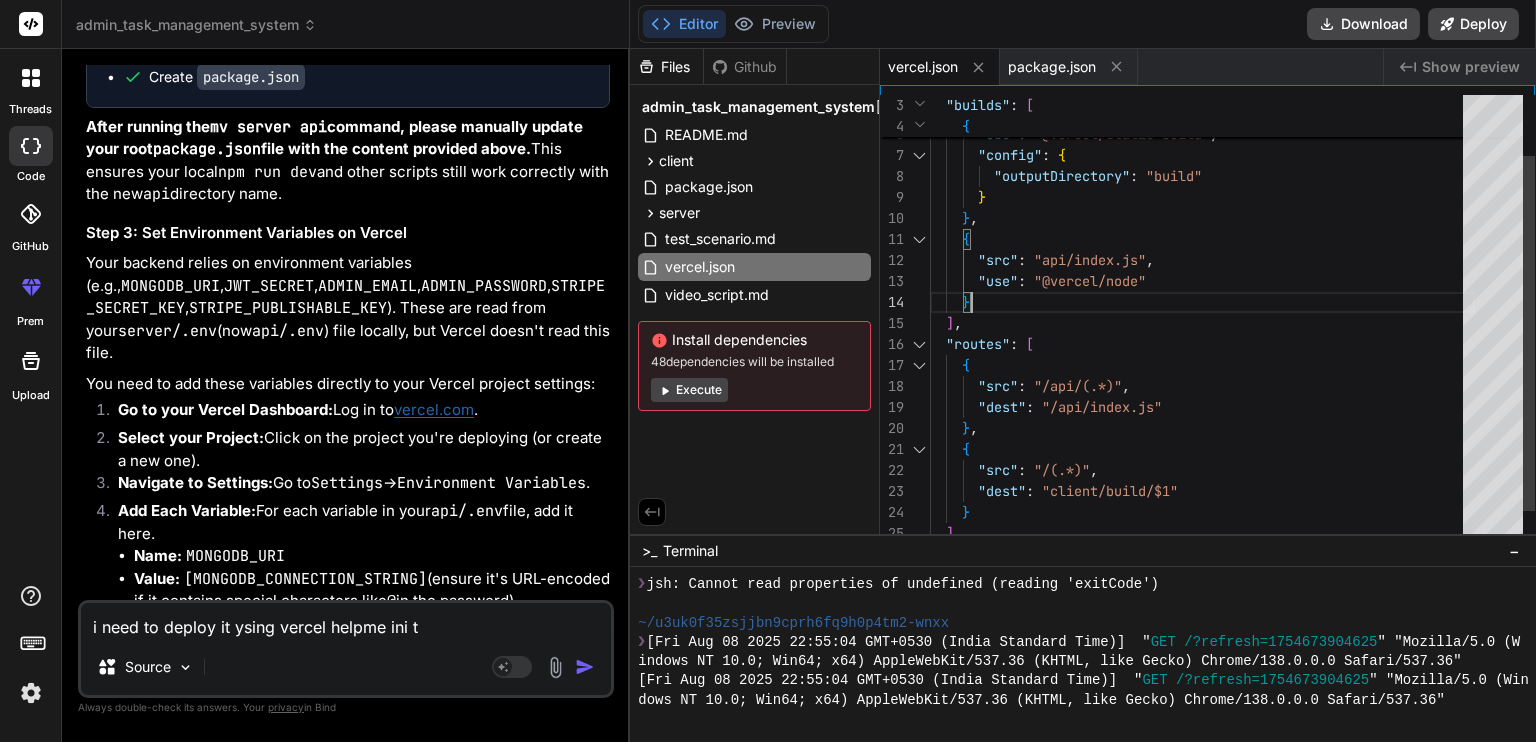 type on "{
"version": 2,
"builds": [
{
"src": "client/package.json",
"use": "@vercel/static-build",
"config": {
"outputDirectory": "build"
}
},
…    {
"src": "/(.*)",
"dest": "client/build/$1"
}
]
}" 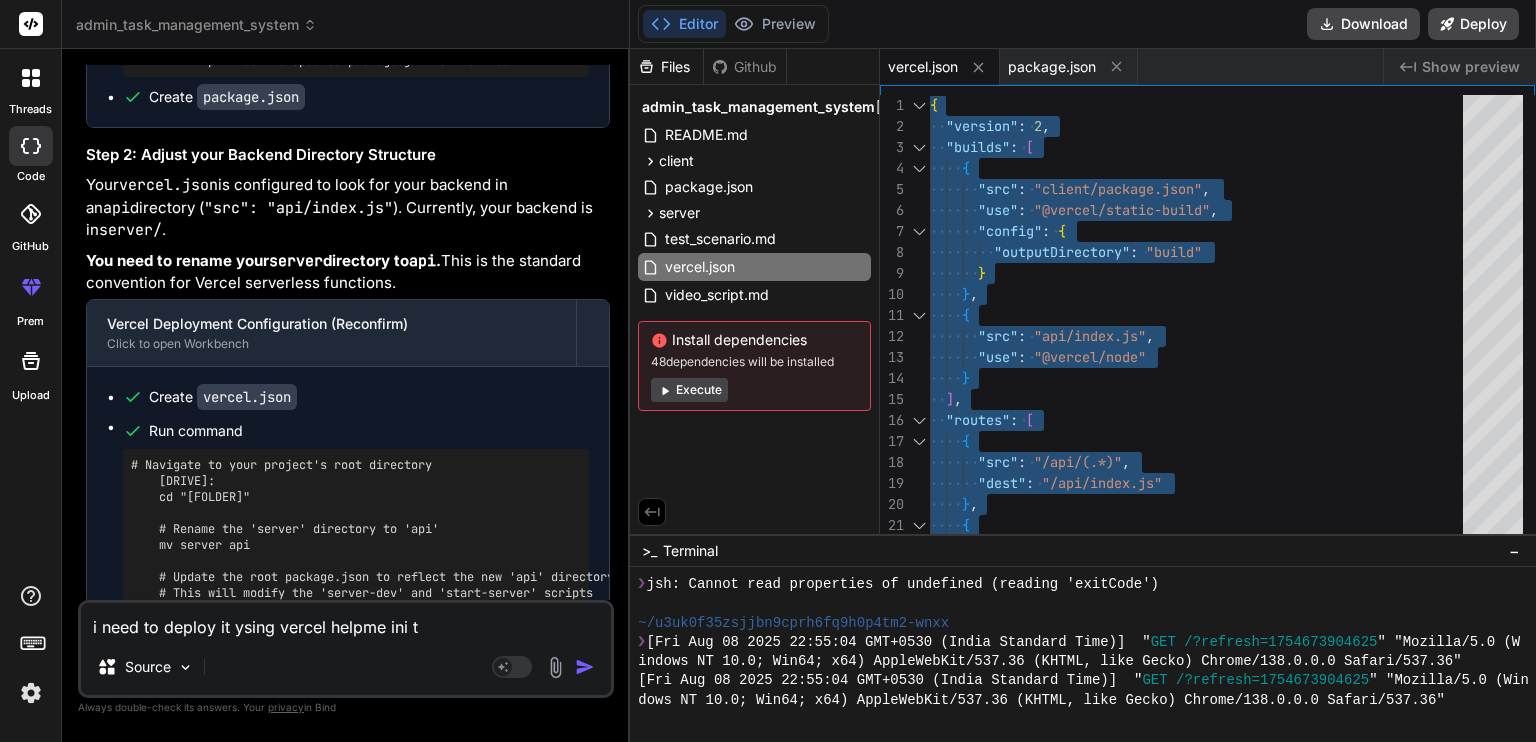 scroll, scrollTop: 12362, scrollLeft: 0, axis: vertical 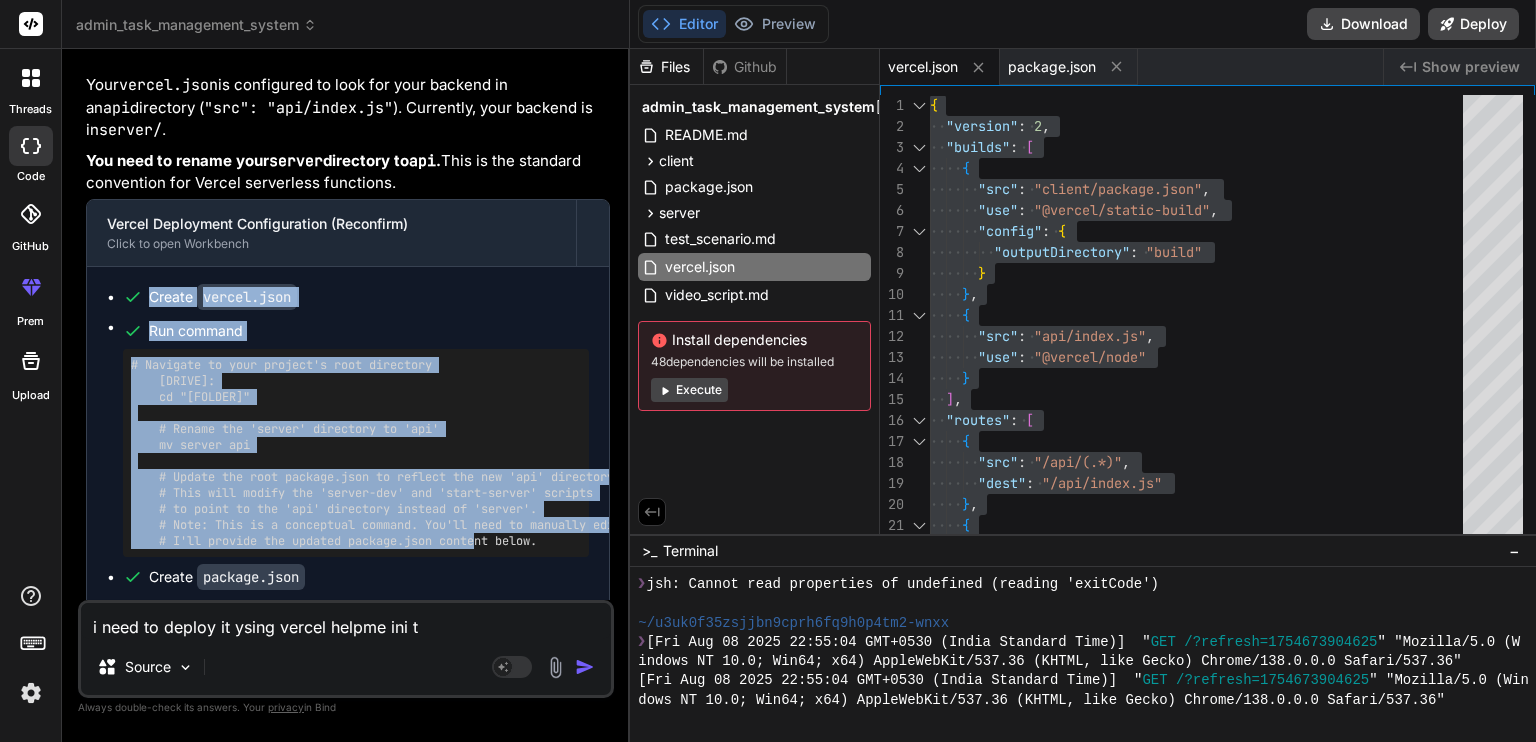 drag, startPoint x: 99, startPoint y: 166, endPoint x: 517, endPoint y: 429, distance: 493.85526 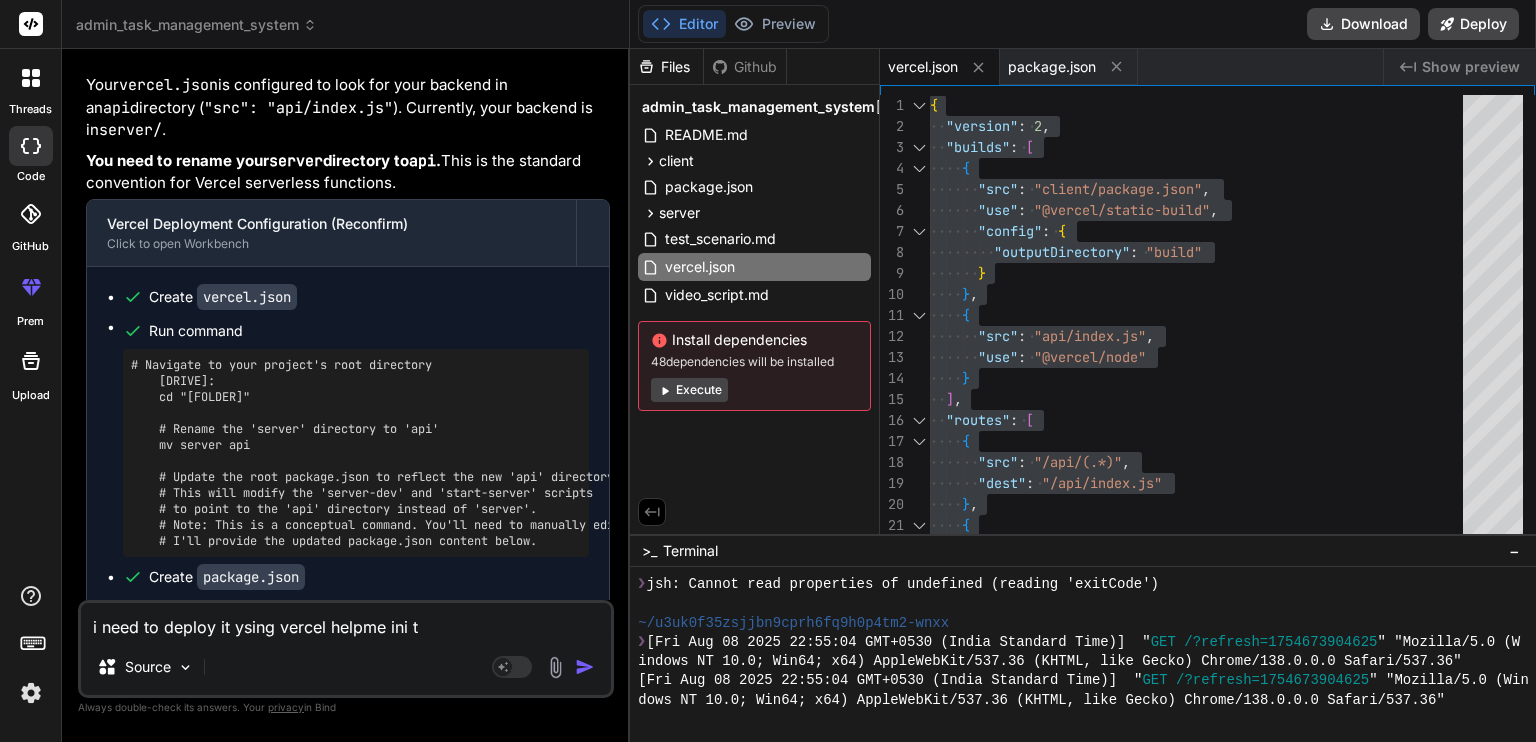 drag, startPoint x: 517, startPoint y: 429, endPoint x: 531, endPoint y: 427, distance: 14.142136 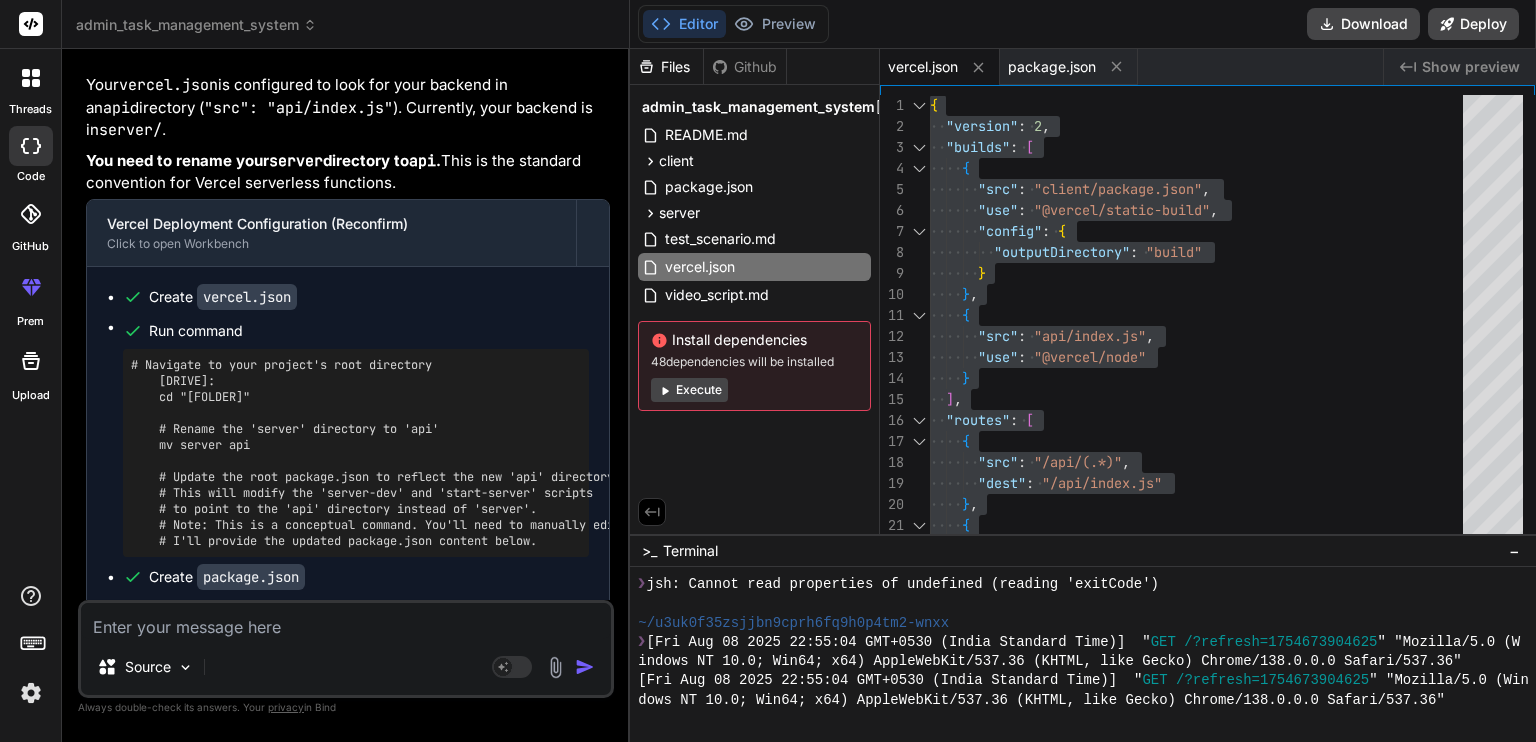 paste on "# Navigate to your project's root directory
[DRIVE]:
cd "[FOLDER]"
# Rename the 'server' directory to 'api'
mv server api
# Update the root package.json to reflect the new 'api' directory name
# This will modify the 'server-dev' and 'start-server' scripts
# to point to the 'api' directory instead of 'server'.
# Note: This is a conceptual command. You'll need to manually edit package.json.
# I'll provide the updated package.json content below." 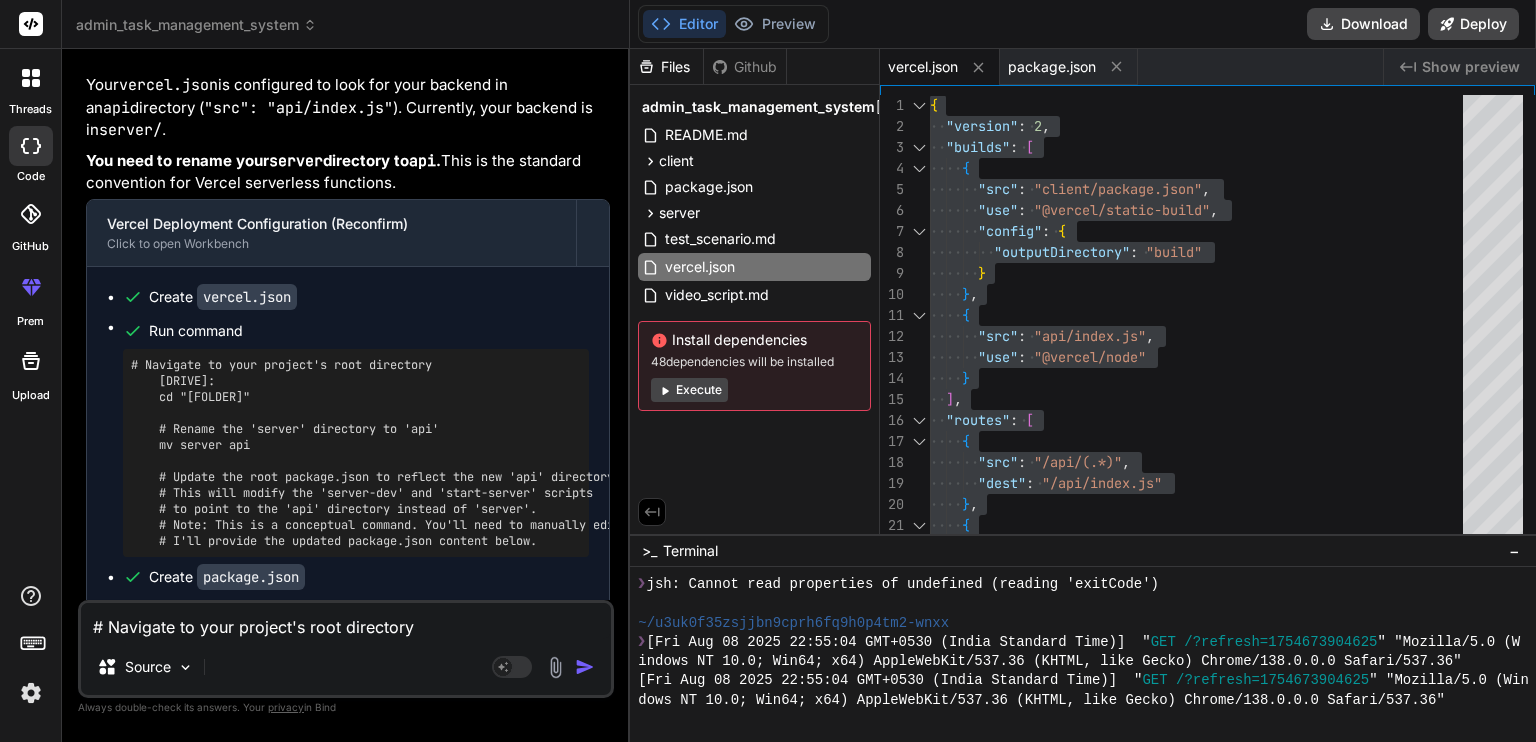 scroll, scrollTop: 97, scrollLeft: 0, axis: vertical 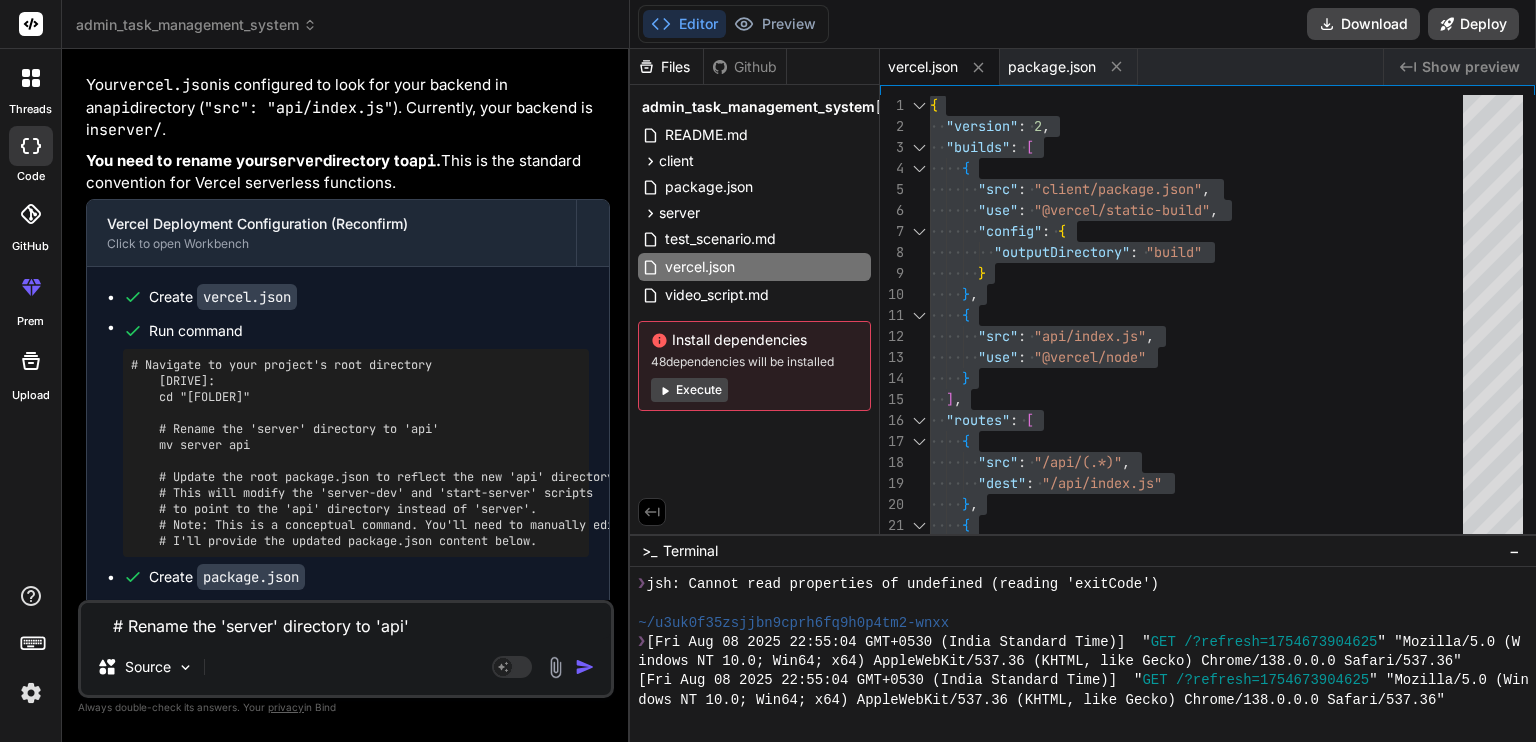 type on "# Navigate to your project's root directory
[DRIVE]:
cd "[FOLDER]"
# Rename the 'server' directory to 'api'
mv server api
# Update the root package.json to reflect the new 'api' directory name
# This will modify the 'server-dev' and 'start-server' scripts
# to point to the 'api' directory instead of 'server'.
# Note: This is a conceptual command. You'll need to manually edit package.json.
# I'll provide the updated package.json content below." 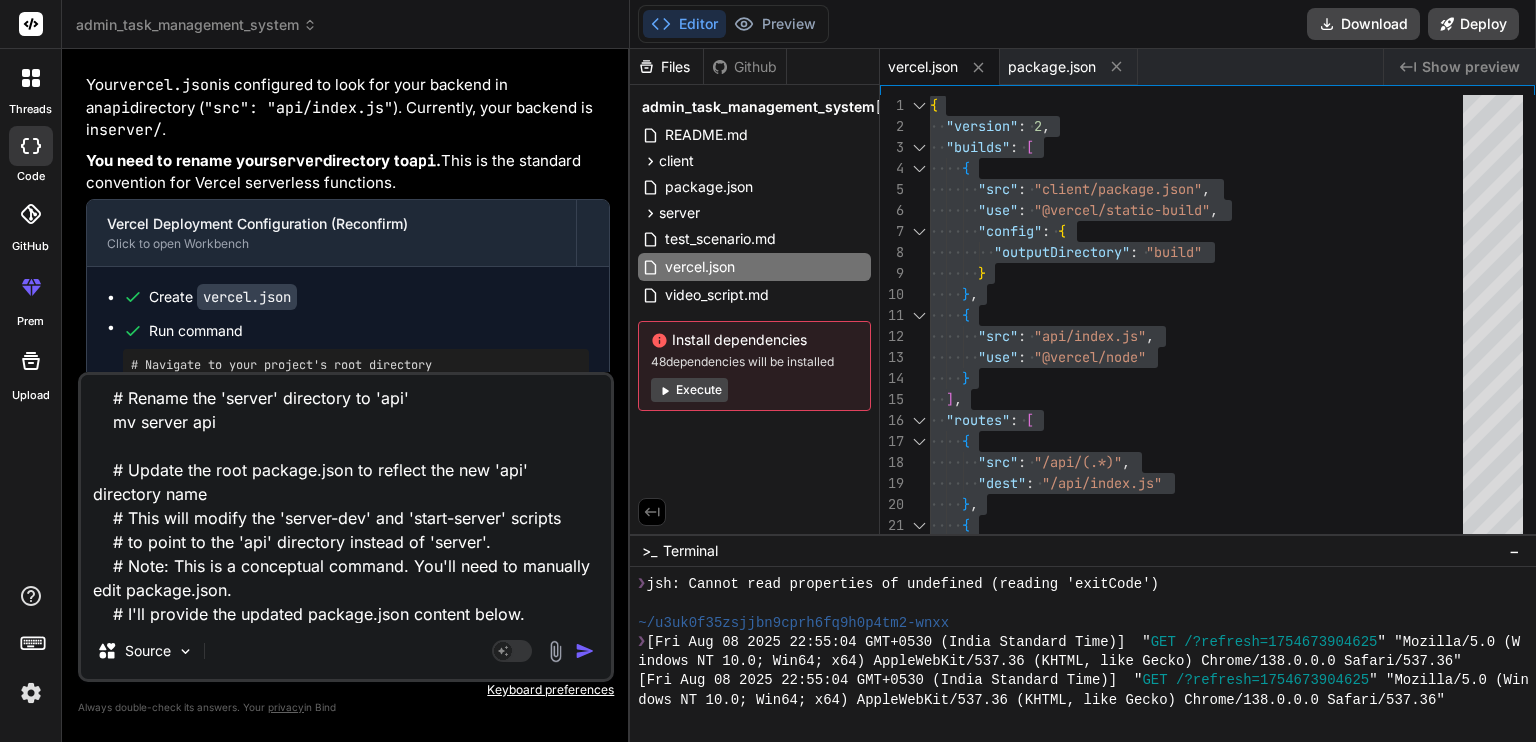 type on "# Navigate to your project's root directory
S:
cd "[FOLDER]"
# Rename the 'server' directory to 'api'
mv server api
# Update the root package.json to reflect the new 'api' directory name
# This will modify the 'server-dev' and 'start-server' scripts
# to point to the 'api' directory instead of 'server'.
# Note: This is a conceptual command. You'll need to manually edit package.json.
# I'll provide the updated package.json content below. w" 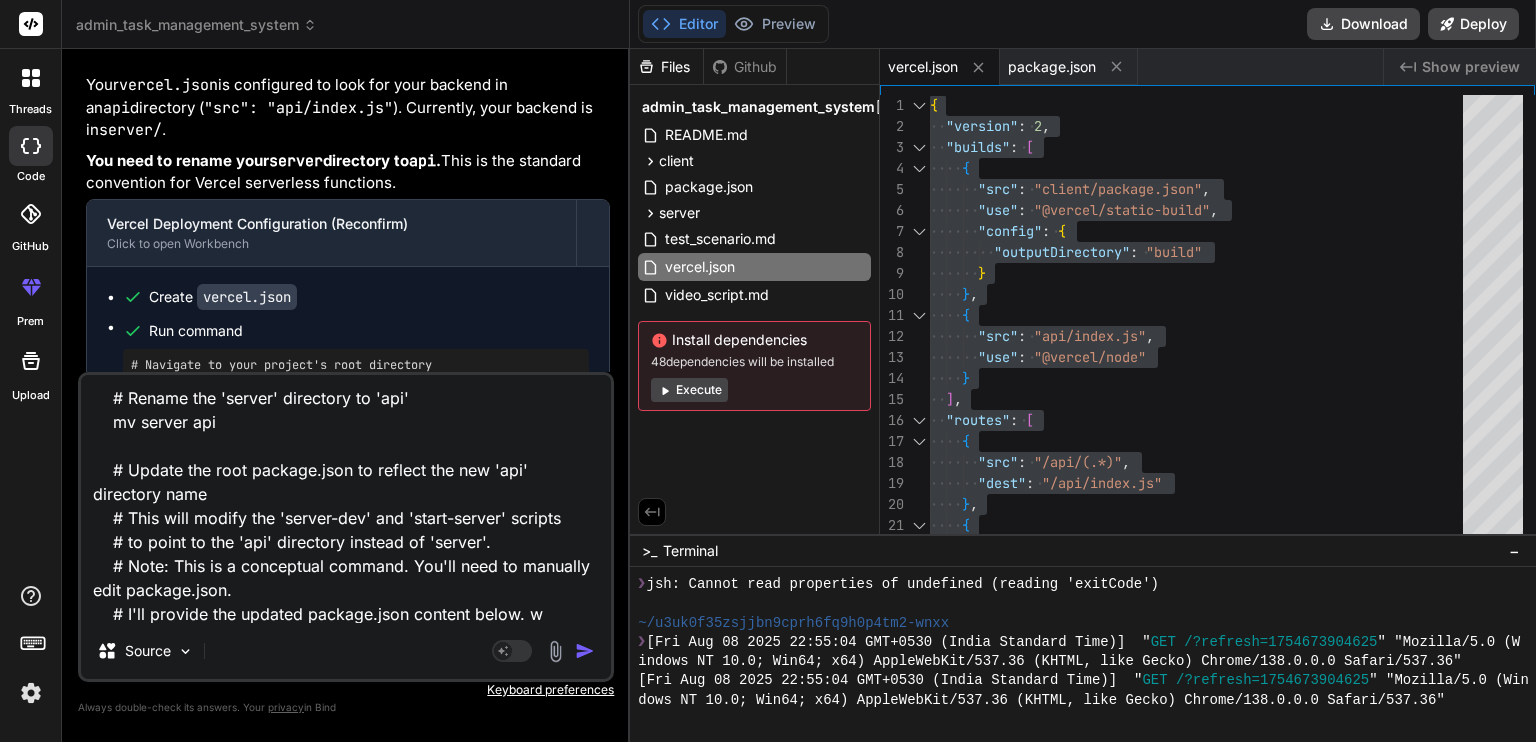 type on "# Navigate to your project's root directory
S:
cd "alatree ventures"
# Rename the 'server' directory to 'api'
mv server api
# Update the root package.json to reflect the new 'api' directory name
# This will modify the 'server-dev' and 'start-server' scripts
# to point to the 'api' directory instead of 'server'.
# Note: This is a conceptual command. You'll need to manually edit package.json.
# I'll provide the updated package.json content below. wh" 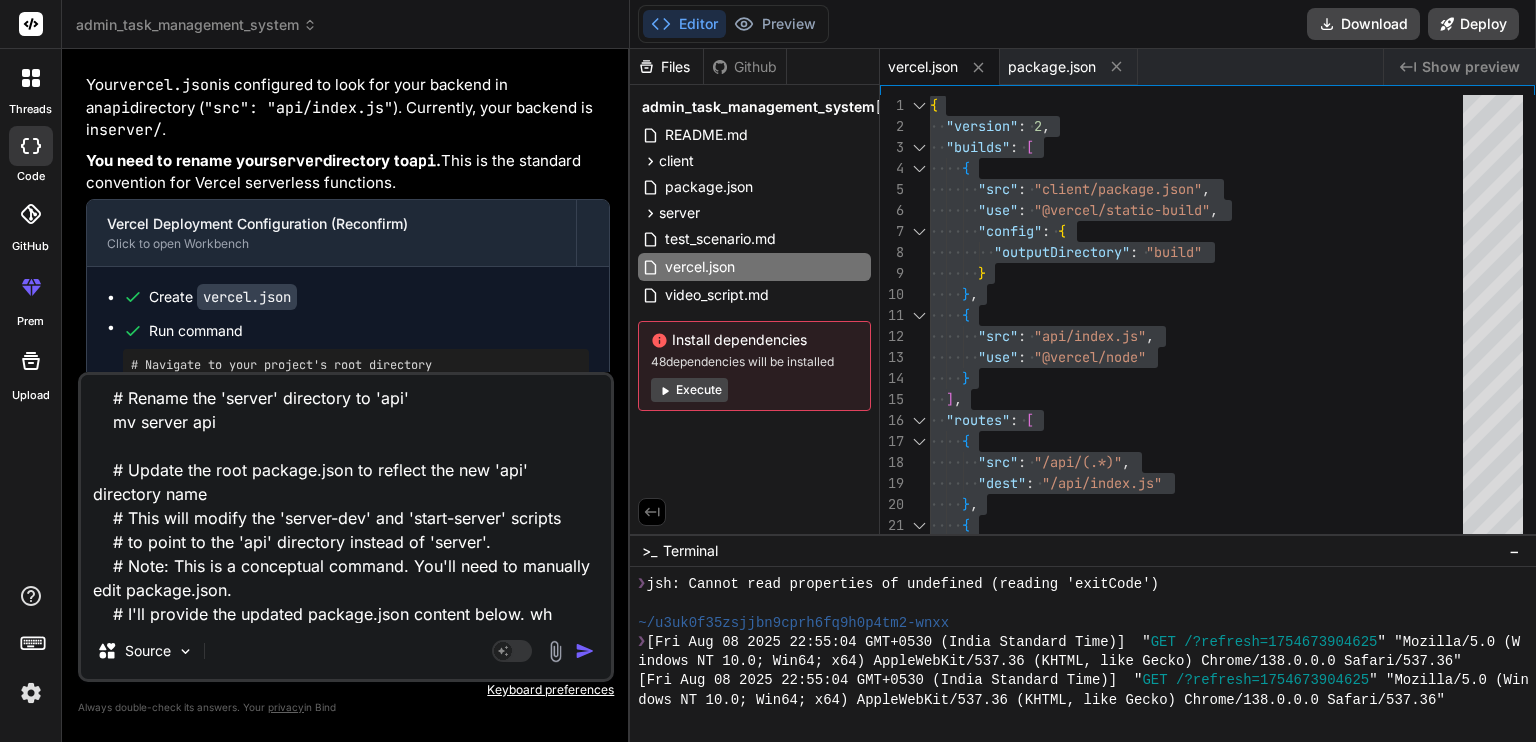 type on "# Navigate to your project's root directory
S:
cd "[COMPANY]"
# Rename the 'server' directory to 'api'
mv server api
# Update the root package.json to reflect the new 'api' directory name
# This will modify the 'server-dev' and 'start-server' scripts
# to point to the 'api' directory instead of 'server'.
# Note: This is a conceptual command. You'll need to manually edit package.json.
# I'll provide the updated package.json content below. wha" 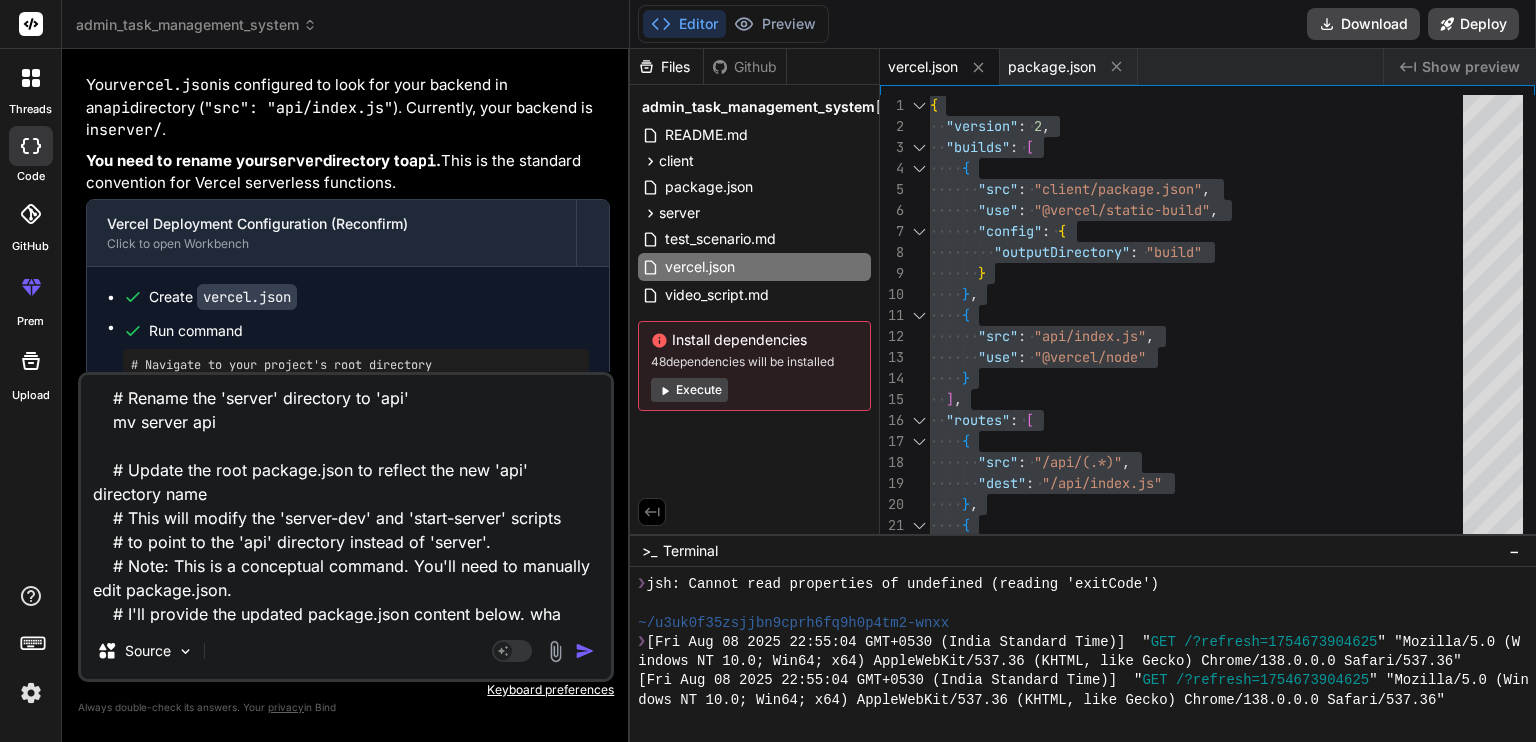 type on "# Navigate to your project's root directory
S:
cd "alatree ventures"
# Rename the 'server' directory to 'api'
mv server api
# Update the root package.json to reflect the new 'api' directory name
# This will modify the 'server-dev' and 'start-server' scripts
# to point to the 'api' directory instead of 'server'.
# Note: This is a conceptual command. You'll need to manually edit package.json.
# I'll provide the updated package.json content below. what" 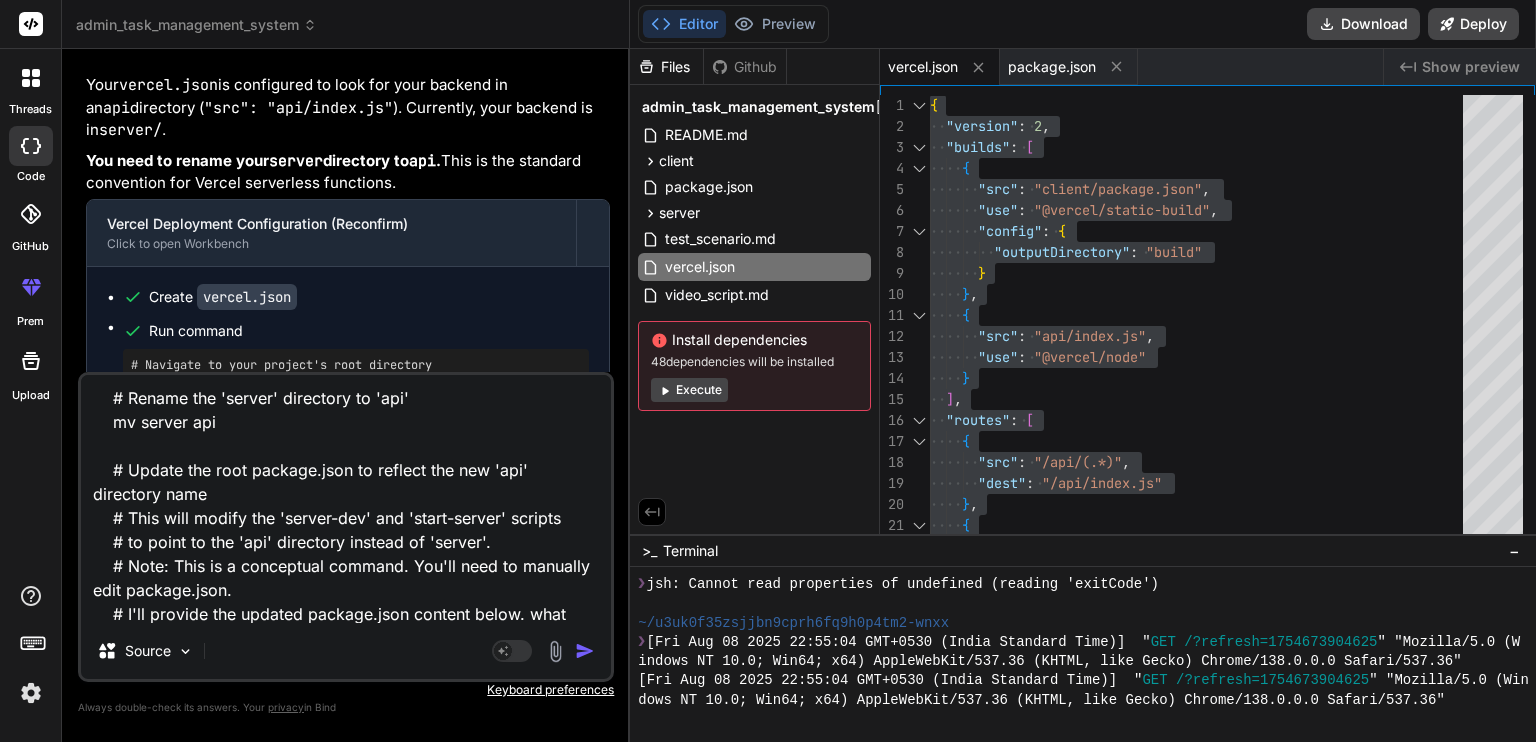 type on "# Navigate to your project's root directory
S:
cd "alatree ventures"
# Rename the 'server' directory to 'api'
mv server api
# Update the root package.json to reflect the new 'api' directory name
# This will modify the 'server-dev' and 'start-server' scripts
# to point to the 'api' directory instead of 'server'.
# Note: This is a conceptual command. You'll need to manually edit package.json.
# I'll provide the updated package.json content below. what" 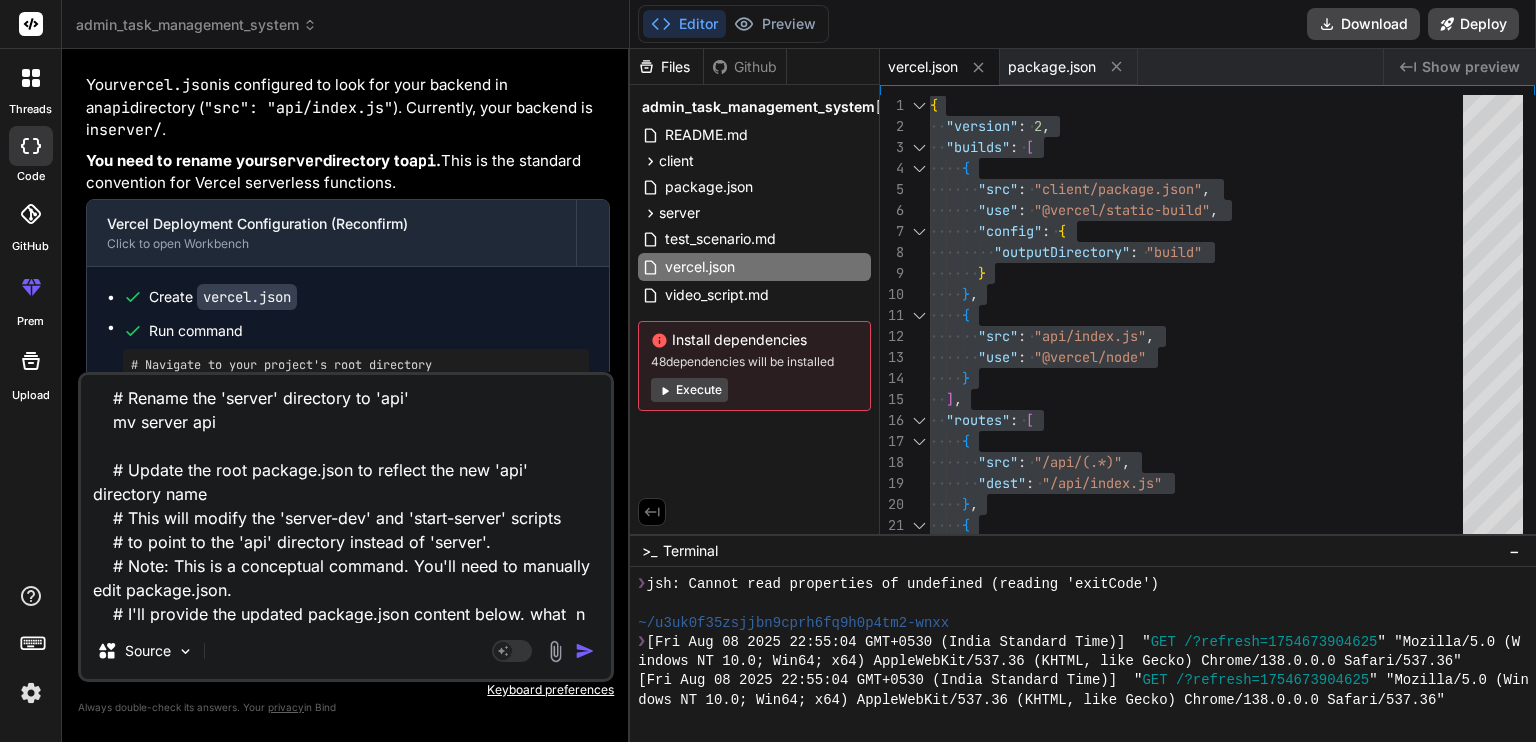 type on "# Navigate to your project's root directory
S:
cd "[COMPANY]"
# Rename the 'server' directory to 'api'
mv server api
# Update the root package.json to reflect the new 'api' directory name
# This will modify the 'server-dev' and 'start-server' scripts
# to point to the 'api' directory instead of 'server'.
# Note: This is a conceptual command. You'll need to manually edit package.json.
# I'll provide the updated package.json content below. what  ne" 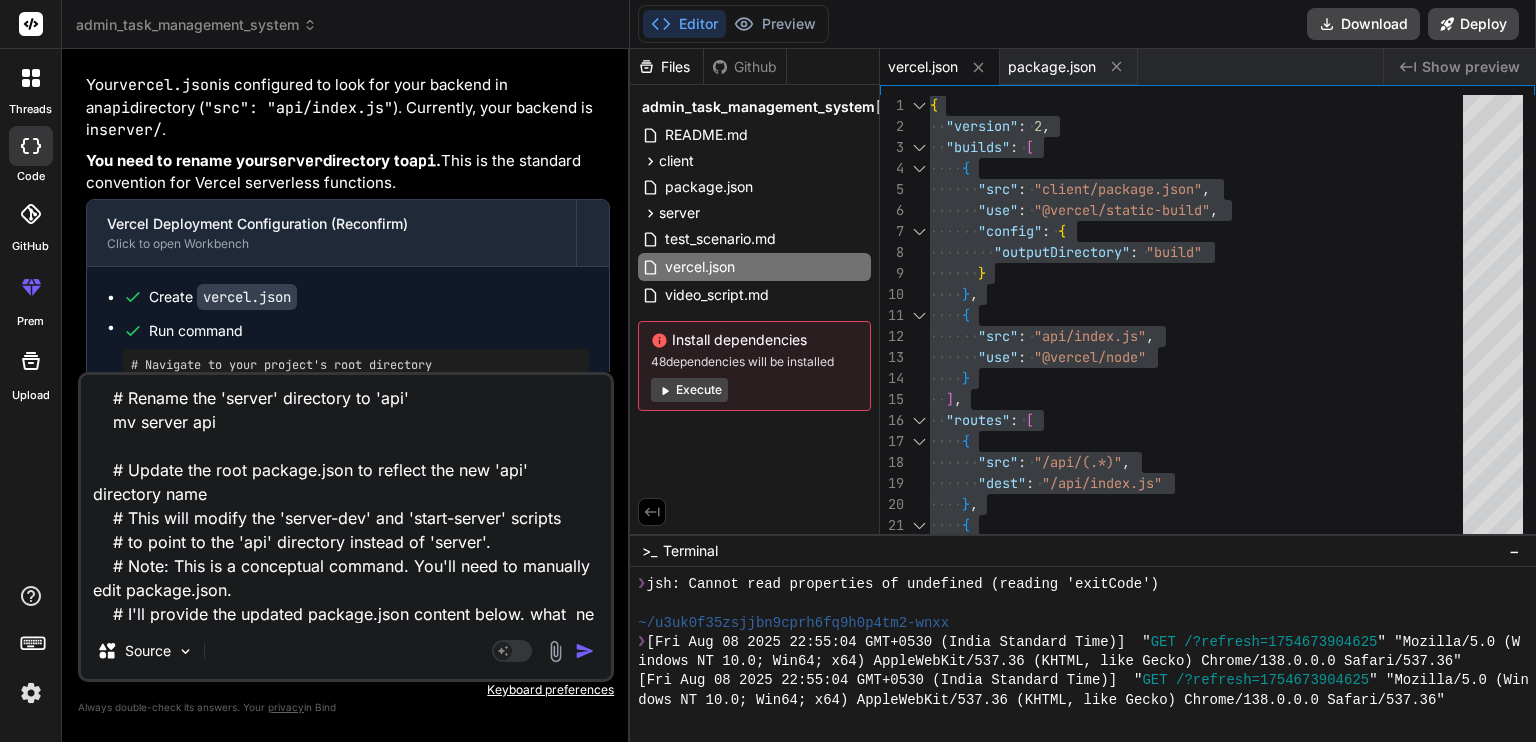 type on "# Navigate to your project's root directory
S:
cd "[COMPANY]"
# Rename the 'server' directory to 'api'
mv server api
# Update the root package.json to reflect the new 'api' directory name
# This will modify the 'server-dev' and 'start-server' scripts
# to point to the 'api' directory instead of 'server'.
# Note: This is a conceptual command. You'll need to manually edit package.json.
# I'll provide the updated package.json content below. what  n" 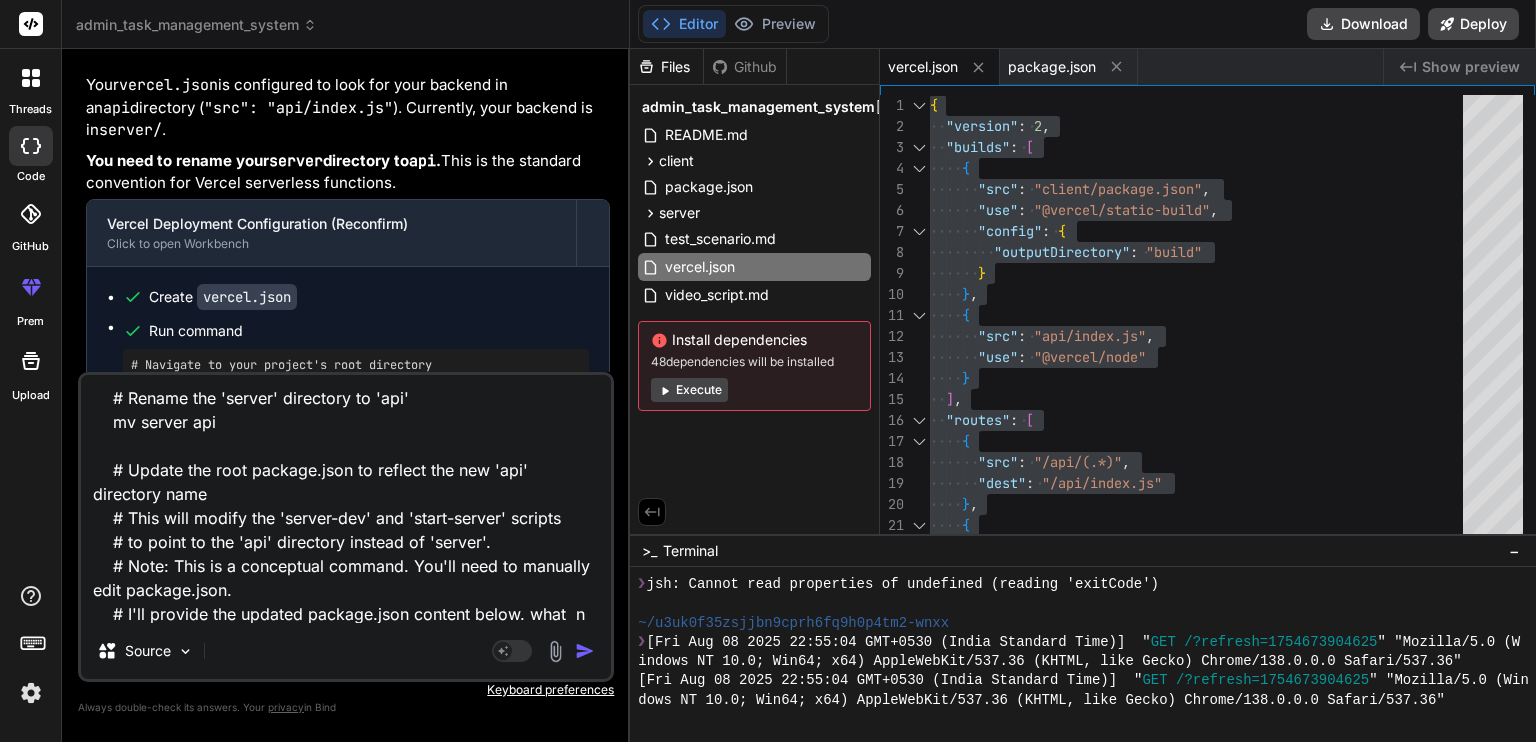 type on "# Navigate to your project's root directory
S:
cd "alatree ventures"
# Rename the 'server' directory to 'api'
mv server api
# Update the root package.json to reflect the new 'api' directory name
# This will modify the 'server-dev' and 'start-server' scripts
# to point to the 'api' directory instead of 'server'.
# Note: This is a conceptual command. You'll need to manually edit package.json.
# I'll provide the updated package.json content below. what" 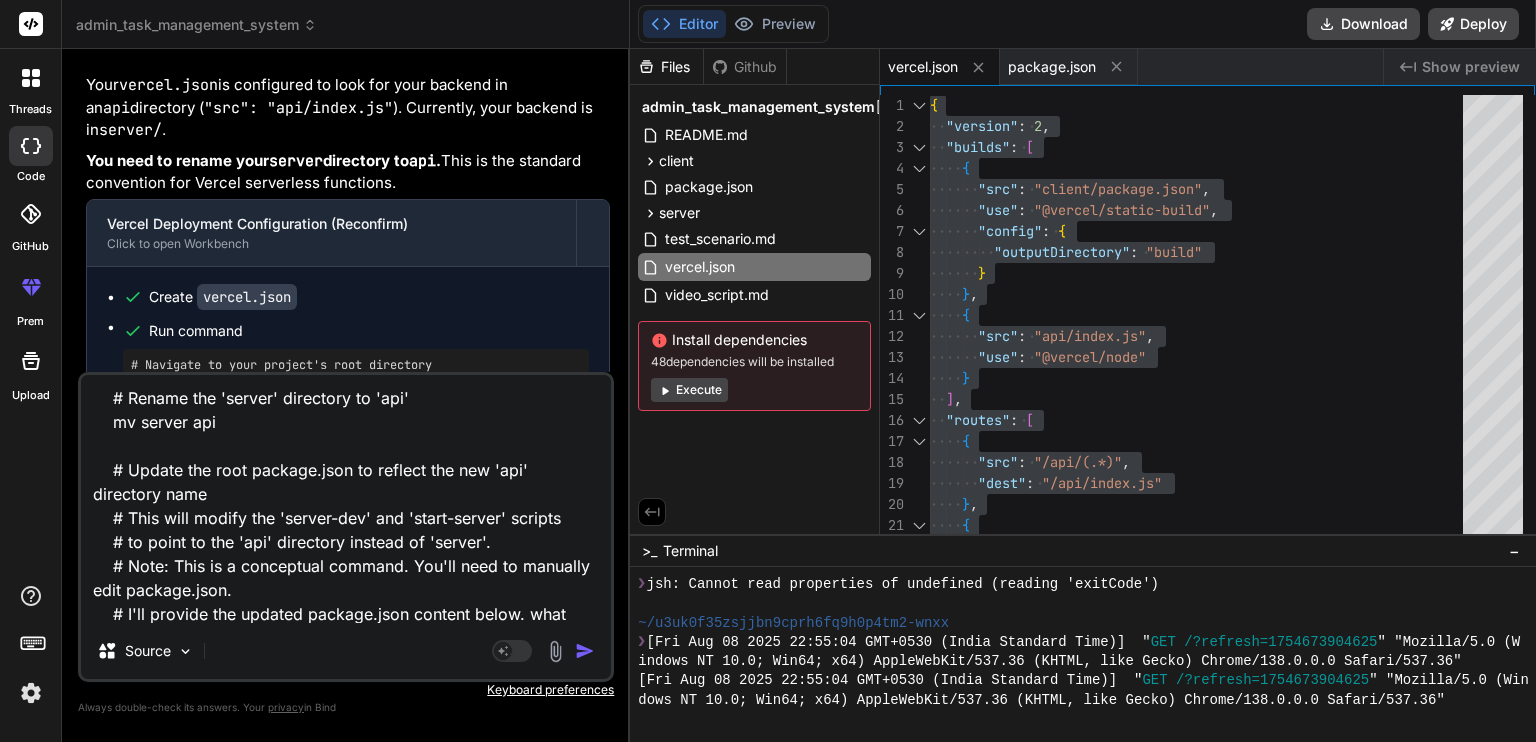 type on "# Navigate to your project's root directory
S:
cd "[FOLDER]"
# Rename the 'server' directory to 'api'
mv server api
# Update the root package.json to reflect the new 'api' directory name
# This will modify the 'server-dev' and 'start-server' scripts
# to point to the 'api' directory instead of 'server'.
# Note: This is a conceptual command. You'll need to manually edit package.json.
# I'll provide the updated package.json content below. what  i" 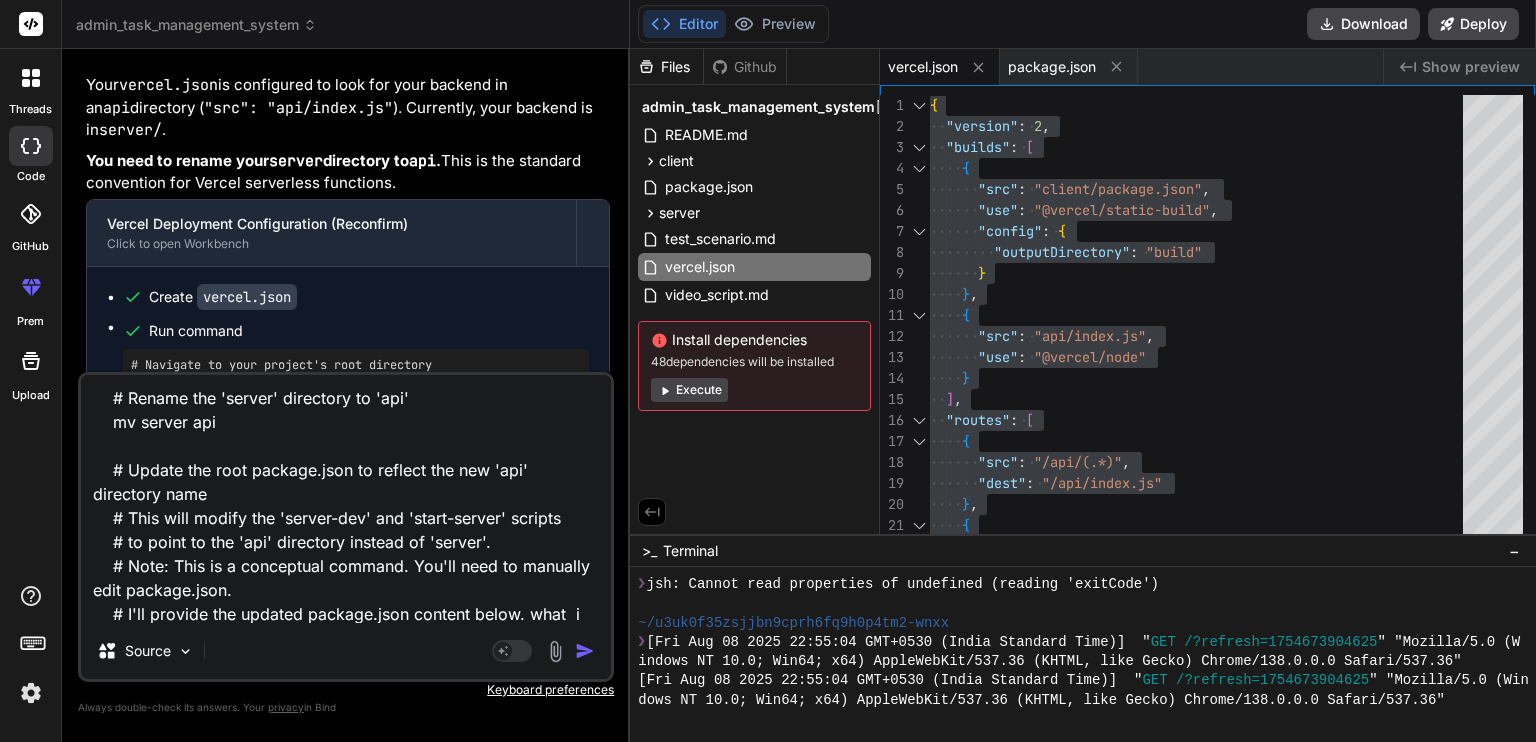 type on "# Navigate to your project's root directory
S:
cd "[FOLDER]"
# Rename the 'server' directory to 'api'
mv server api
# Update the root package.json to reflect the new 'api' directory name
# This will modify the 'server-dev' and 'start-server' scripts
# to point to the 'api' directory instead of 'server'.
# Note: This is a conceptual command. You'll need to manually edit package.json.
# I'll provide the updated package.json content below. what  i" 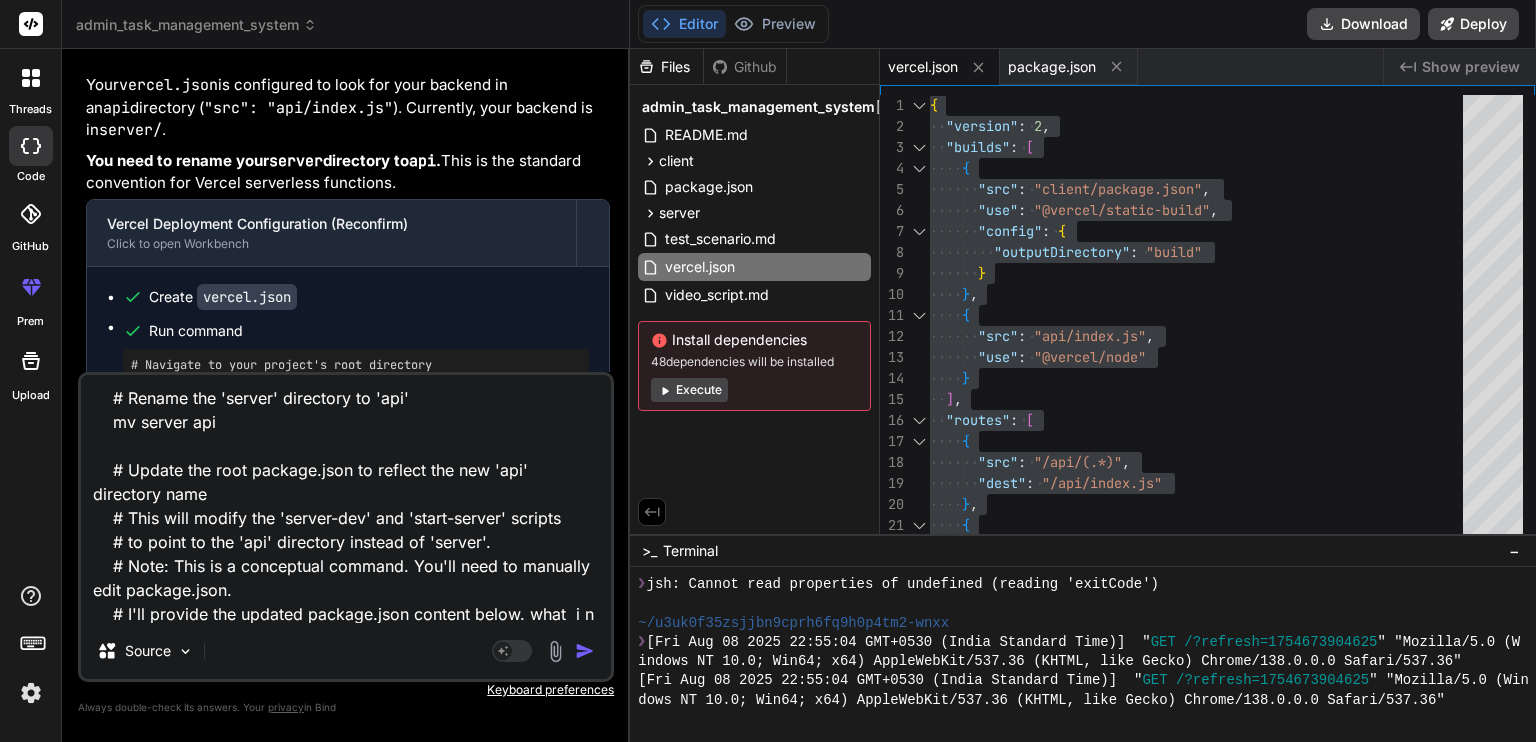 type on "# Navigate to your project's root directory
S:
cd "alatree ventures"
# Rename the 'server' directory to 'api'
mv server api
# Update the root package.json to reflect the new 'api' directory name
# This will modify the 'server-dev' and 'start-server' scripts
# to point to the 'api' directory instead of 'server'.
# Note: This is a conceptual command. You'll need to manually edit package.json.
# I'll provide the updated package.json content below. what  i ne" 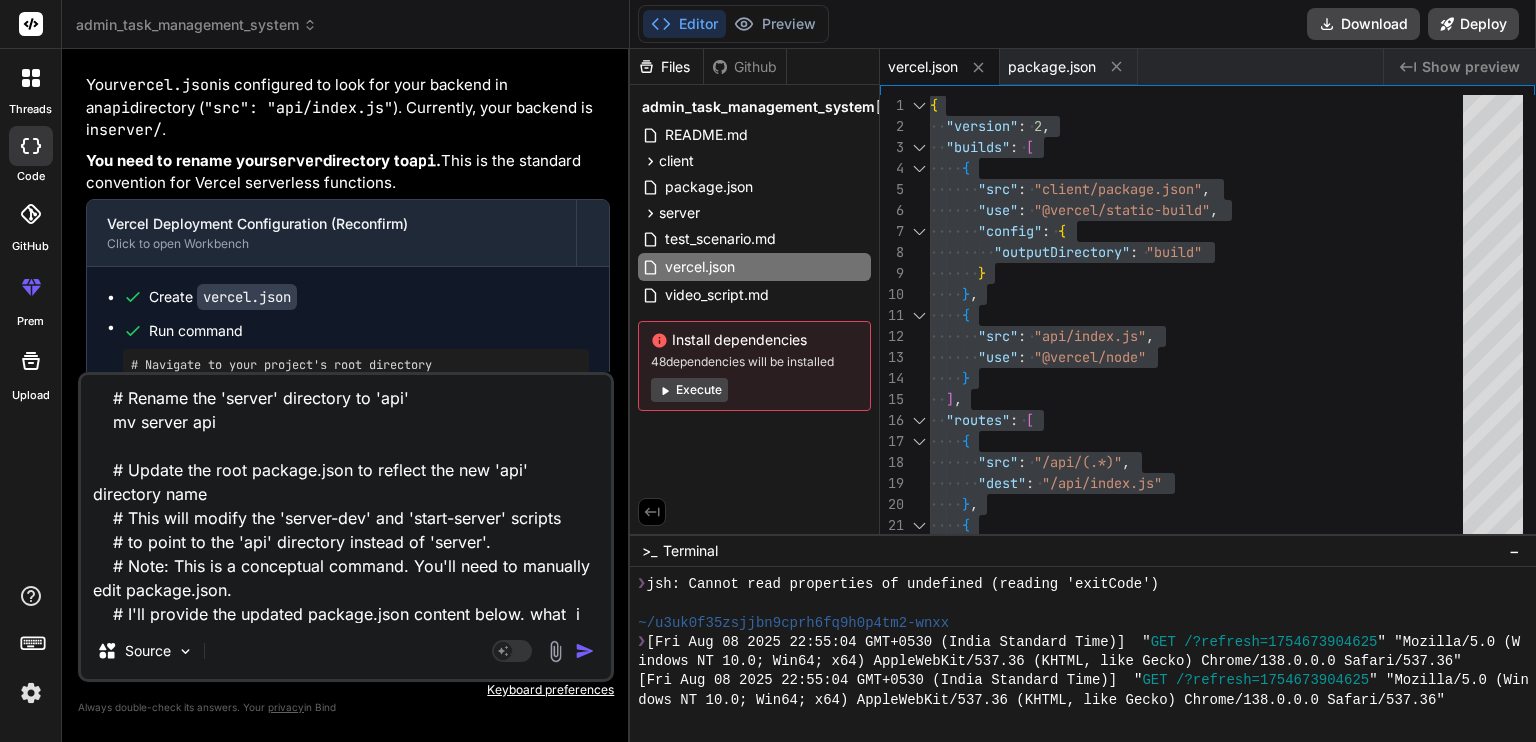 type on "x" 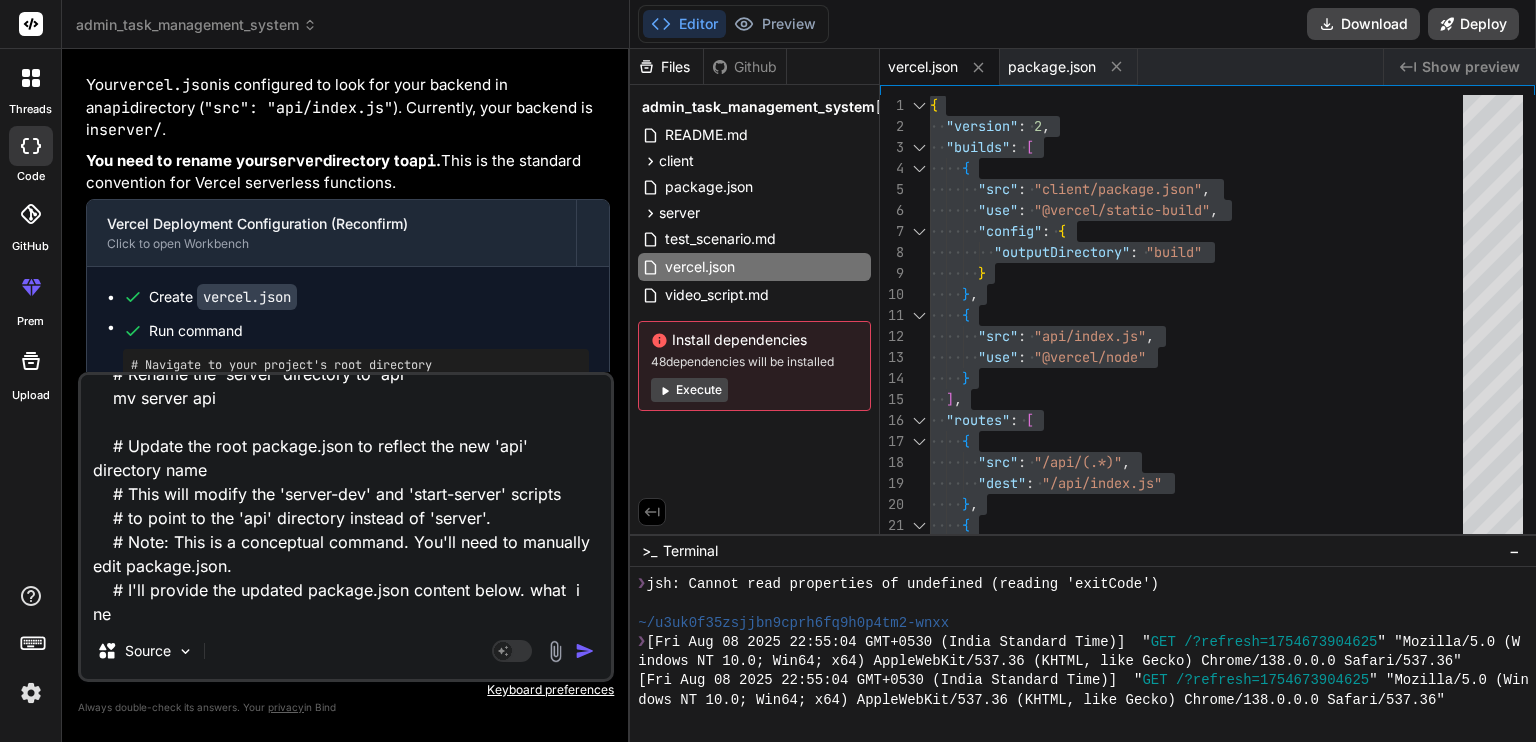 type on "# Navigate to your project's root directory
S:
cd "alatree ventures"
# Rename the 'server' directory to 'api'
mv server api
# Update the root package.json to reflect the new 'api' directory name
# This will modify the 'server-dev' and 'start-server' scripts
# to point to the 'api' directory instead of 'server'.
# Note: This is a conceptual command. You'll need to manually edit package.json.
# I'll provide the updated package.json content below. what  i ned" 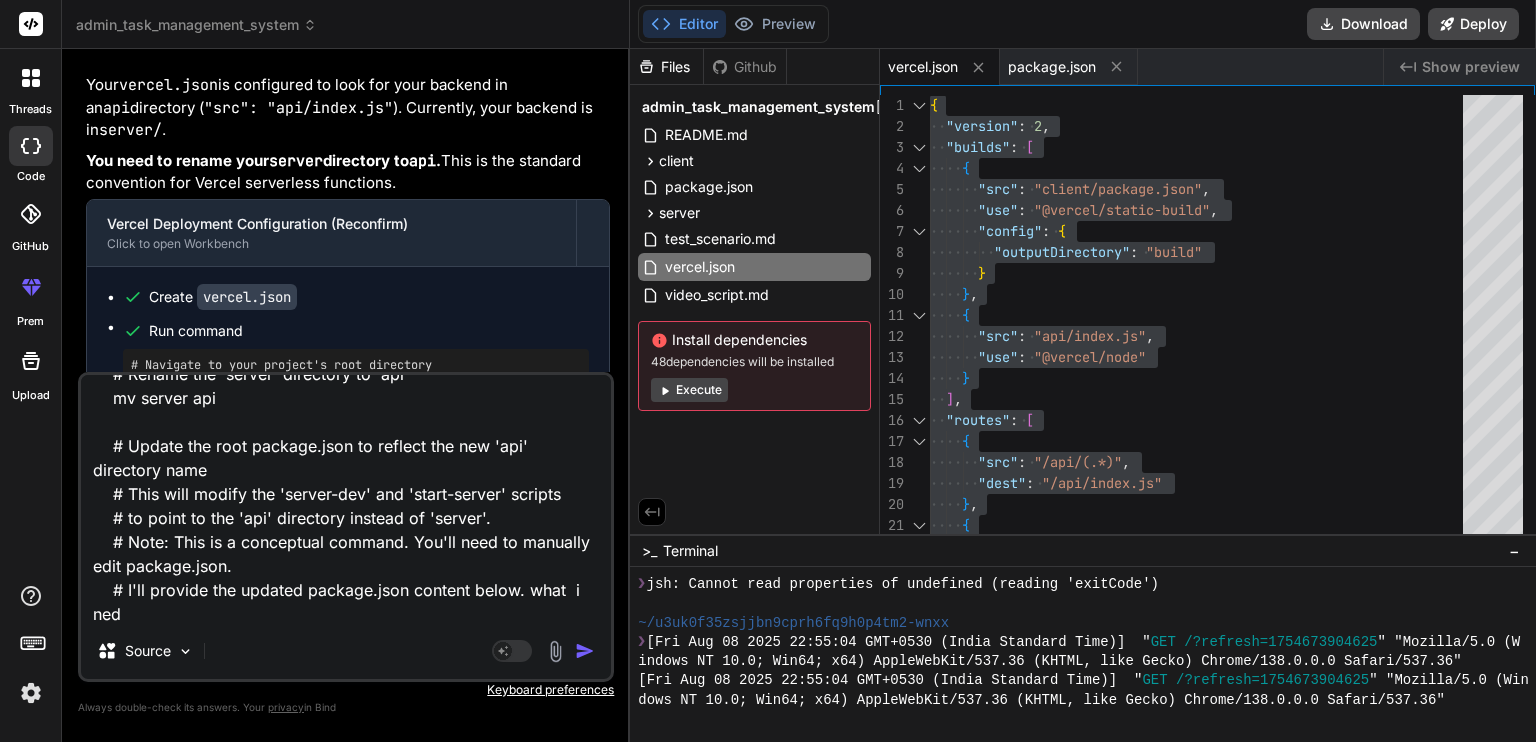 type on "# Navigate to your project's root directory
S:
cd "alatree ventures"
# Rename the 'server' directory to 'api'
mv server api
# Update the root package.json to reflect the new 'api' directory name
# This will modify the 'server-dev' and 'start-server' scripts
# to point to the 'api' directory instead of 'server'.
# Note: This is a conceptual command. You'll need to manually edit package.json.
# I'll provide the updated package.json content below. what  i nedd" 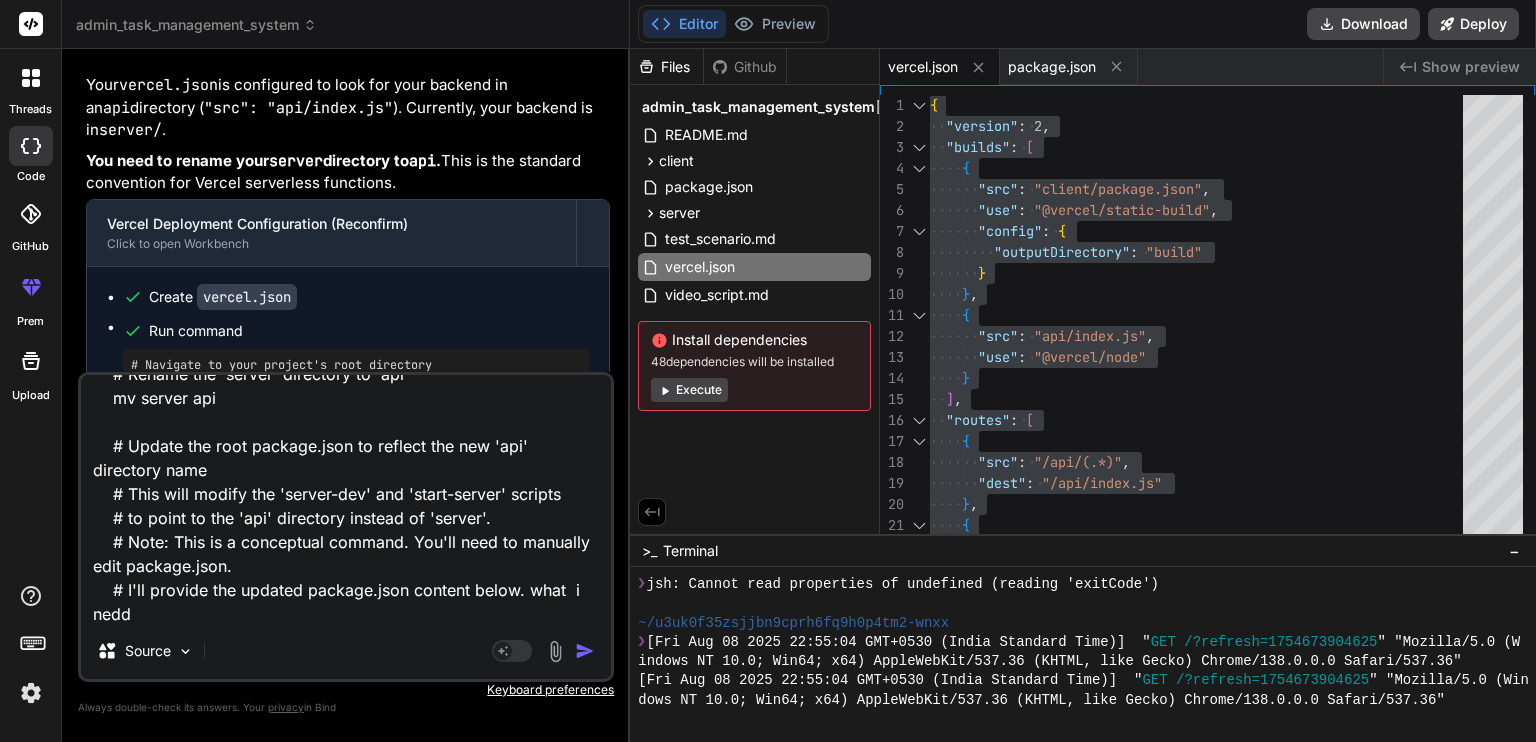 type on "# Navigate to your project's root directory
S:
cd "alatree ventures"
# Rename the 'server' directory to 'api'
mv server api
# Update the root package.json to reflect the new 'api' directory name
# This will modify the 'server-dev' and 'start-server' scripts
# to point to the 'api' directory instead of 'server'.
# Note: This is a conceptual command. You'll need to manually edit package.json.
# I'll provide the updated package.json content below. what  i nedd" 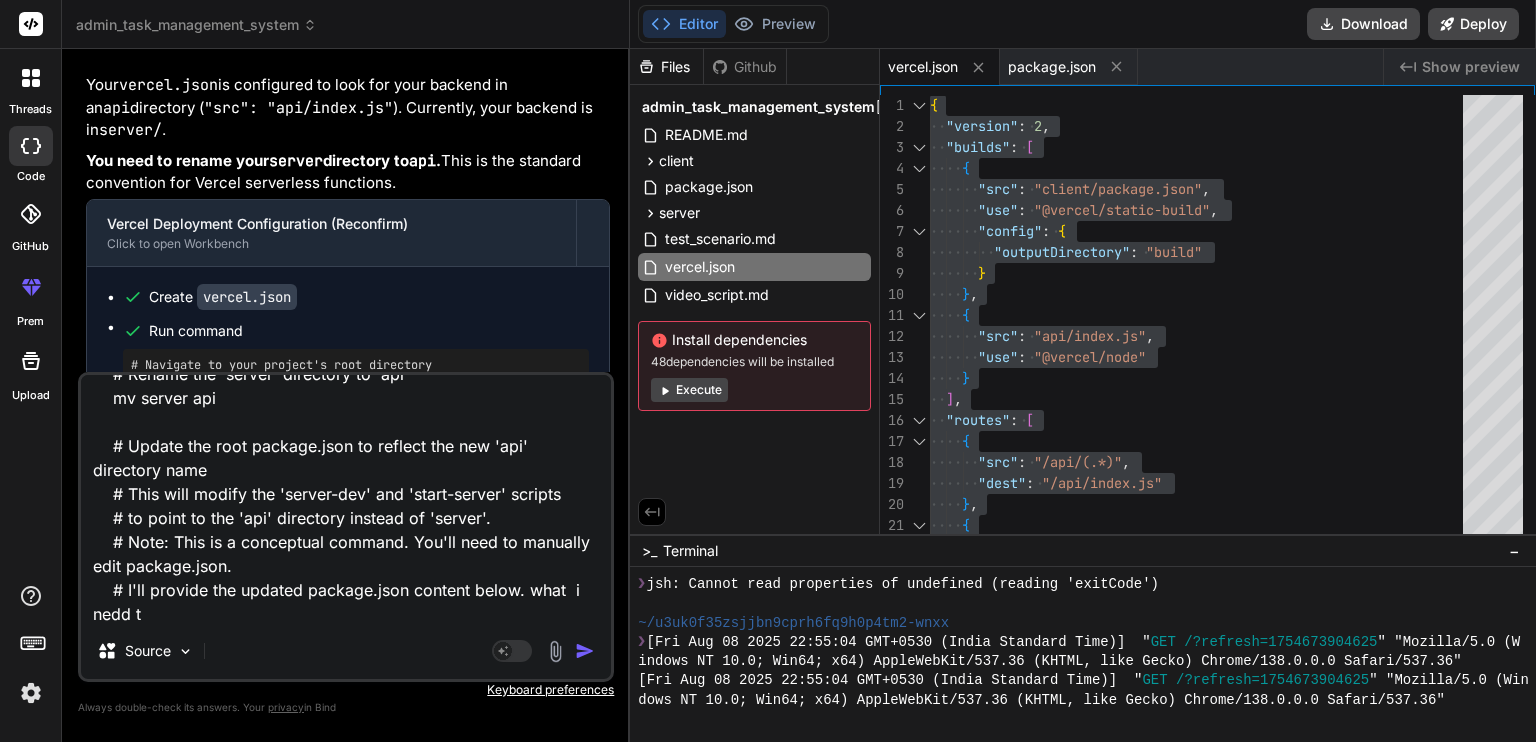 type on "# Navigate to your project's root directory
S:
cd "alatree ventures"
# Rename the 'server' directory to 'api'
mv server api
# Update the root package.json to reflect the new 'api' directory name
# This will modify the 'server-dev' and 'start-server' scripts
# to point to the 'api' directory instead of 'server'.
# Note: This is a conceptual command. You'll need to manually edit package.json.
# I'll provide the updated package.json content below. what  i nedd to" 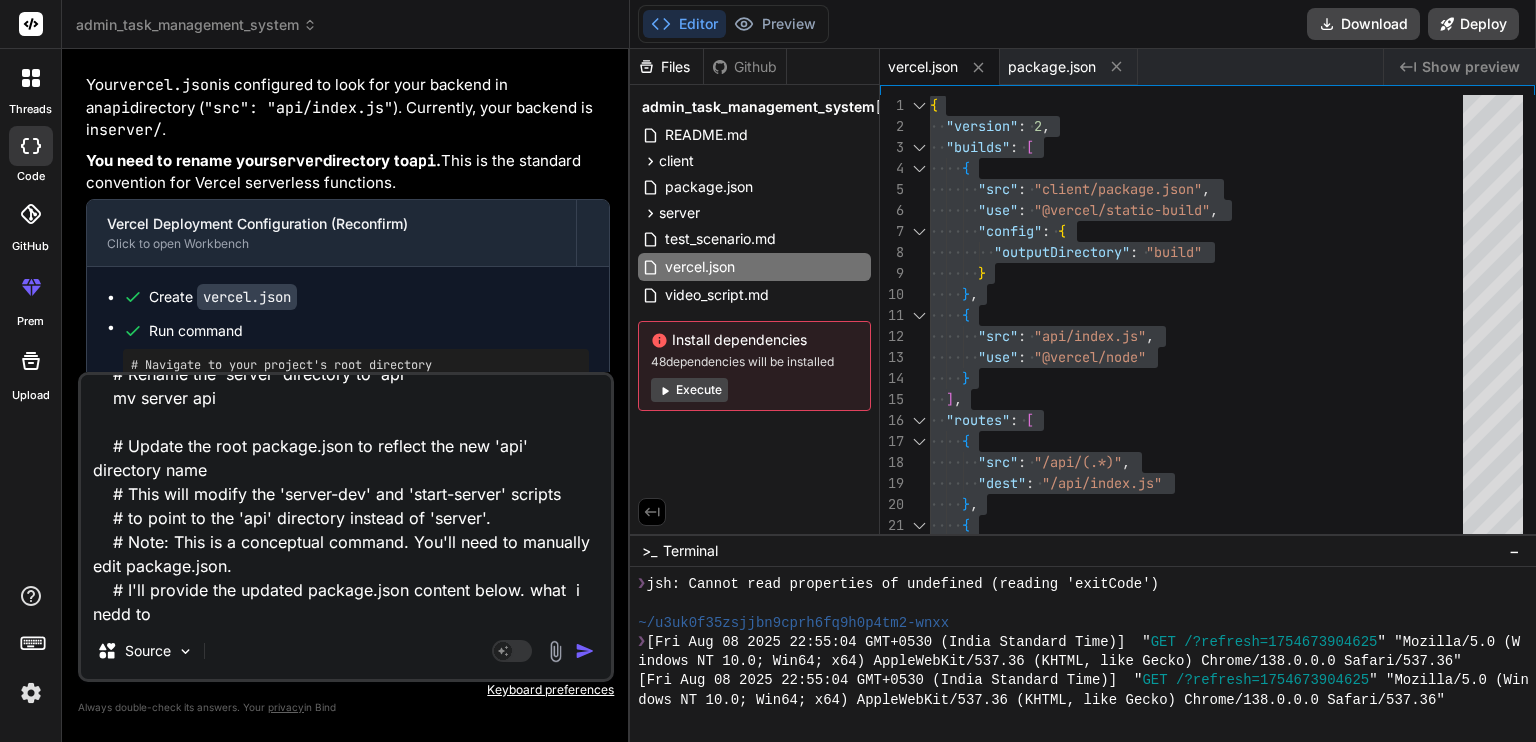 type on "# Navigate to your project's root directory
S:
cd "alatree ventures"
# Rename the 'server' directory to 'api'
mv server api
# Update the root package.json to reflect the new 'api' directory name
# This will modify the 'server-dev' and 'start-server' scripts
# to point to the 'api' directory instead of 'server'.
# Note: This is a conceptual command. You'll need to manually edit package.json.
# I'll provide the updated package.json content below. what  i nedd to" 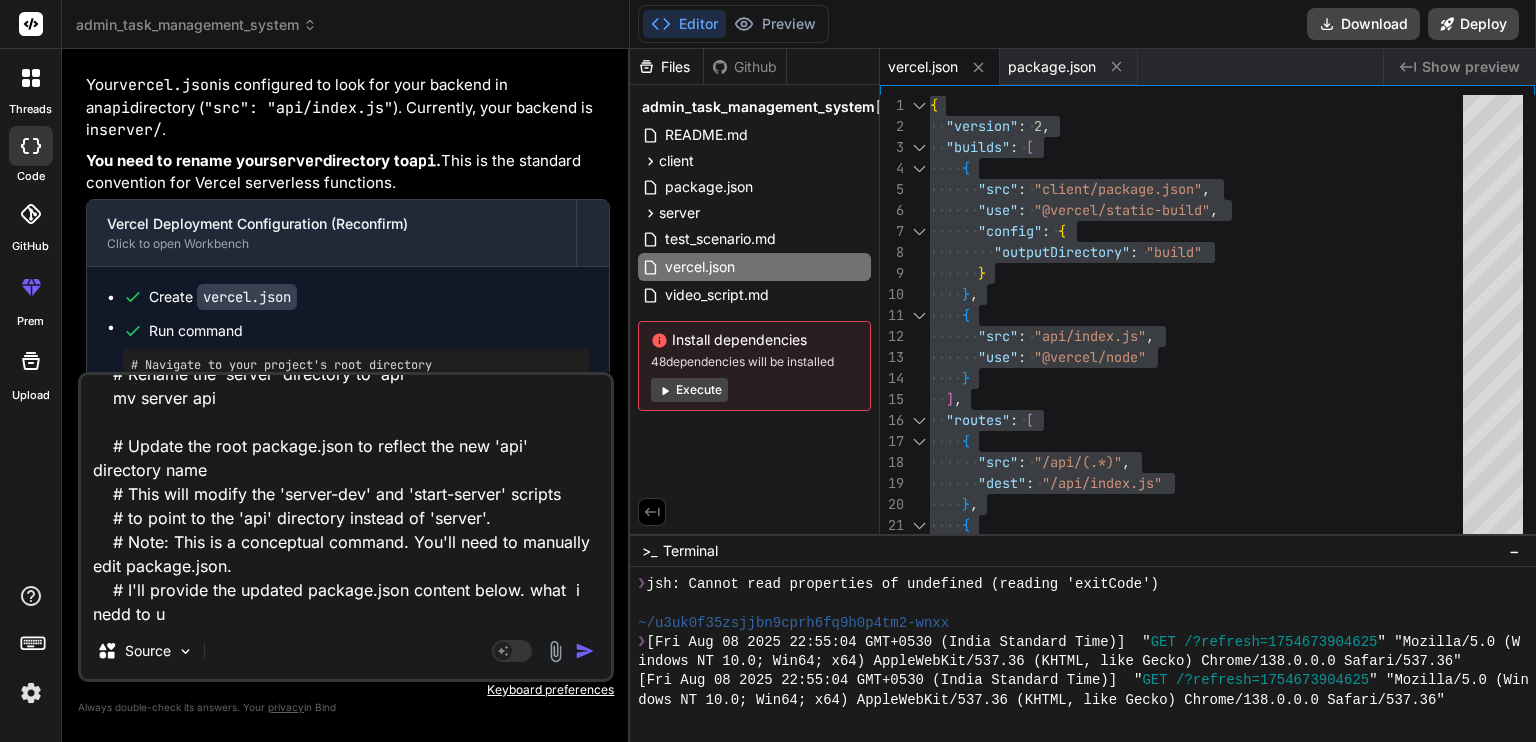 type on "# Navigate to your project's root directory
S:
cd "alatree ventures"
# Rename the 'server' directory to 'api'
mv server api
# Update the root package.json to reflect the new 'api' directory name
# This will modify the 'server-dev' and 'start-server' scripts
# to point to the 'api' directory instead of 'server'.
# Note: This is a conceptual command. You'll need to manually edit package.json.
# I'll provide the updated package.json content below. what  i nedd to upda" 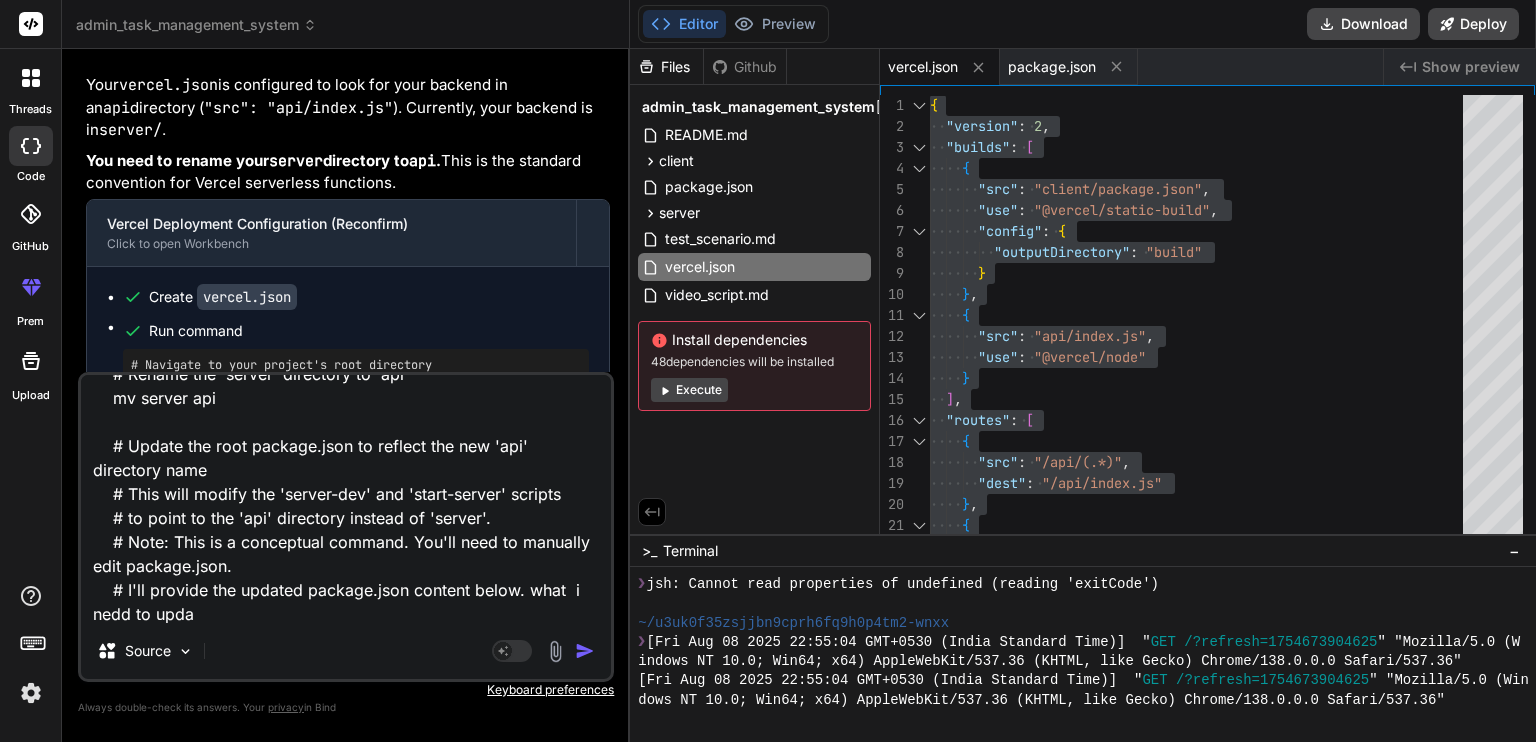 type on "# Navigate to your project's root directory
S:
cd "[FOLDER]"
# Rename the 'server' directory to 'api'
mv server api
# Update the root package.json to reflect the new 'api' directory name
# This will modify the 'server-dev' and 'start-server' scripts
# to point to the 'api' directory instead of 'server'.
# Note: This is a conceptual command. You'll need to manually edit package.json.
# I'll provide the updated package.json content below. what  i nedd to upd" 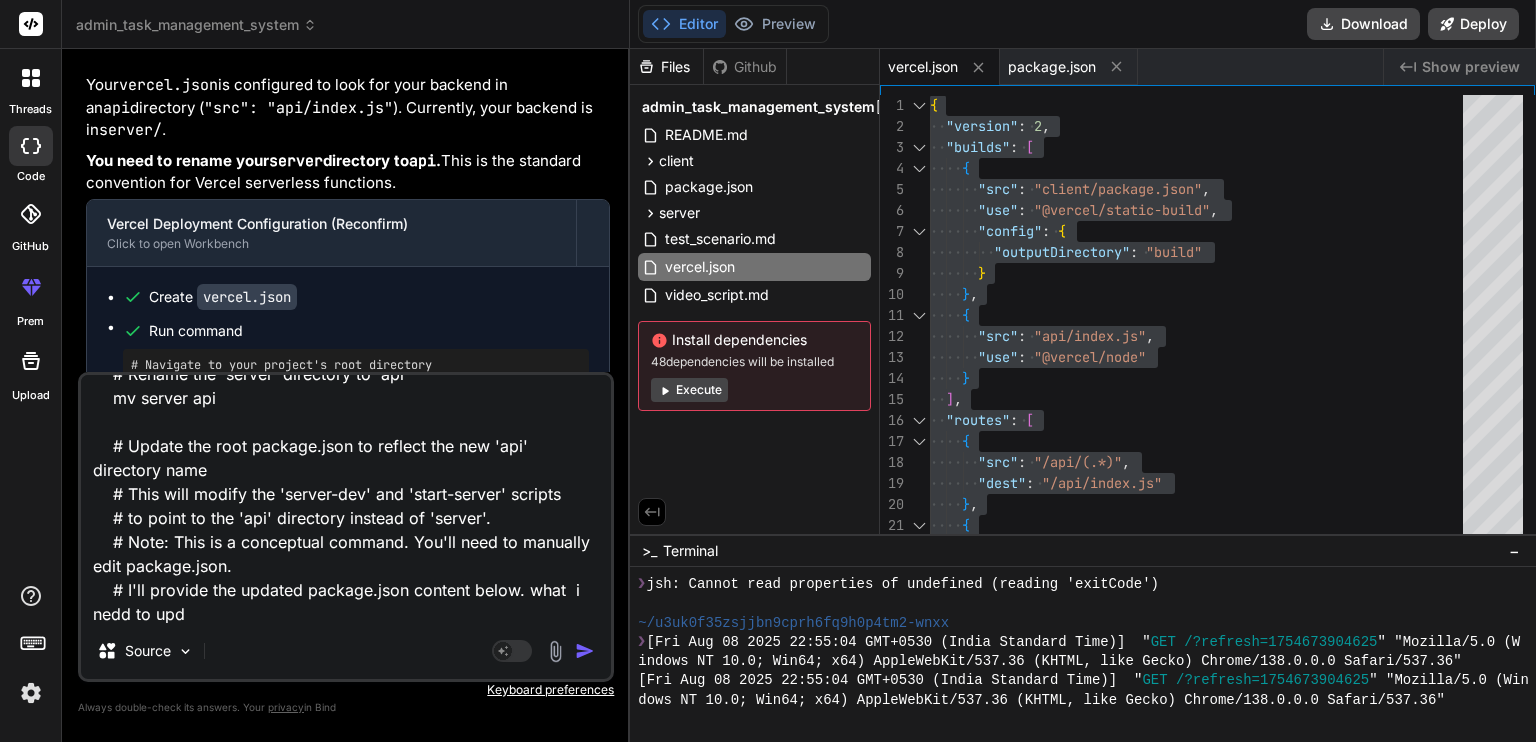 type on "# Navigate to your project's root directory
[DRIVE]:
cd "[FOLDER]"
# Rename the 'server' directory to 'api'
mv server api
# Update the root package.json to reflect the new 'api' directory name
# This will modify the 'server-dev' and 'start-server' scripts
# to point to the 'api' directory instead of 'server'.
# Note: This is a conceptual command. You'll need to manually edit package.json.
# I'll provide the updated package.json content below. what  i nedd to upda" 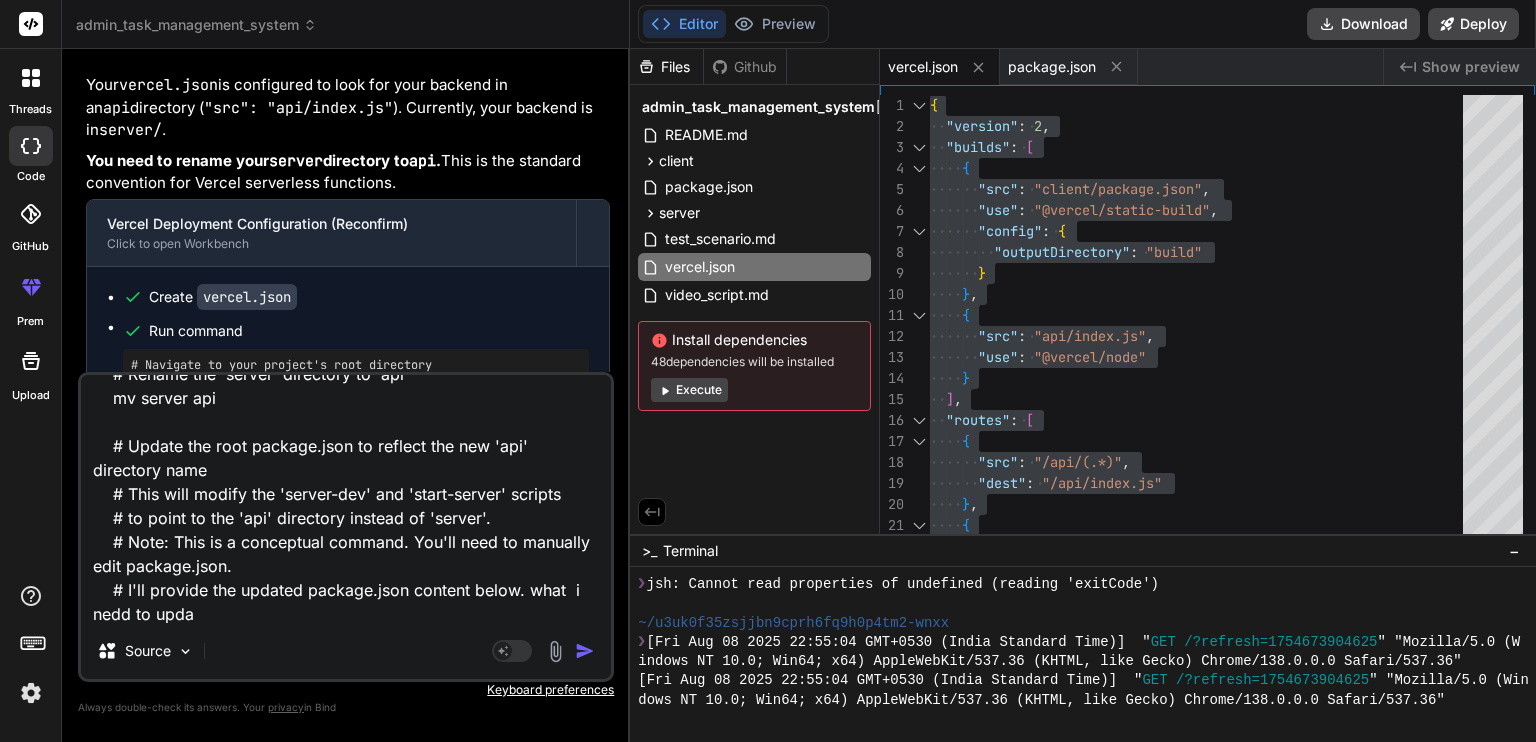 type on "# Navigate to your project's root directory
[DRIVE]:
cd "[FOLDER]"
# Rename the 'server' directory to 'api'
mv server api
# Update the root package.json to reflect the new 'api' directory name
# This will modify the 'server-dev' and 'start-server' scripts
# to point to the 'api' directory instead of 'server'.
# Note: This is a conceptual command. You'll need to manually edit package.json.
# I'll provide the updated package.json content below. what  i nedd to updaz" 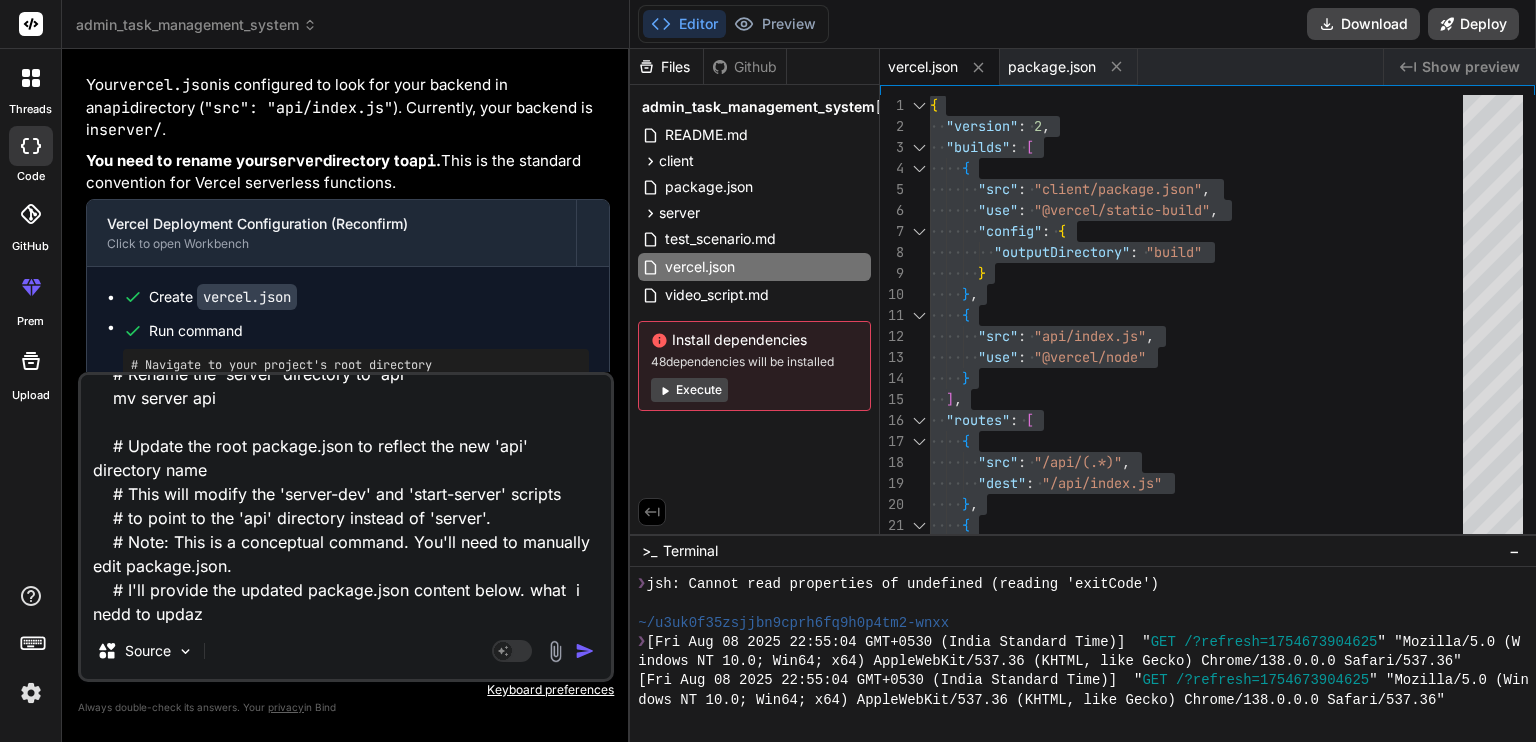 type on "# Navigate to your project's root directory
S:
cd "alatree ventures"
# Rename the 'server' directory to 'api'
mv server api
# Update the root package.json to reflect the new 'api' directory name
# This will modify the 'server-dev' and 'start-server' scripts
# to point to the 'api' directory instead of 'server'.
# Note: This is a conceptual command. You'll need to manually edit package.json.
# I'll provide the updated package.json content below. what  i nedd to updazt" 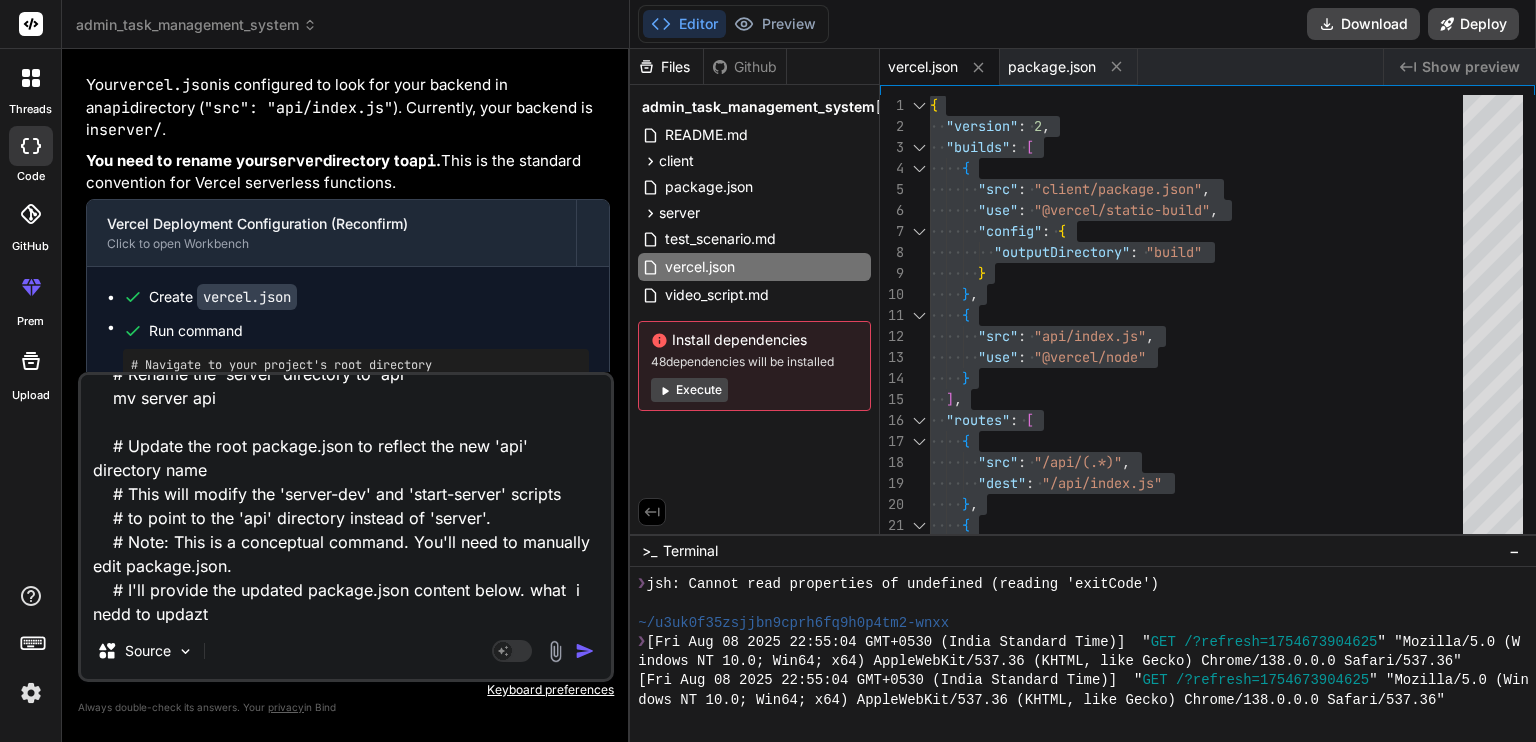 type on "# Navigate to your project's root directory
S:
cd "alatree ventures"
# Rename the 'server' directory to 'api'
mv server api
# Update the root package.json to reflect the new 'api' directory name
# This will modify the 'server-dev' and 'start-server' scripts
# to point to the 'api' directory instead of 'server'.
# Note: This is a conceptual command. You'll need to manually edit package.json.
# I'll provide the updated package.json content below. what  i nedd to updazt" 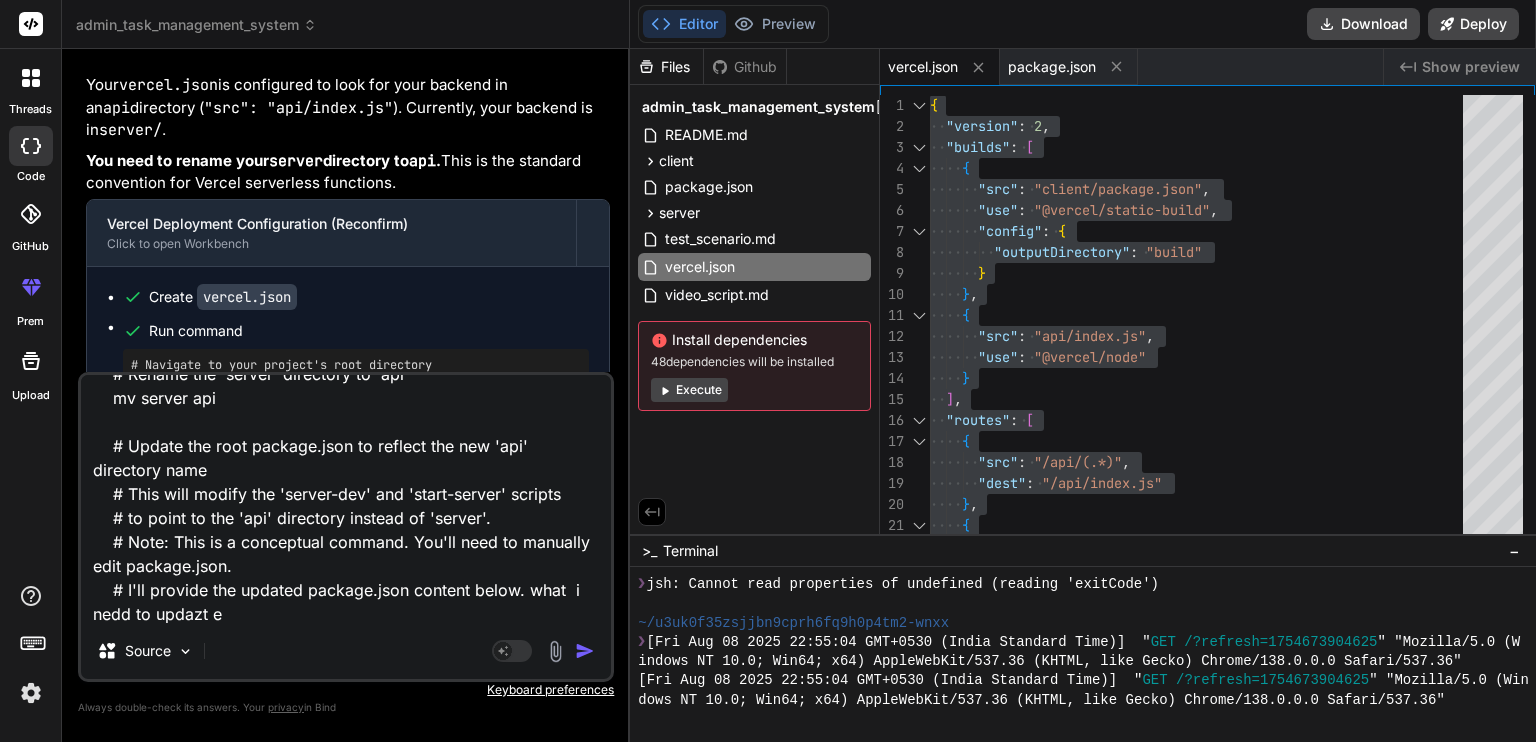 type on "x" 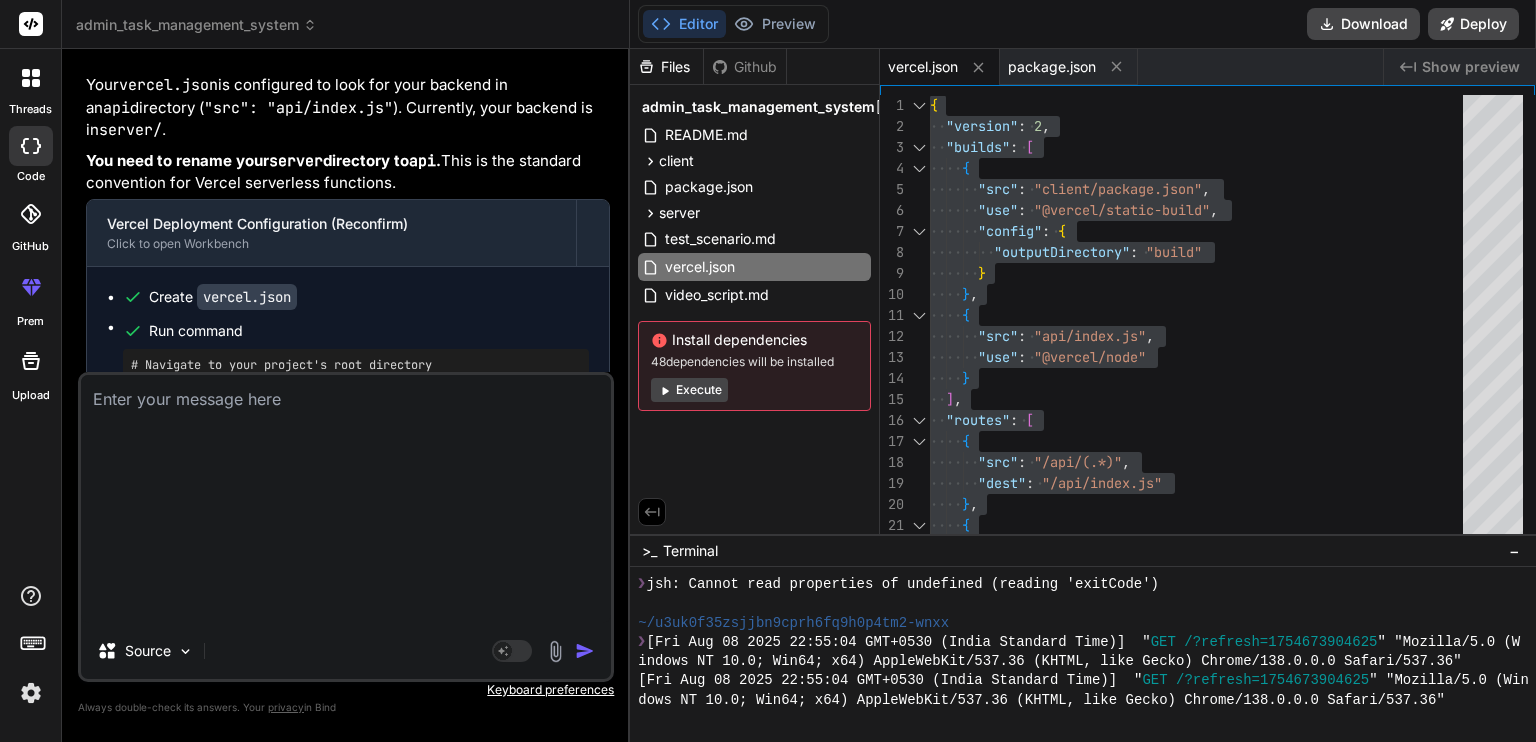 scroll, scrollTop: 0, scrollLeft: 0, axis: both 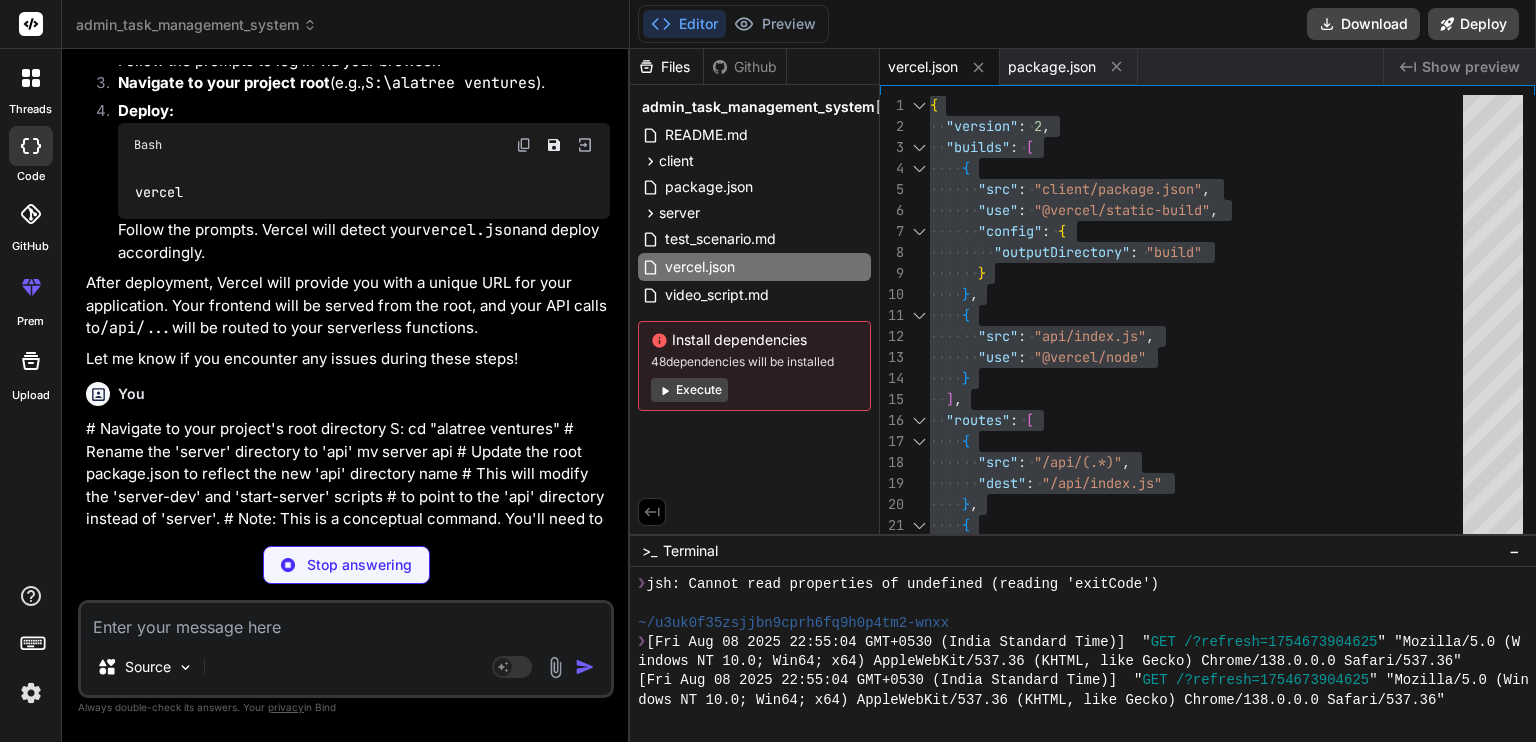 type on "x" 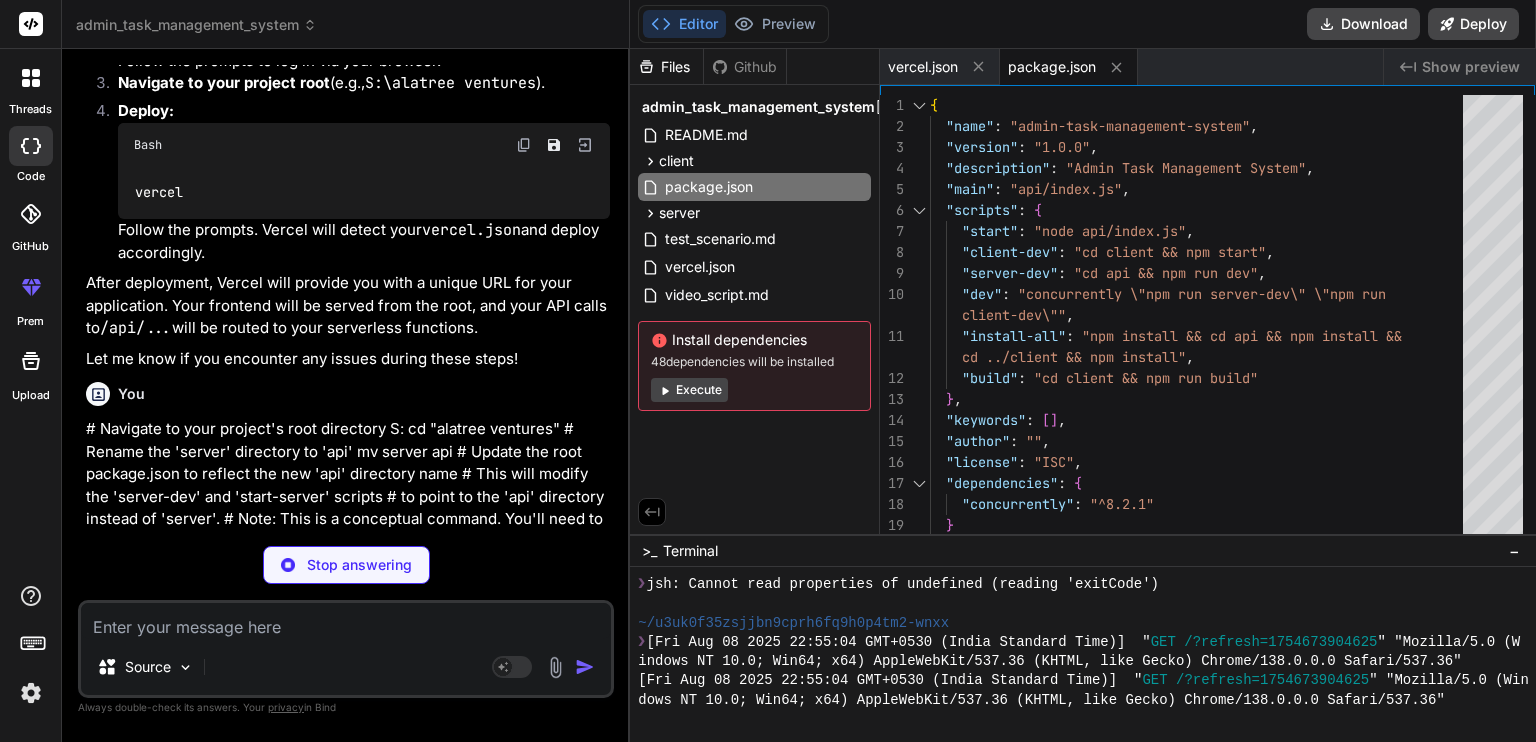 type on "x" 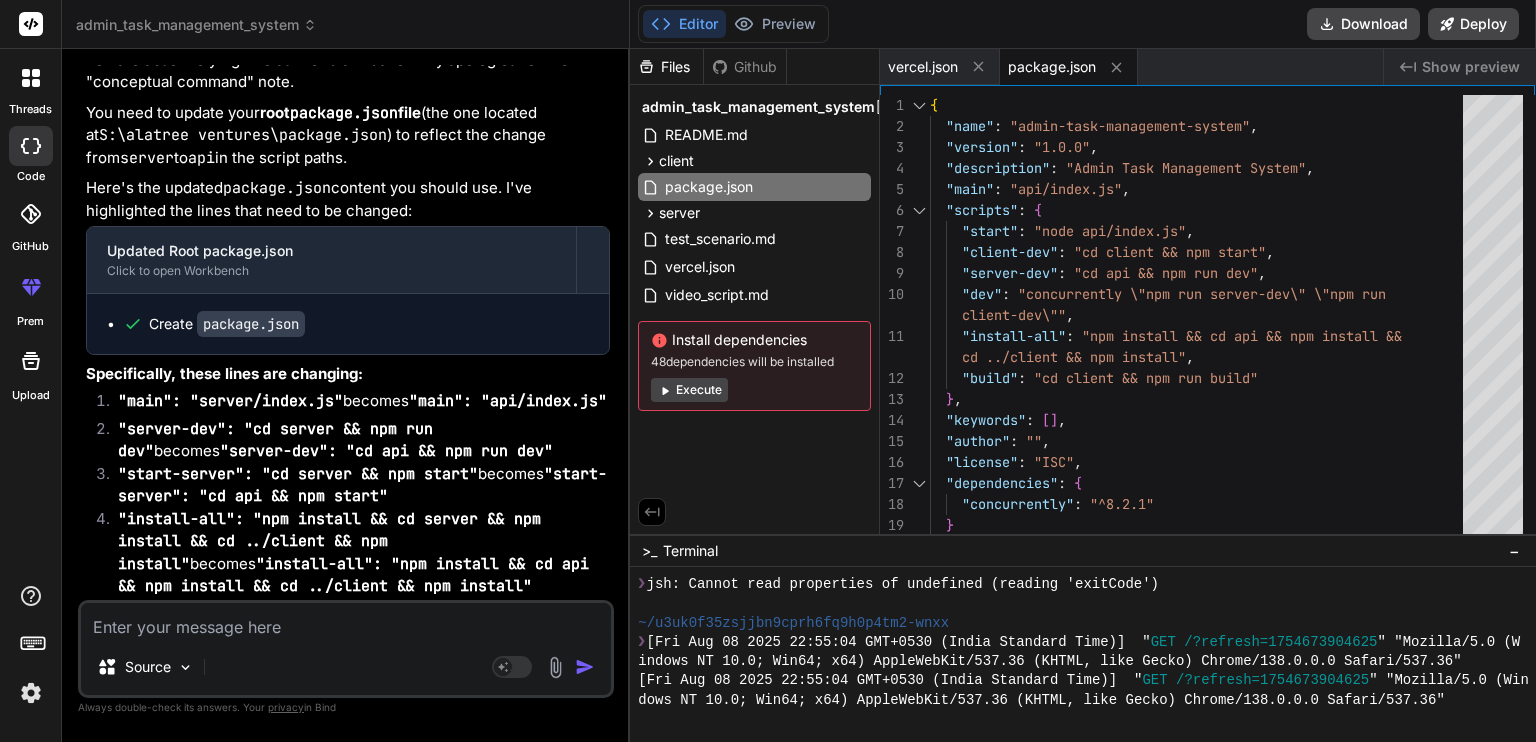 scroll, scrollTop: 14720, scrollLeft: 0, axis: vertical 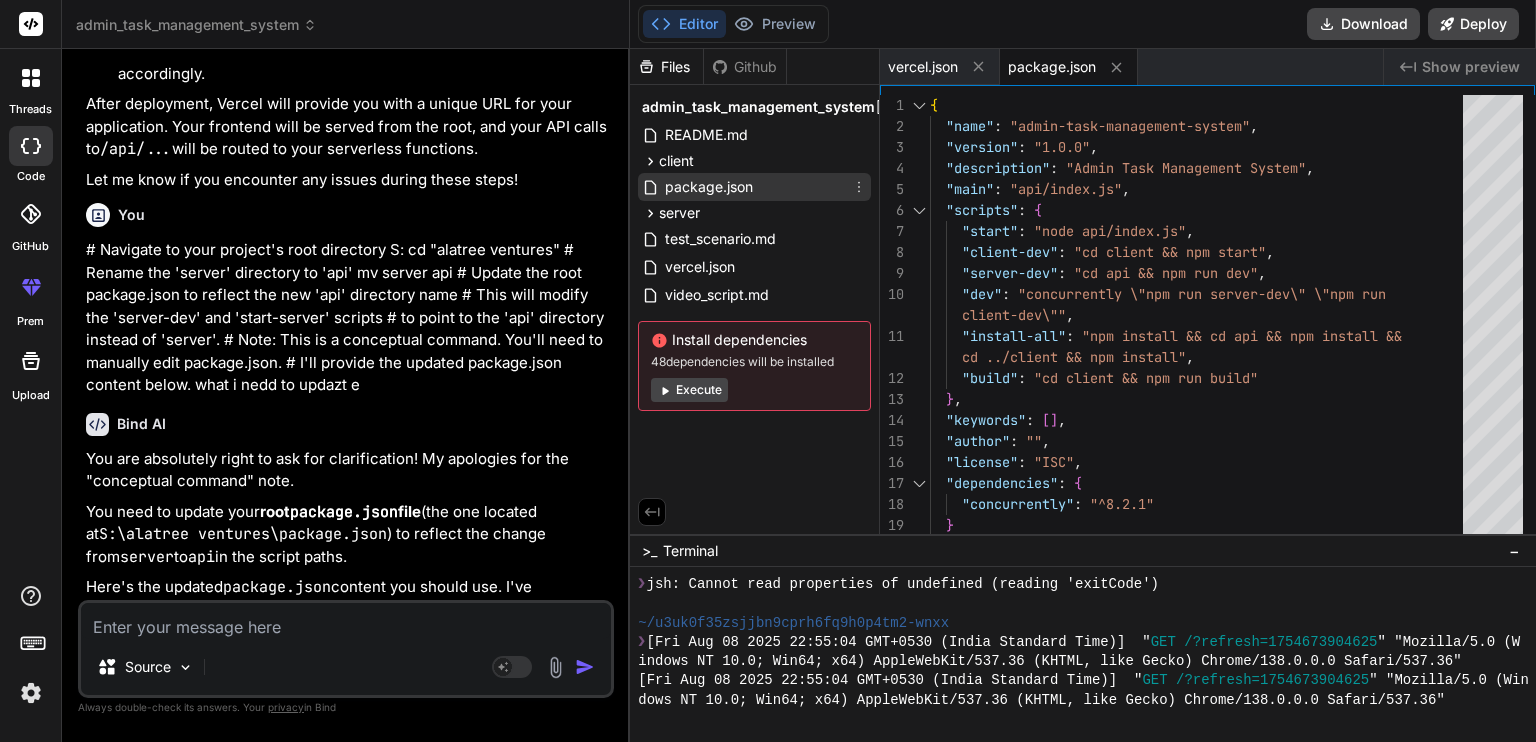 click on "package.json" at bounding box center (709, 187) 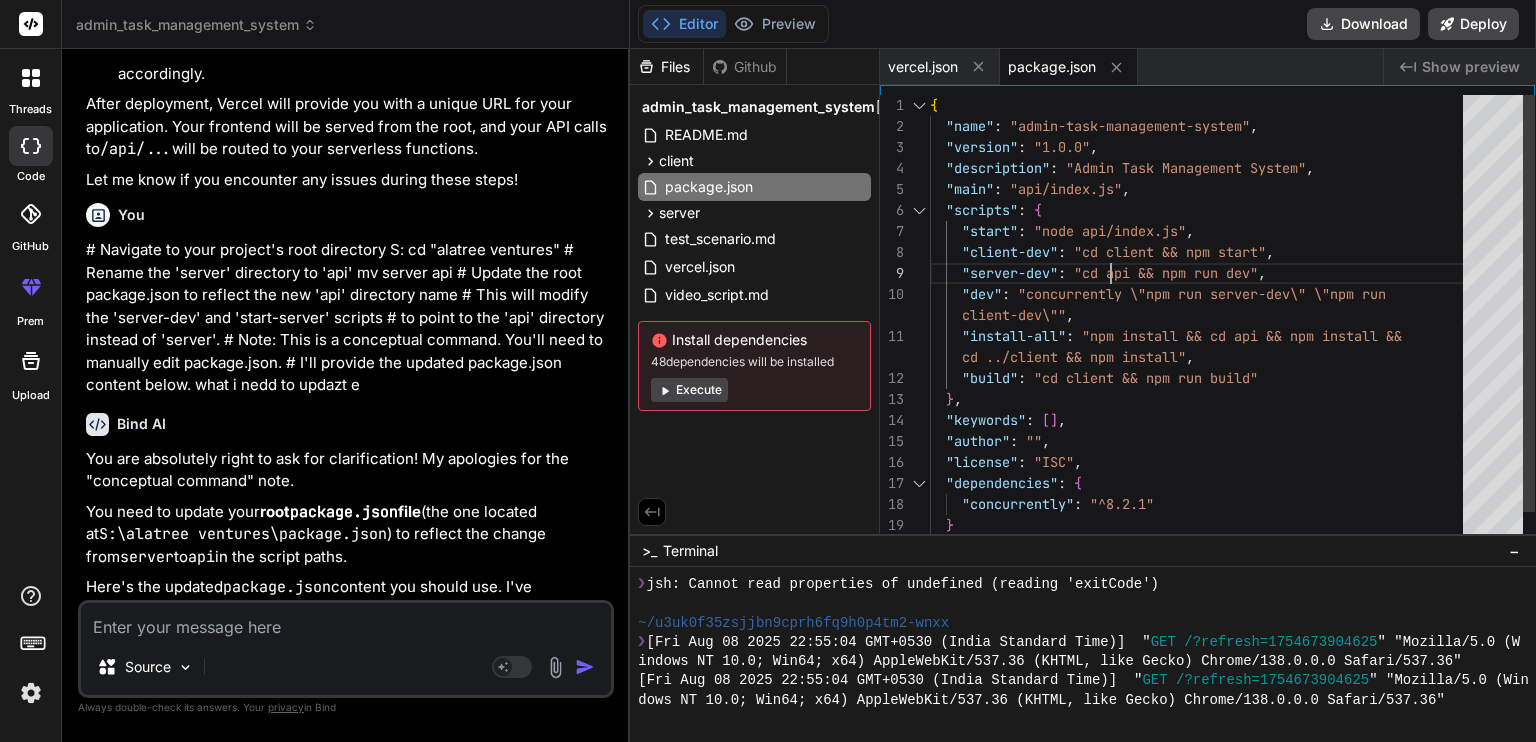 click on ""scripts" :  {     "start" :  "node api/index.js" ,     "client-dev" :  "cd client && npm start" ,     "server-dev" :  "cd api && npm run dev" ,     "dev" :  "concurrently \"npm run server-dev\" \"npm run      "install-all" :  "npm install && cd api && npm install &&      "build" :  "cd client && npm run build"   } ,   "keywords" :  [ ] ,   "author" :  "" ,   "license" :  "ISC" ,   "dependencies" :  {     "concurrently" :  "^8.2.1"   } }   "description" :  "Admin Task Management System" ,   "main" :  "api/index.js" ,   "name" :  "admin-task-management-system" ,   "version" :  "1.0.0" ,     client-dev\"" ,     cd ../client && npm install" ," at bounding box center [1202, 336] 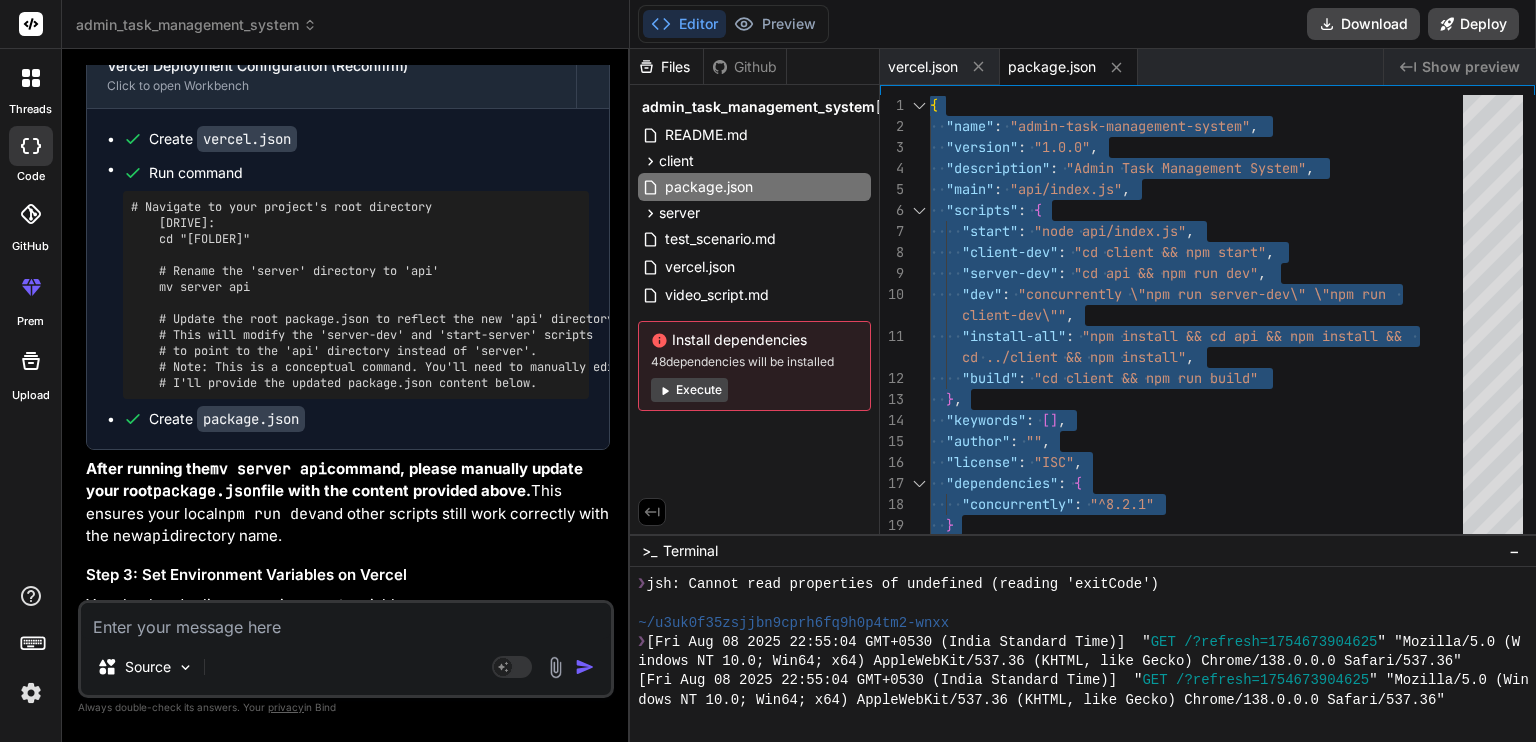 scroll, scrollTop: 12620, scrollLeft: 0, axis: vertical 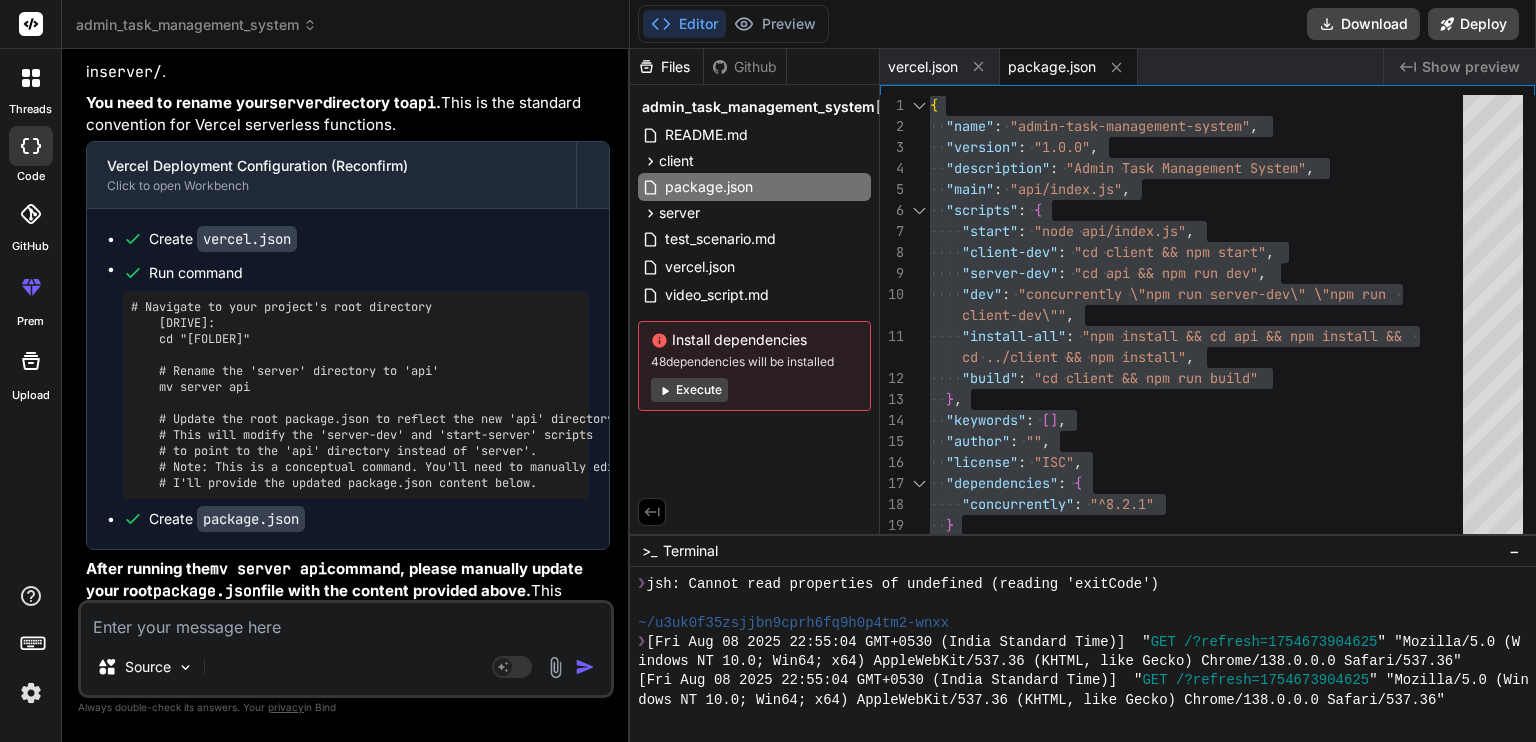 click on "# Navigate to your project's root directory
[DRIVE]:
cd "[FOLDER]"
# Rename the 'server' directory to 'api'
mv server api
# Update the root package.json to reflect the new 'api' directory name
# This will modify the 'server-dev' and 'start-server' scripts
# to point to the 'api' directory instead of 'server'.
# Note: This is a conceptual command. You'll need to manually edit package.json.
# I'll provide the updated package.json content below." at bounding box center [356, 395] 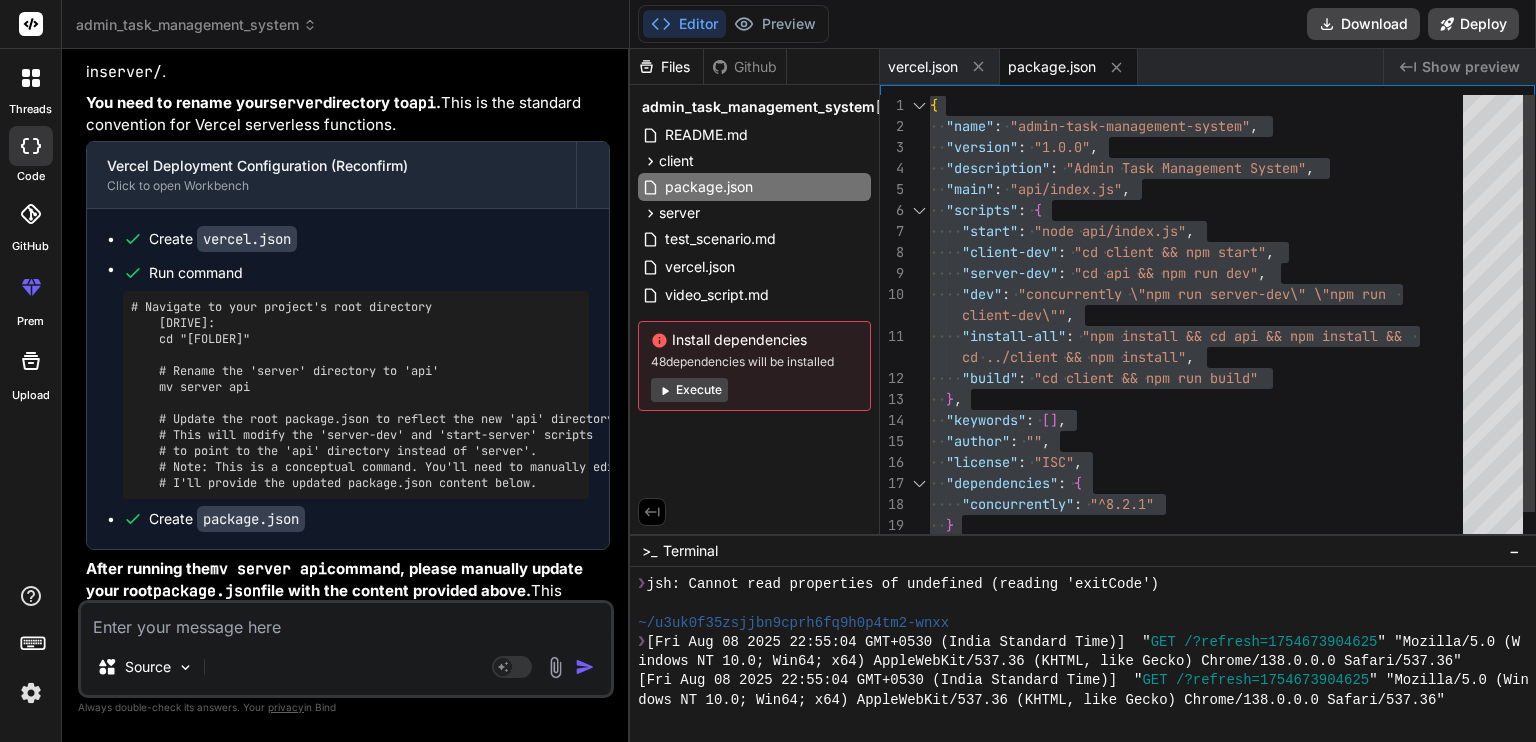 click on ""scripts" :  {     "start" :  "node api/index.js" ,     "client-dev" :  "cd client && npm start" ,     "server-dev" :  "cd api && npm run dev" ,     "dev" :  "concurrently \"npm run server-dev\" \"npm run      "install-all" :  "npm install && cd api && npm install &&      "build" :  "cd client && npm run build"   } ,   "keywords" :  [ ] ,   "author" :  "" ,   "license" :  "ISC" ,   "dependencies" :  {     "concurrently" :  "^8.2.1"   } }   "description" :  "Admin Task Management System" ,   "main" :  "api/index.js" ,   "name" :  "admin-task-management-system" ,   "version" :  "1.0.0" ,     client-dev\"" ,     cd ../client && npm install" ," at bounding box center [1202, 336] 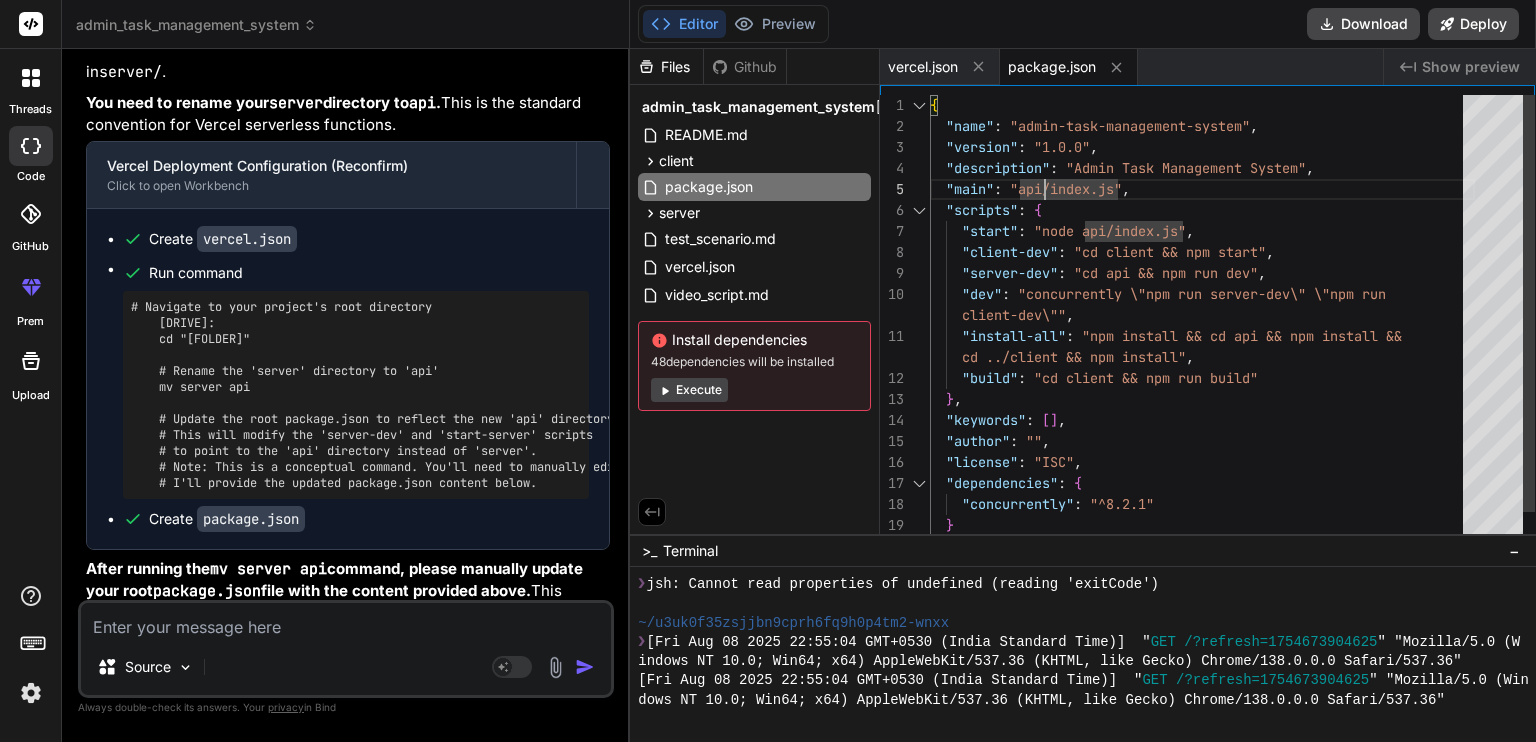 type on "{
"name": "admin-task-management-system",
"version": "1.0.0",
"description": "Admin Task Management System",
"main": "api/index.js",
"scripts": {
"start": "node api/index.js",
"client-dev": "cd client && npm start",
"server-dev": "cd api && npm run dev",
"dev": "concurrently \"npm run server-dev\" \"npm run …  }
}" 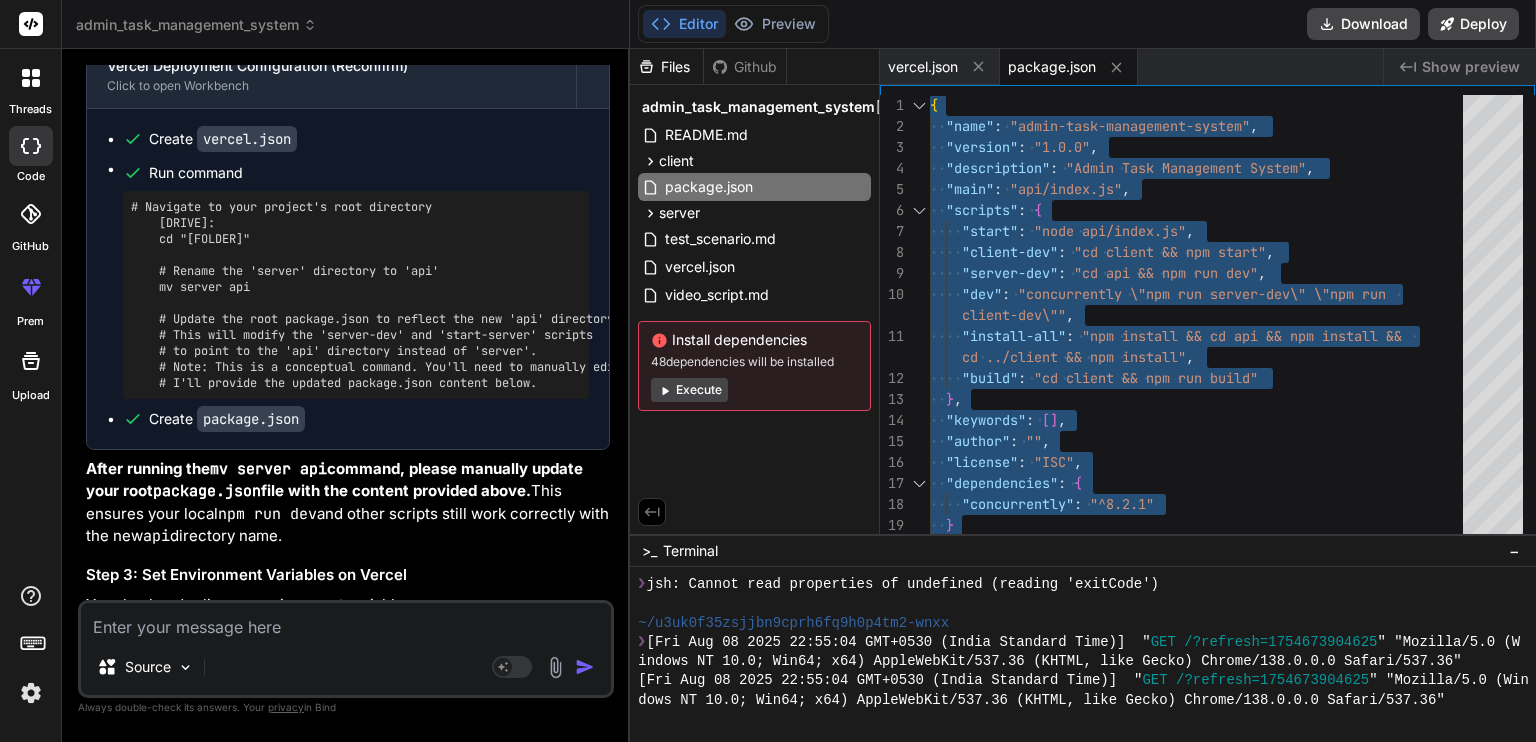 scroll, scrollTop: 12620, scrollLeft: 0, axis: vertical 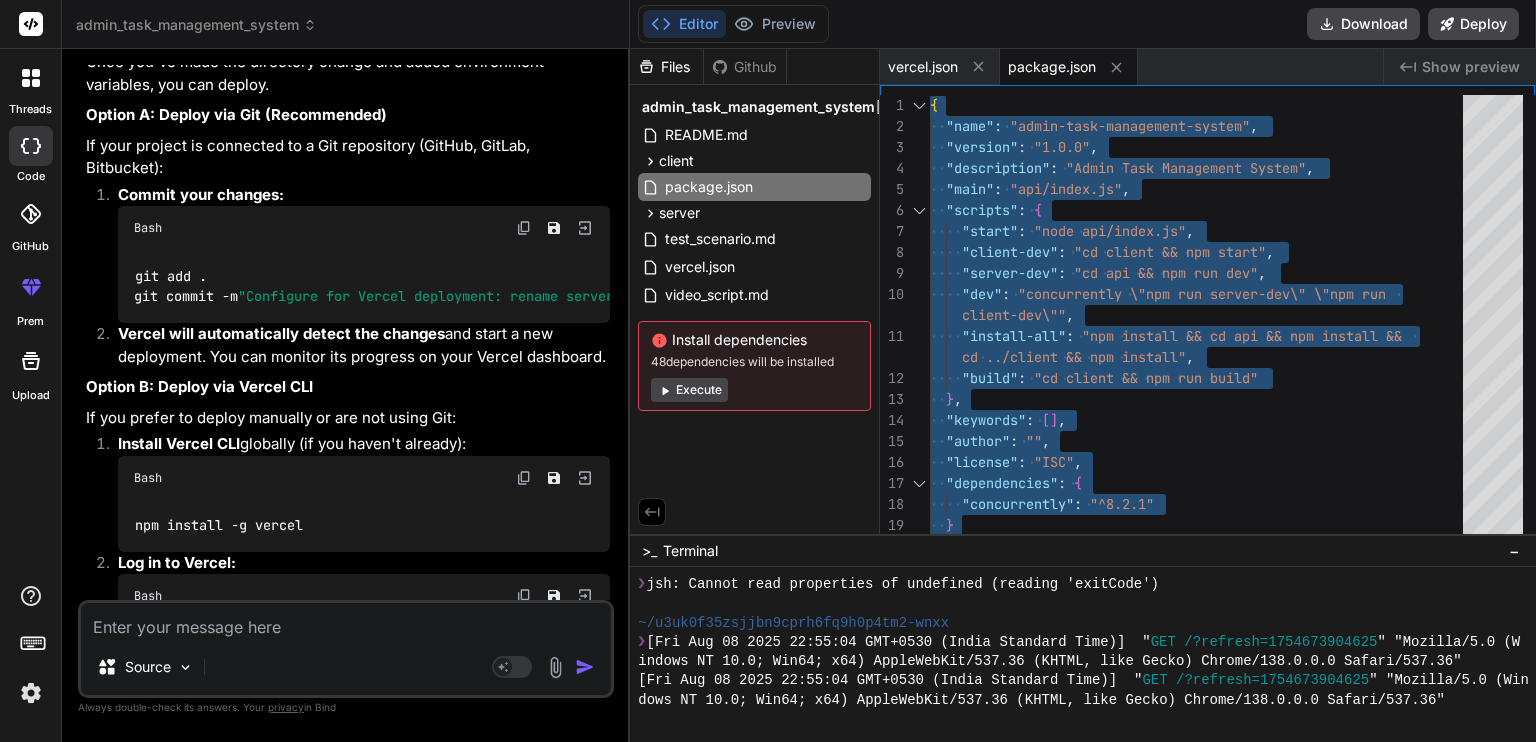 click at bounding box center (346, 621) 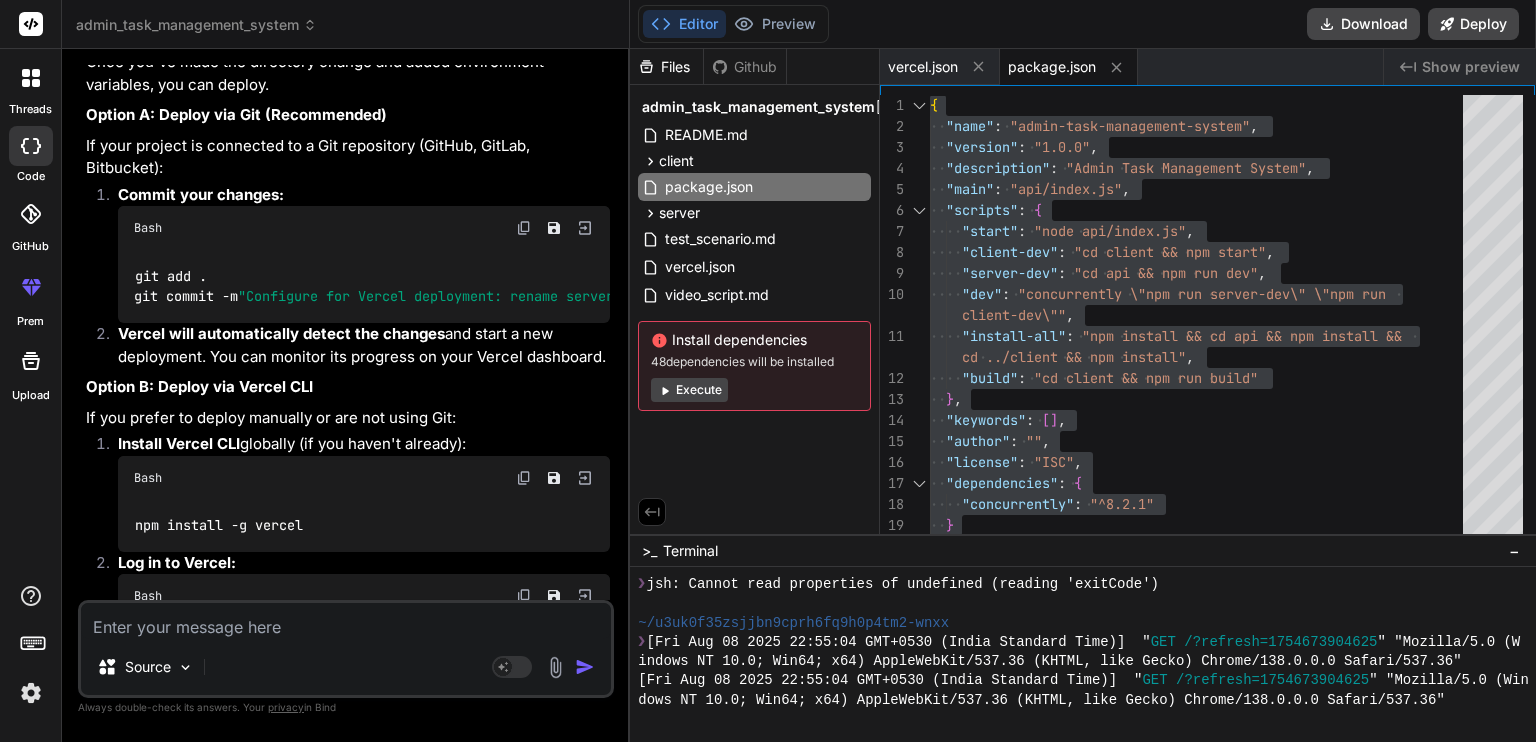 paste on "Invalid request: should NOT have additional property `description`. Please remove it." 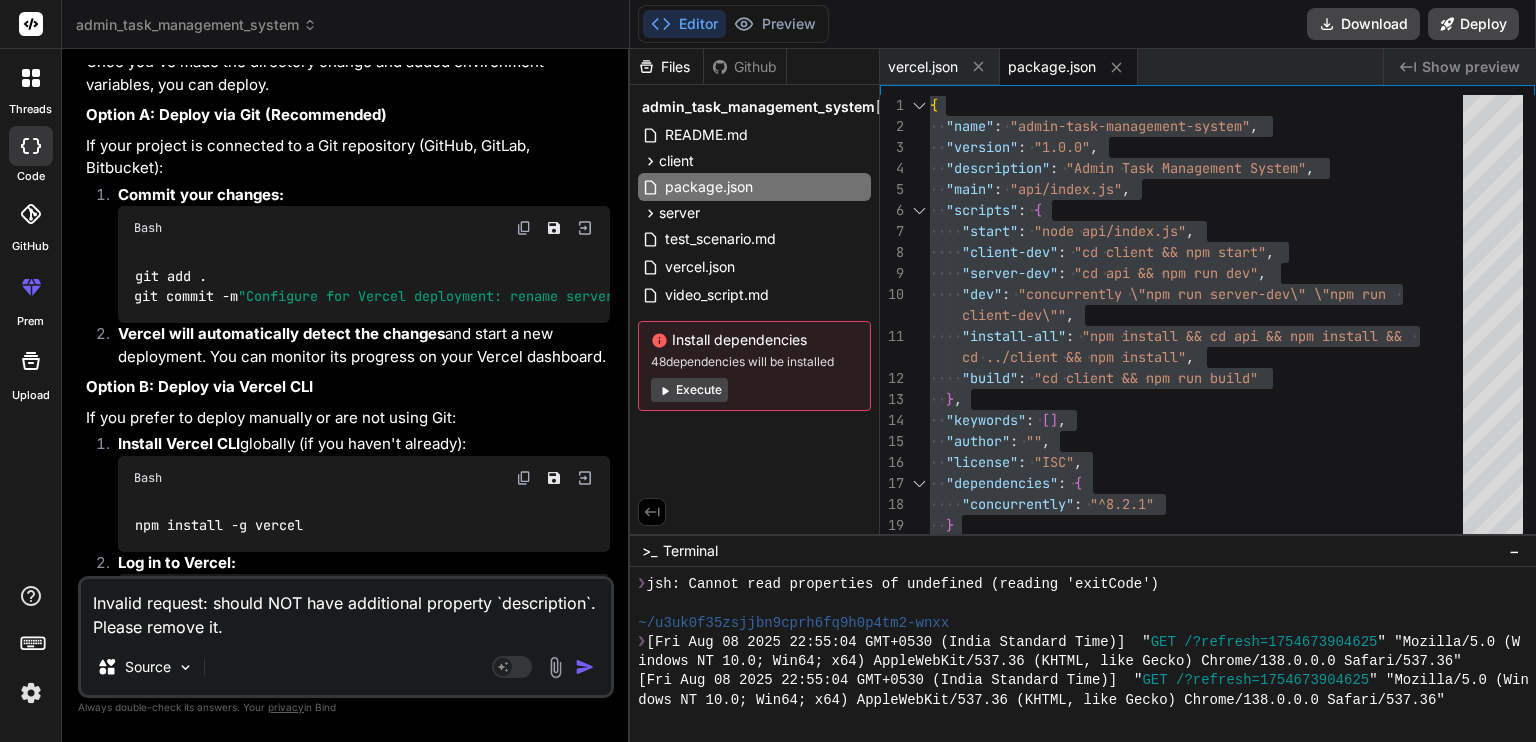 type on "x" 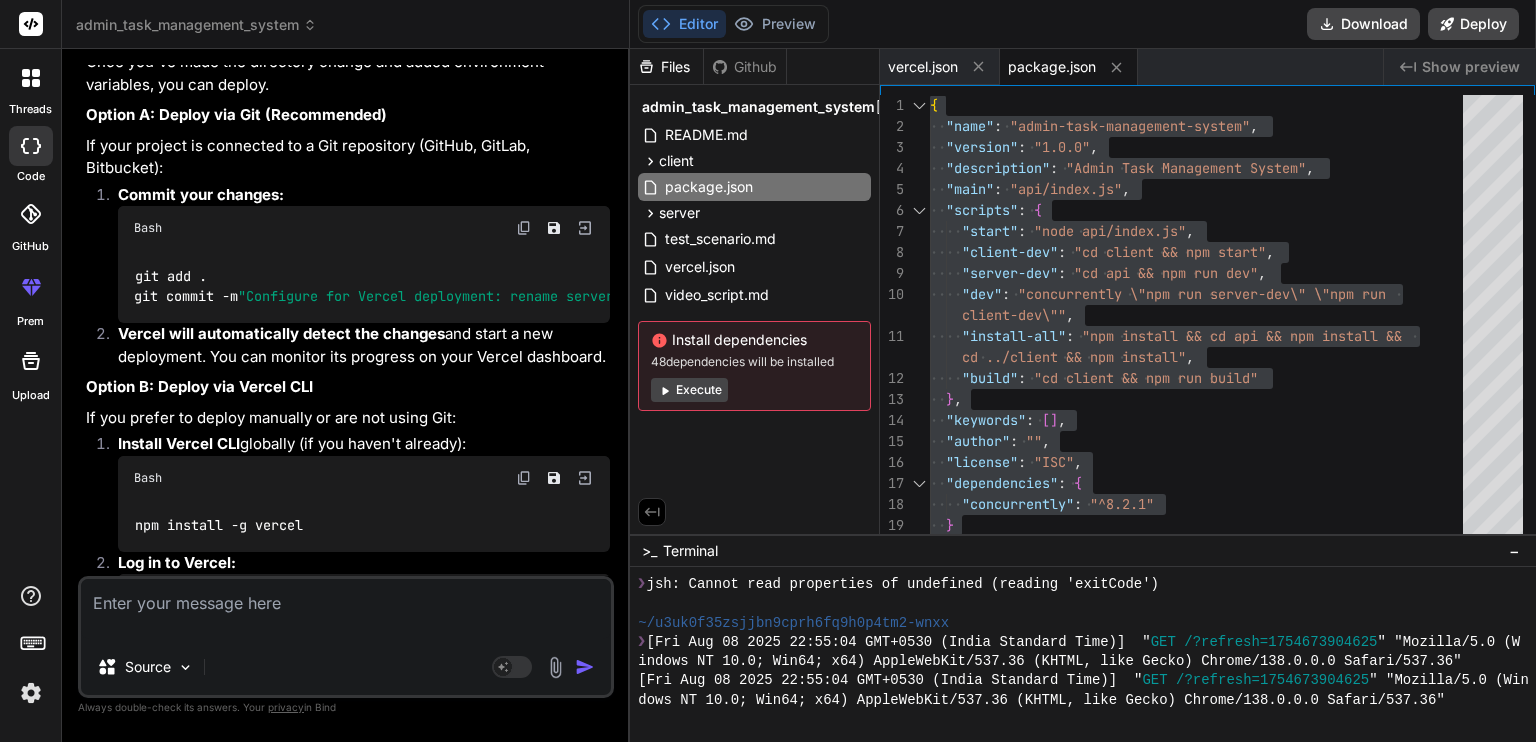 scroll, scrollTop: 15349, scrollLeft: 0, axis: vertical 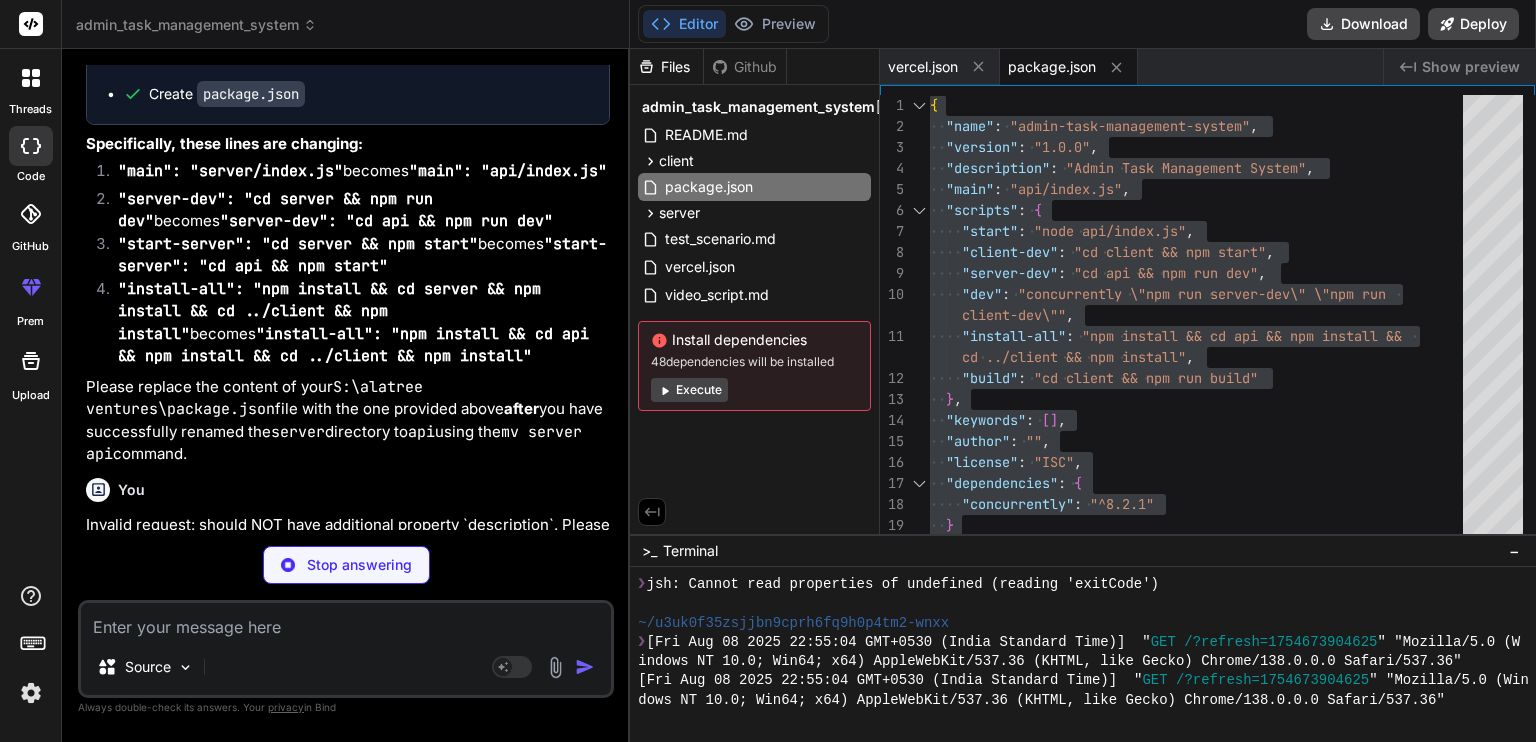 type on "x" 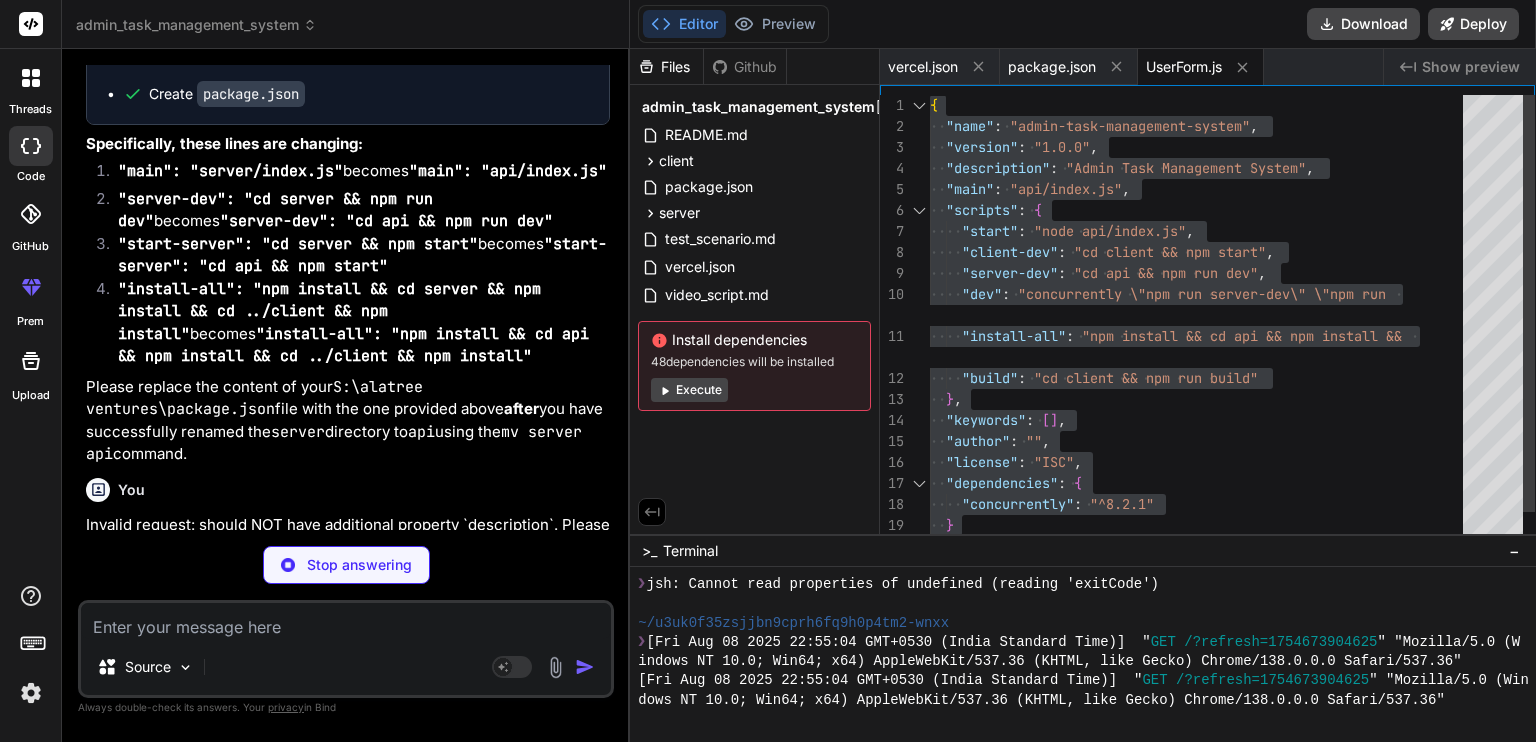 type on "x" 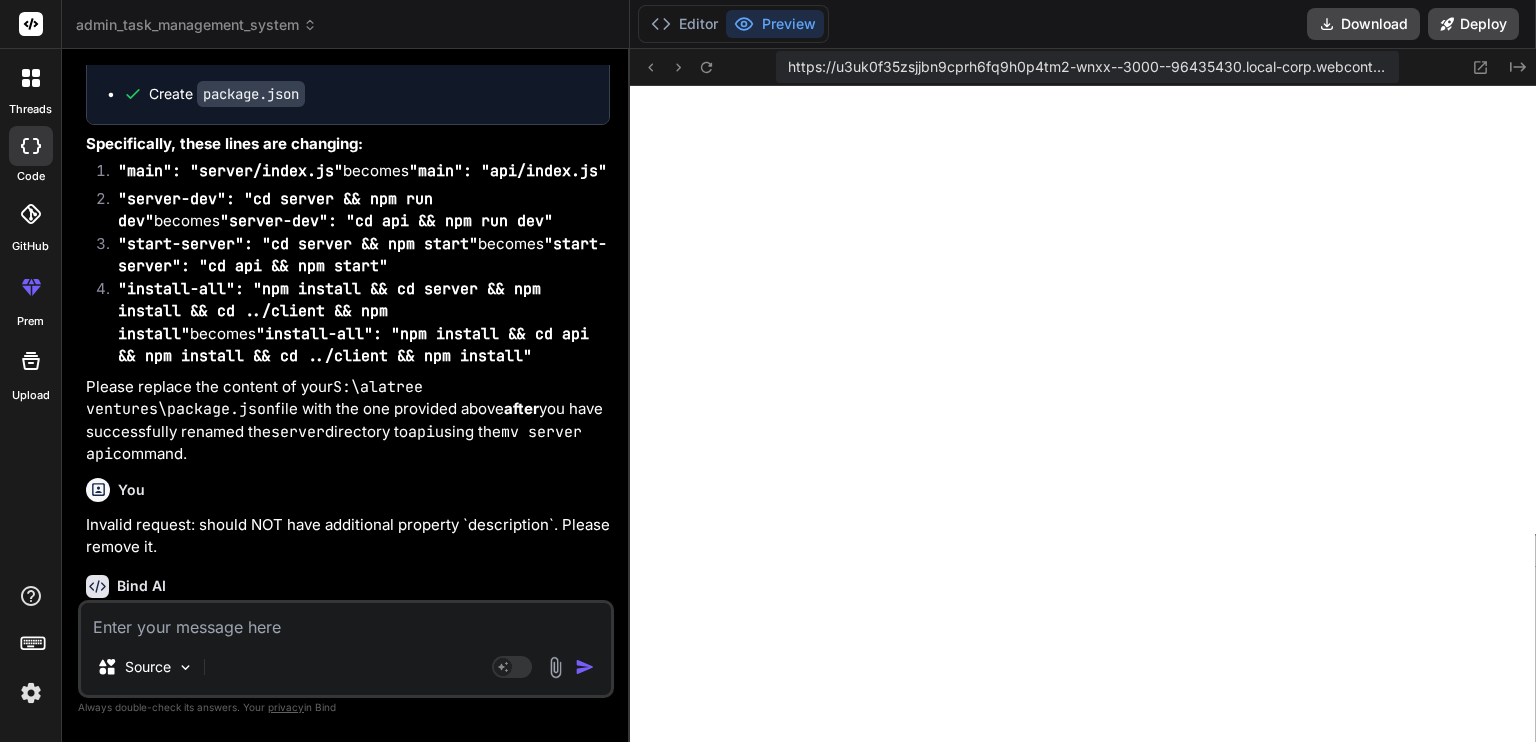scroll, scrollTop: 5164, scrollLeft: 0, axis: vertical 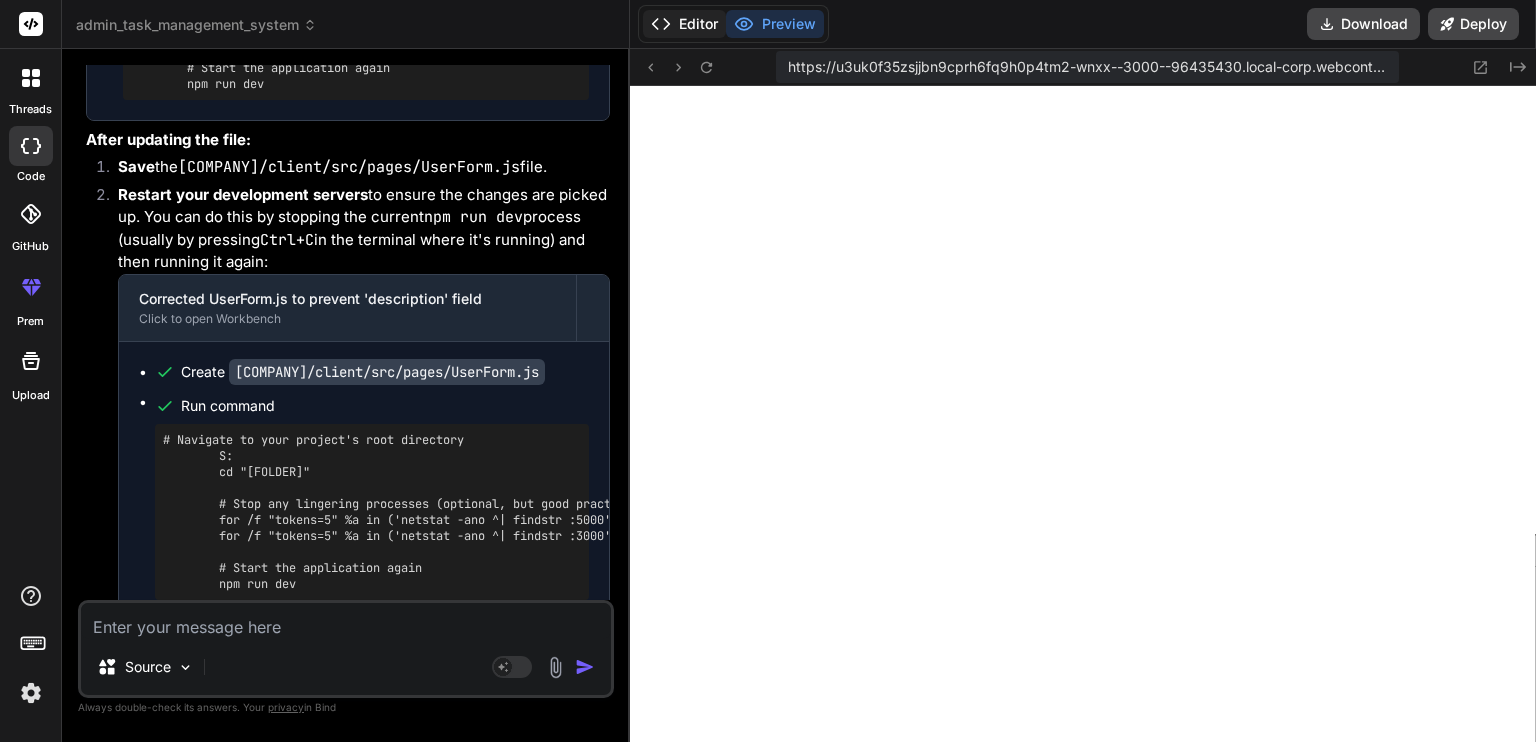 click on "Editor" at bounding box center [684, 24] 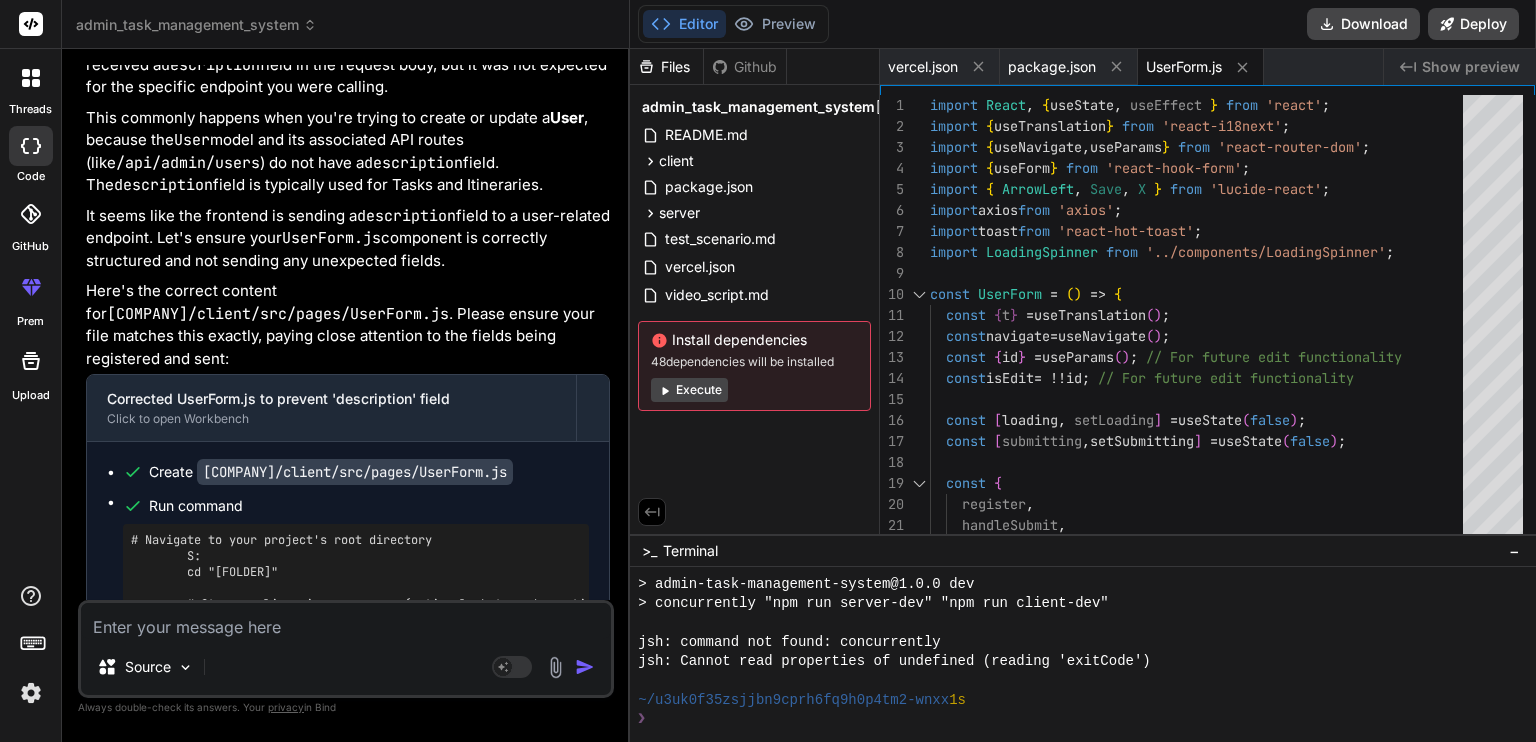 scroll, scrollTop: 15850, scrollLeft: 0, axis: vertical 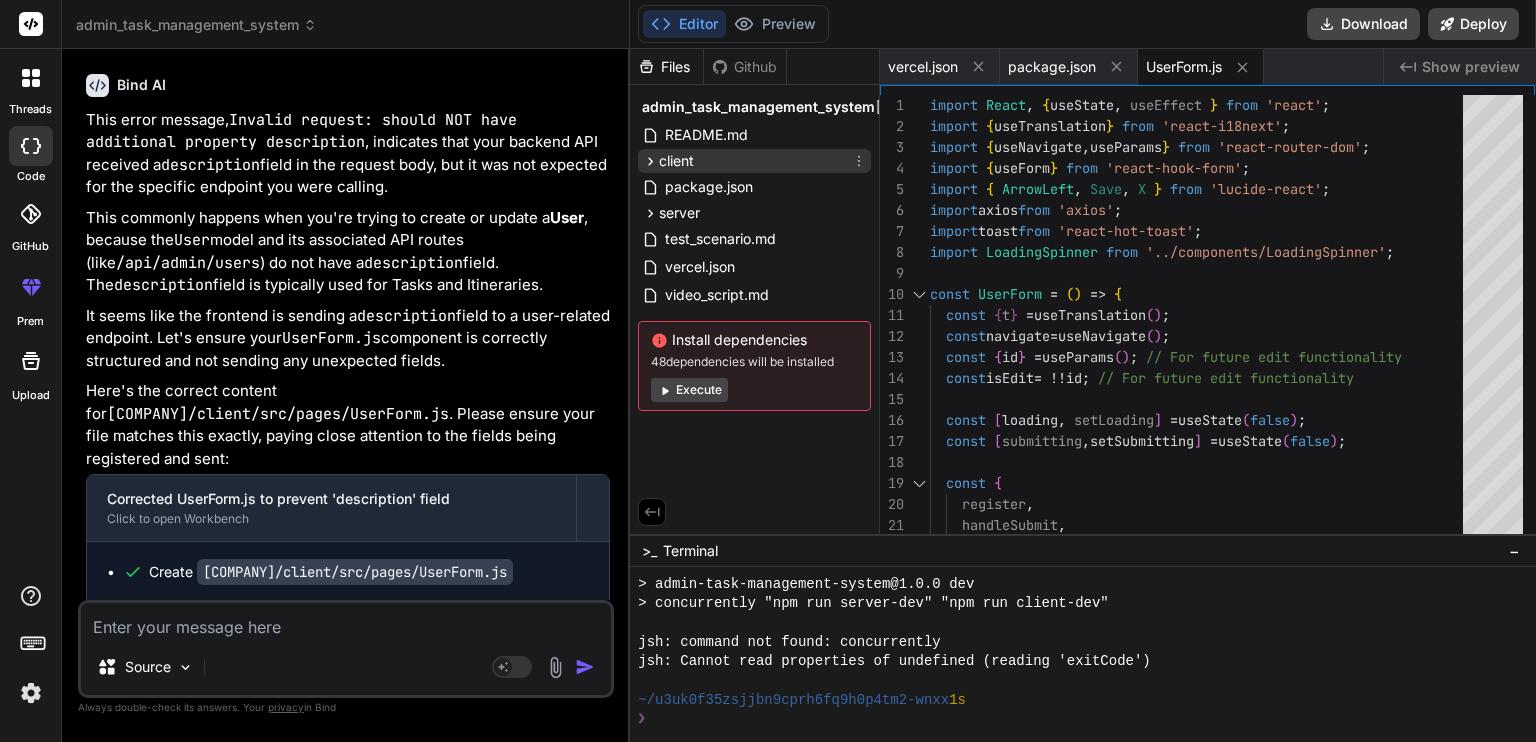 click on "client" at bounding box center (754, 161) 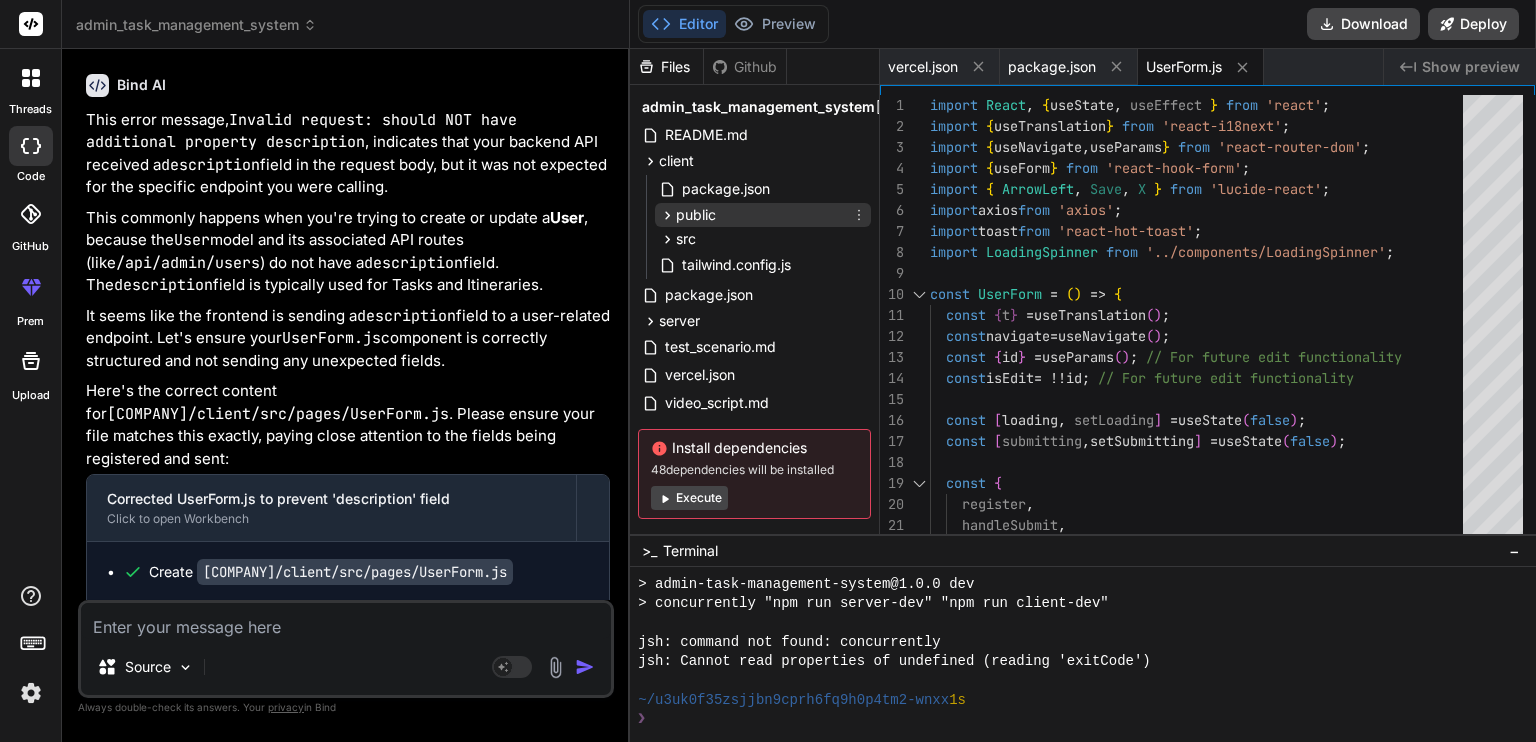 click on "public" at bounding box center [763, 215] 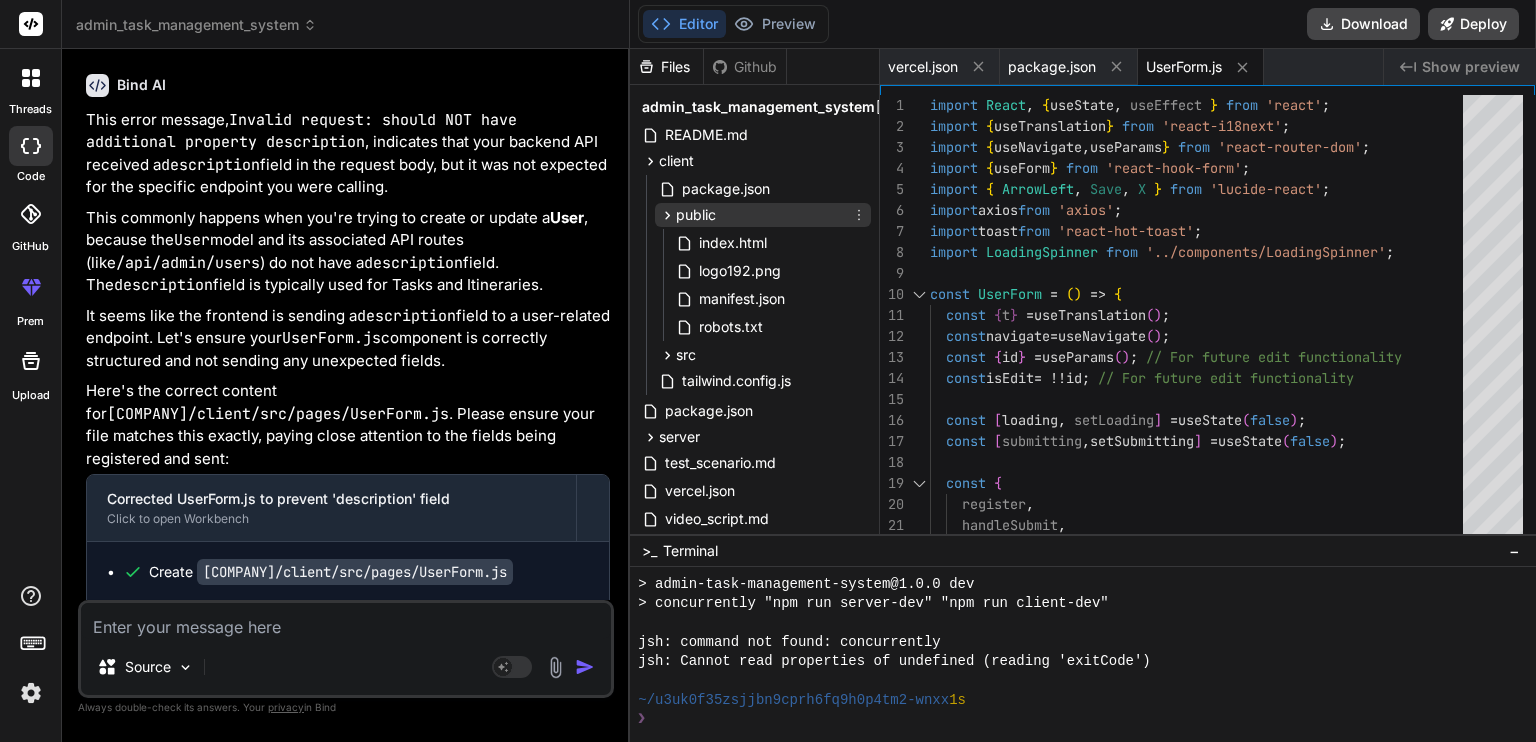 click on "public" at bounding box center [696, 215] 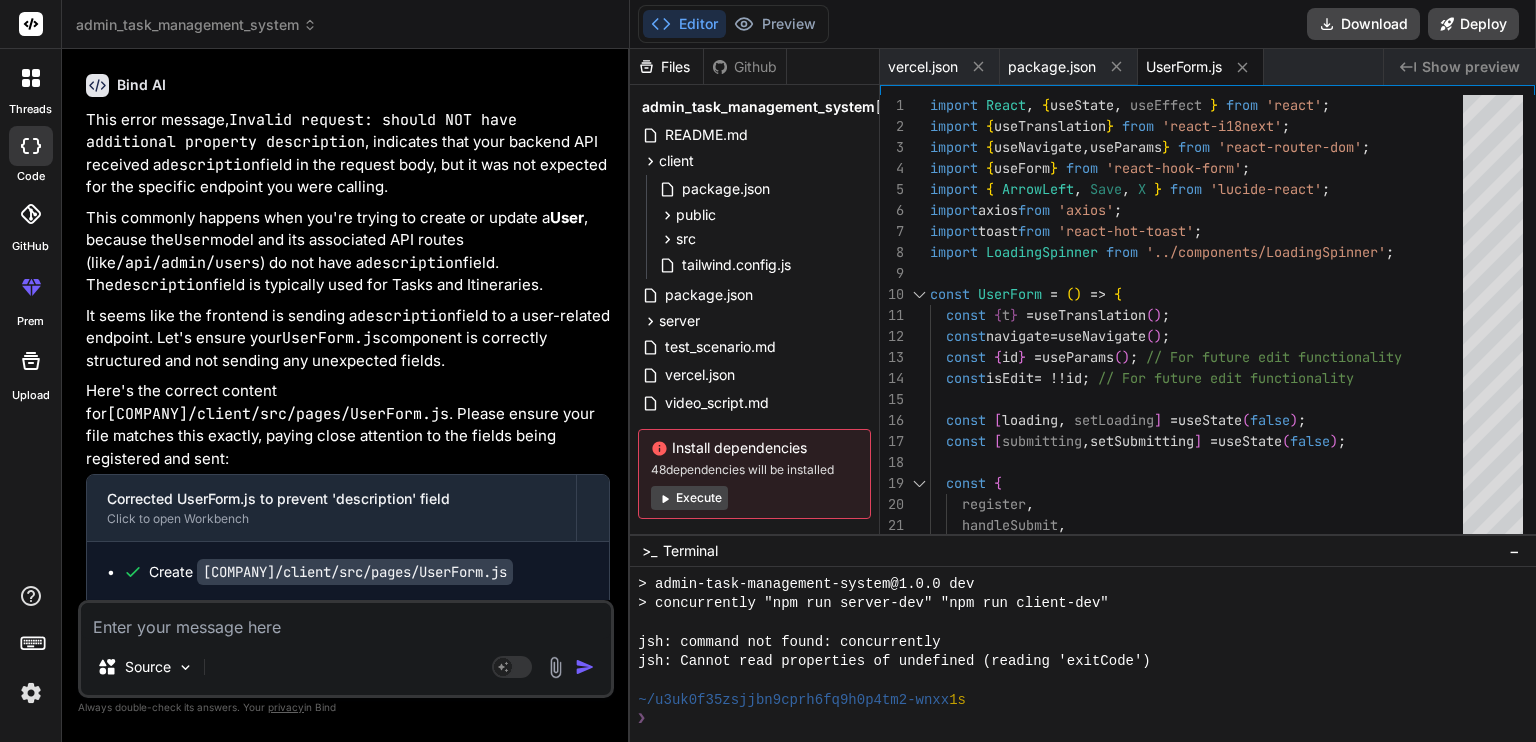 click at bounding box center (346, 621) 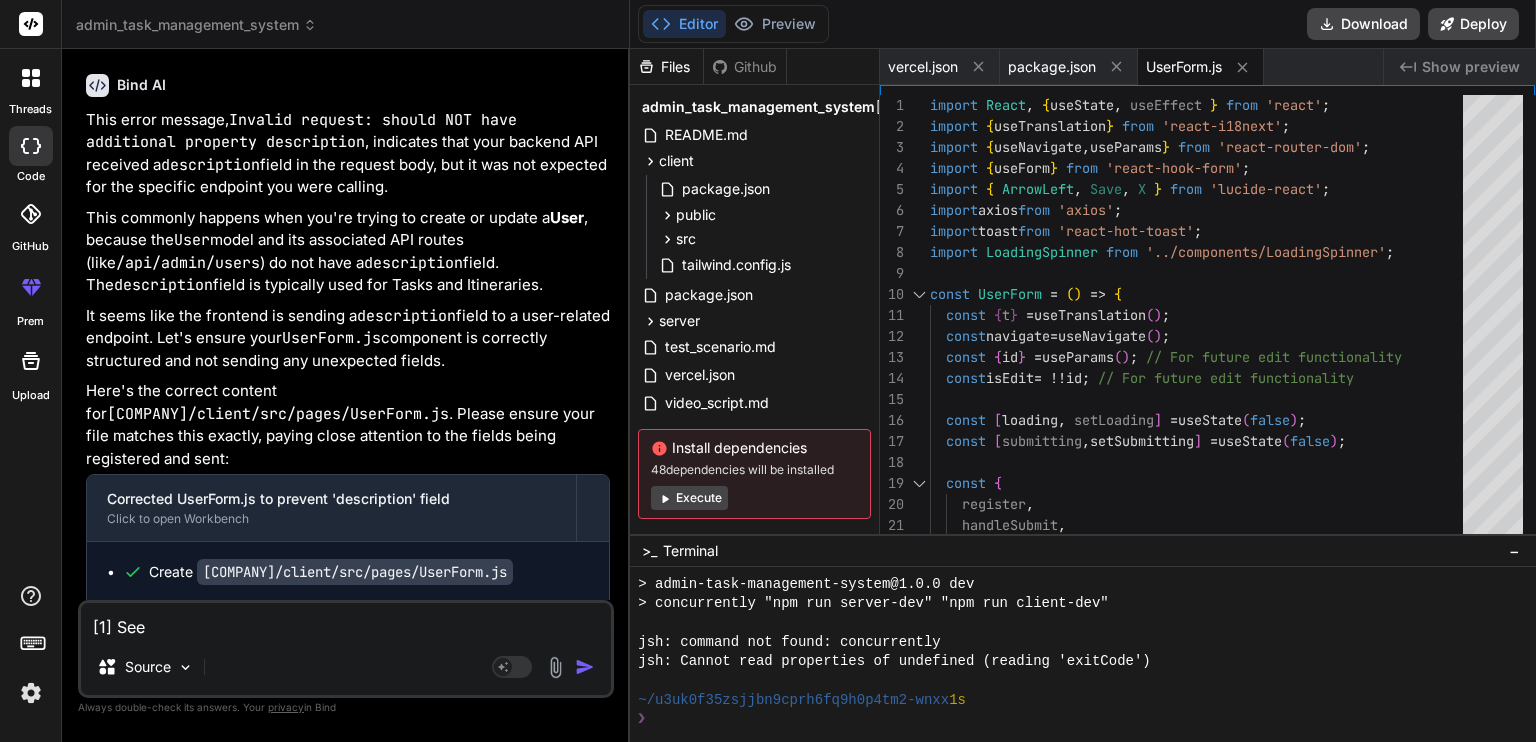 scroll, scrollTop: 1, scrollLeft: 0, axis: vertical 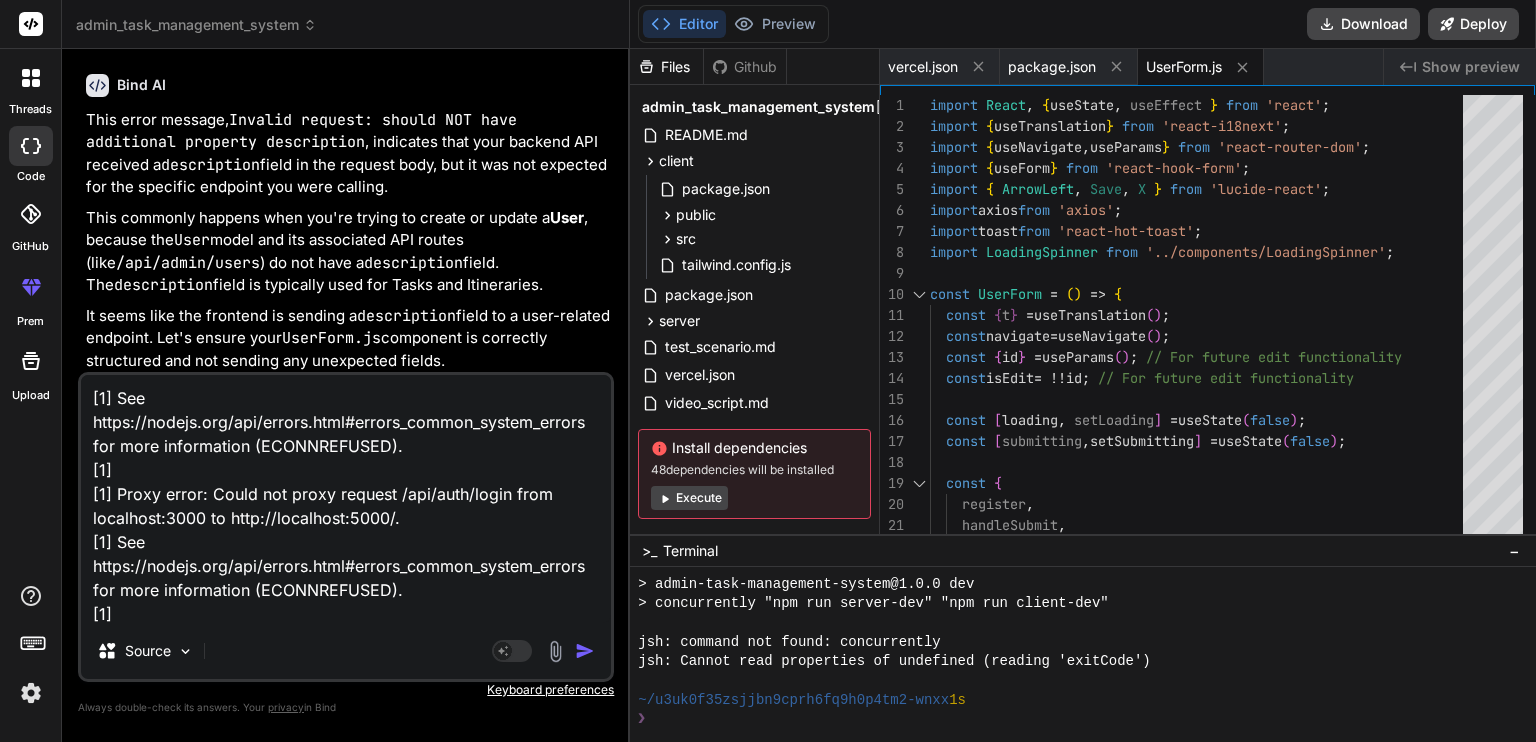 type on "[1] See https://nodejs.org/api/errors.html#errors_common_system_errors for more information (ECONNREFUSED).
[1]
[1] Proxy error: Could not proxy request /api/auth/login from localhost:3000 to http://localhost:5000/.
[1] See https://nodejs.org/api/errors.html#errors_common_system_errors for more information (ECONNREFUSED).
[1]" 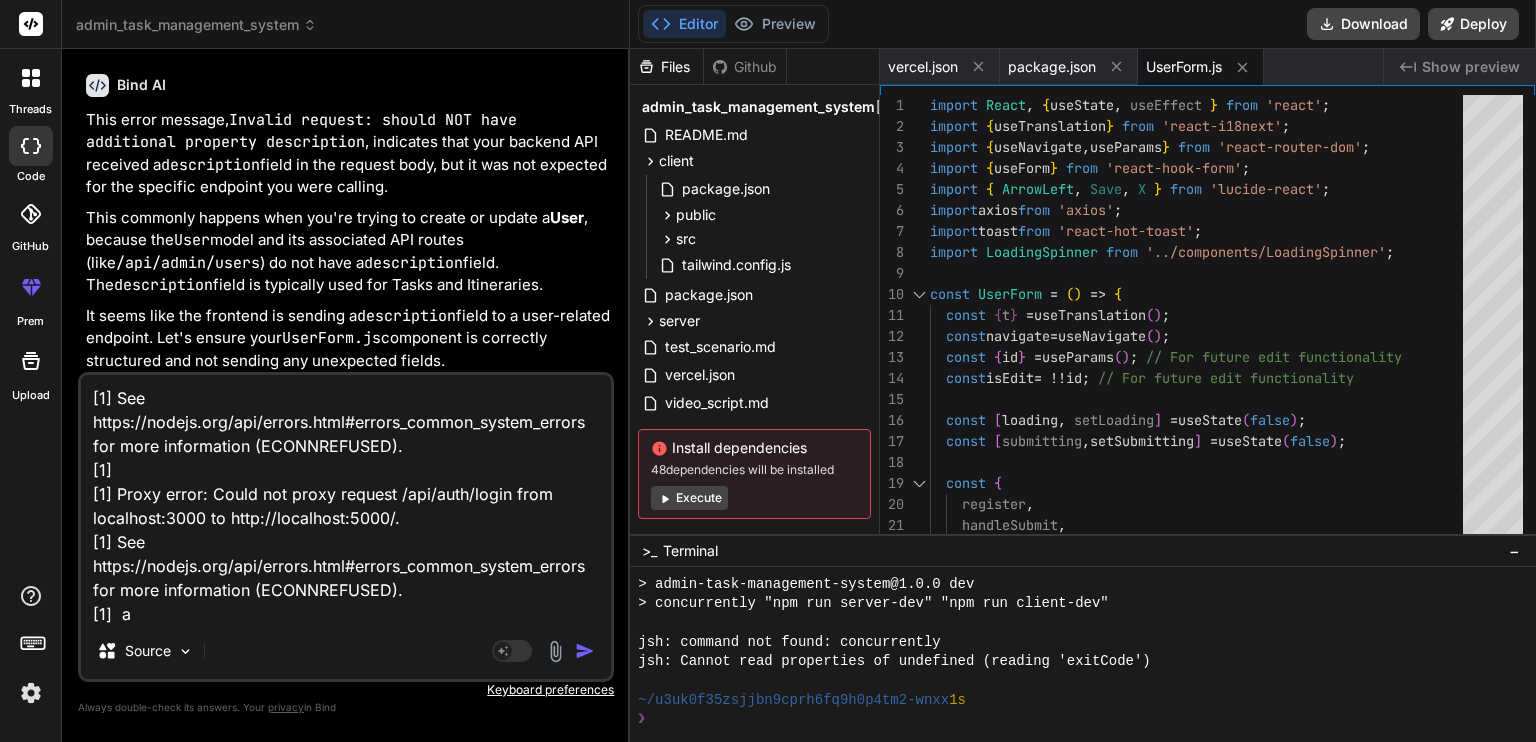 type on "[1] See https://nodejs.org/api/errors.html#errors_common_system_errors for more information (ECONNREFUSED).
[1]
[1] Proxy error: Could not proxy request /api/auth/login from localhost:3000 to http://localhost:5000/.
[1] See https://nodejs.org/api/errors.html#errors_common_system_errors for more information (ECONNREFUSED).
[1]  ag" 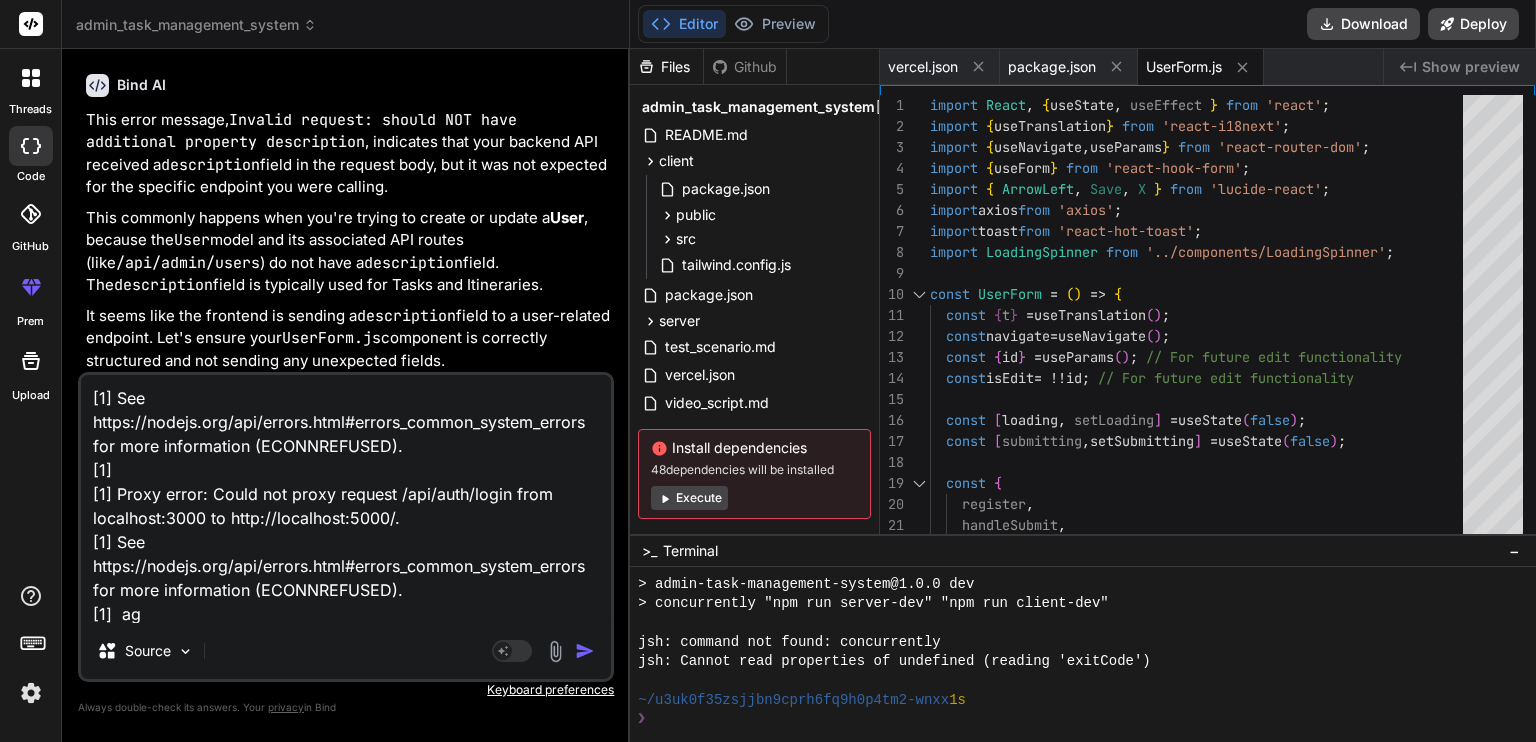 type on "[1] See https://nodejs.org/api/errors.html#errors_common_system_errors for more information (ECONNREFUSED).
[1]
[1] Proxy error: Could not proxy request /api/auth/login from localhost:3000 to http://localhost:5000/.
[1] See https://nodejs.org/api/errors.html#errors_common_system_errors for more information (ECONNREFUSED).
[1]  agi" 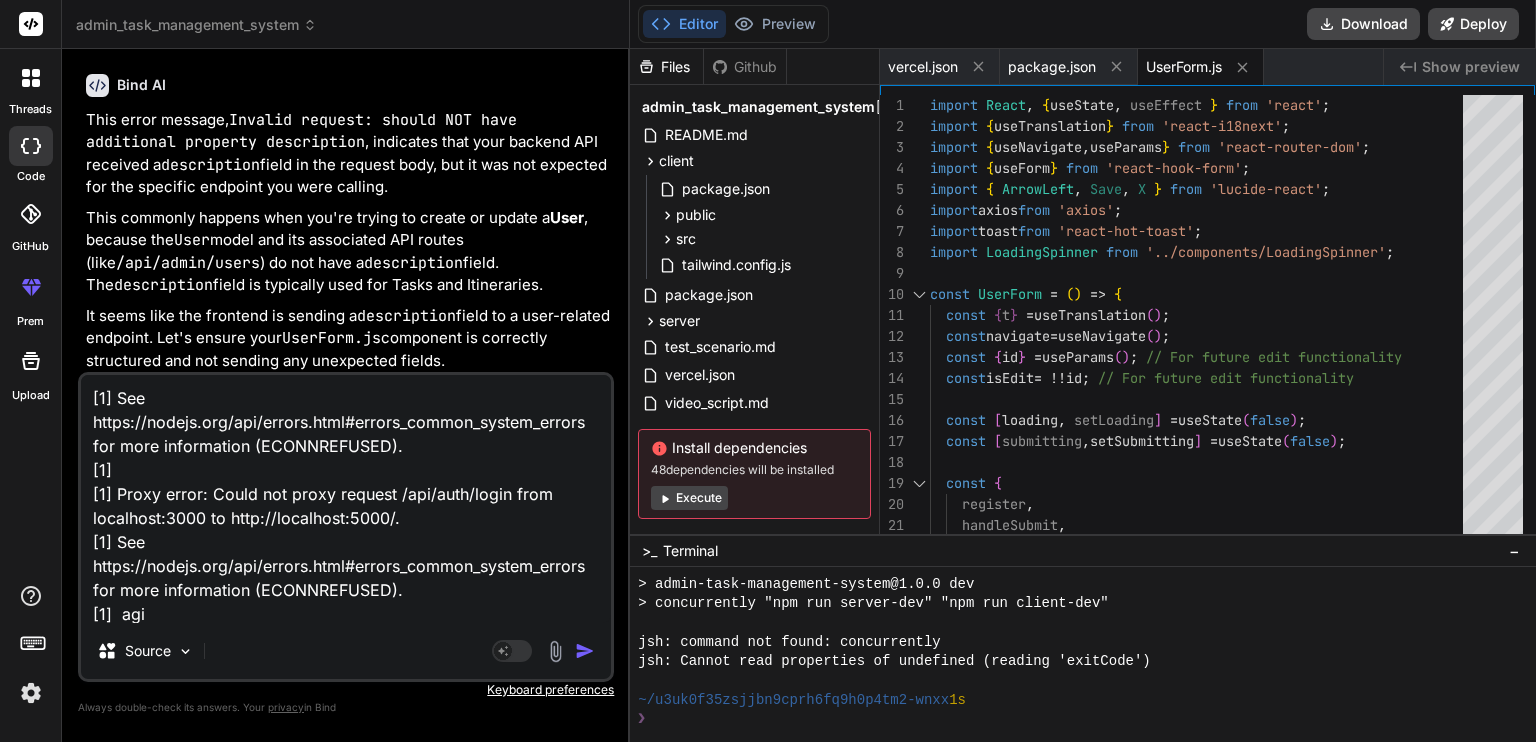 type on "[1] See https://nodejs.org/api/errors.html#errors_common_system_errors for more information (ECONNREFUSED).
[1]
[1] Proxy error: Could not proxy request /api/auth/login from localhost:3000 to http://localhost:5000/.
[1] See https://nodejs.org/api/errors.html#errors_common_system_errors for more information (ECONNREFUSED).
[1]  agia" 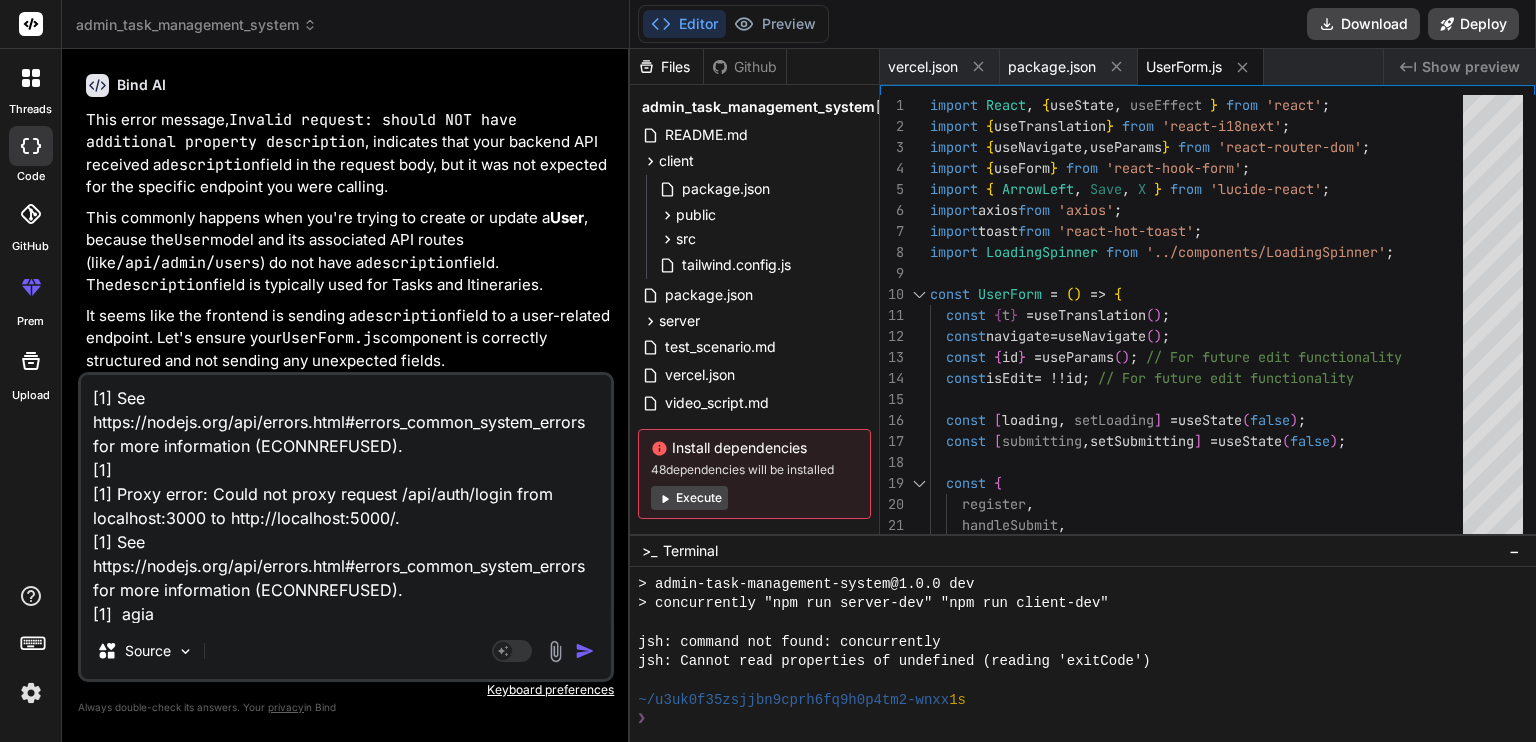 type on "[1] See https://nodejs.org/api/errors.html#errors_common_system_errors for more information (ECONNREFUSED).
[1]
[1] Proxy error: Could not proxy request /api/auth/login from localhost:3000 to http://localhost:5000/.
[1] See https://nodejs.org/api/errors.html#errors_common_system_errors for more information (ECONNREFUSED).
[1]  agian" 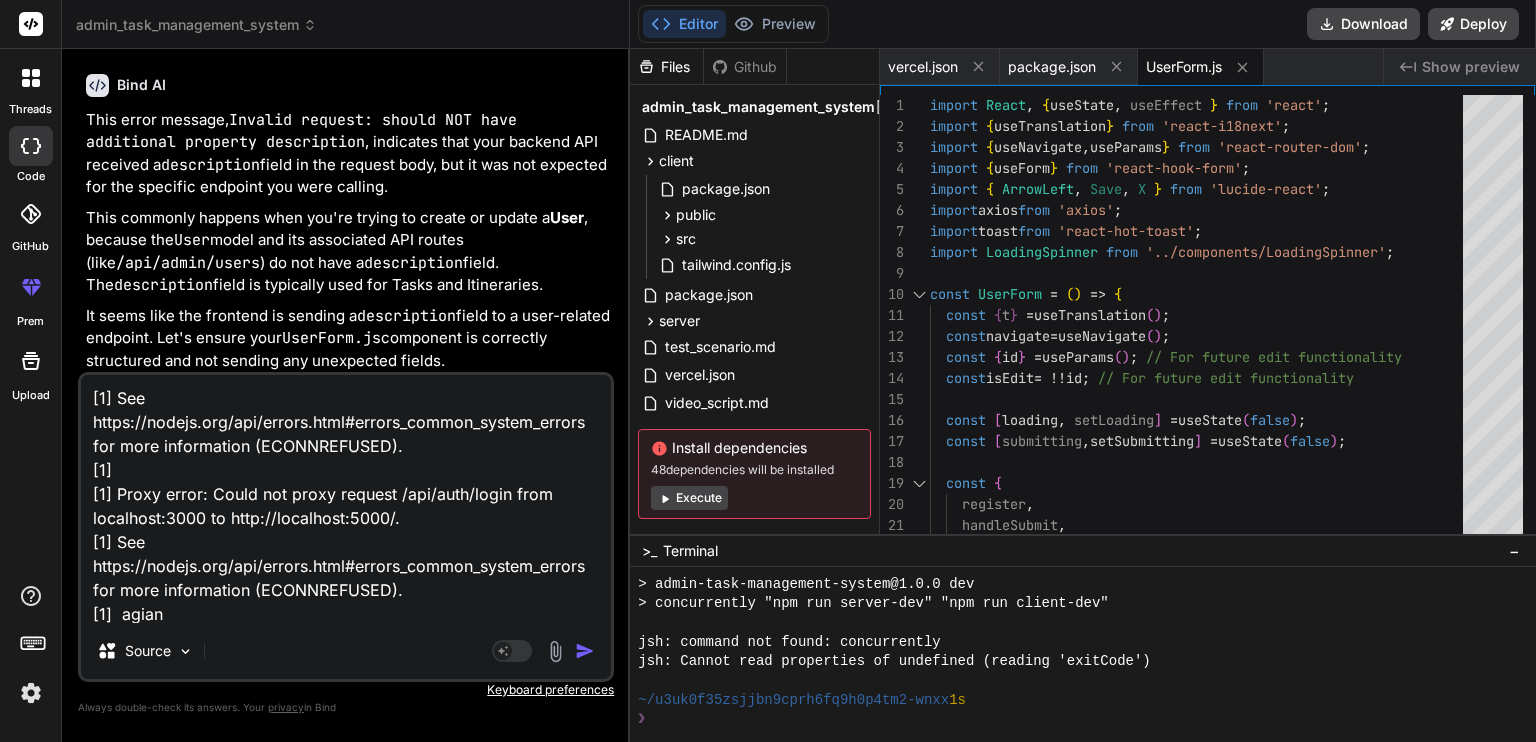 type on "[1] See https://nodejs.org/api/errors.html#errors_common_system_errors for more information (ECONNREFUSED).
[1]
[1] Proxy error: Could not proxy request /api/auth/login from localhost:3000 to http://localhost:5000/.
[1] See https://nodejs.org/api/errors.html#errors_common_system_errors for more information (ECONNREFUSED).
[1]  agian" 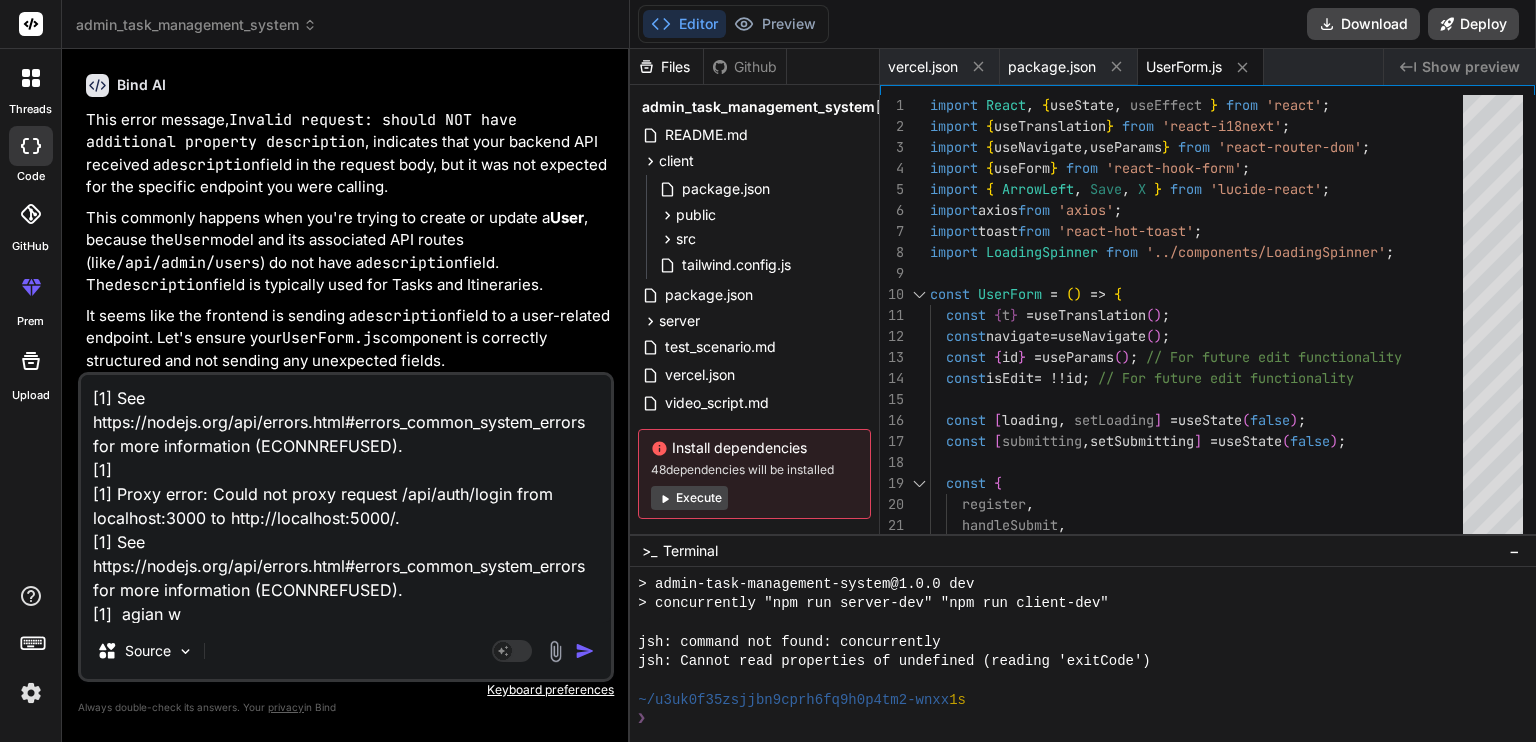 type on "[1] See https://nodejs.org/api/errors.html#errors_common_system_errors for more information (ECONNREFUSED).
[1]
[1] Proxy error: Could not proxy request /api/auth/login from localhost:3000 to http://localhost:5000/.
[1] See https://nodejs.org/api/errors.html#errors_common_system_errors for more information (ECONNREFUSED).
[1]  agian wh" 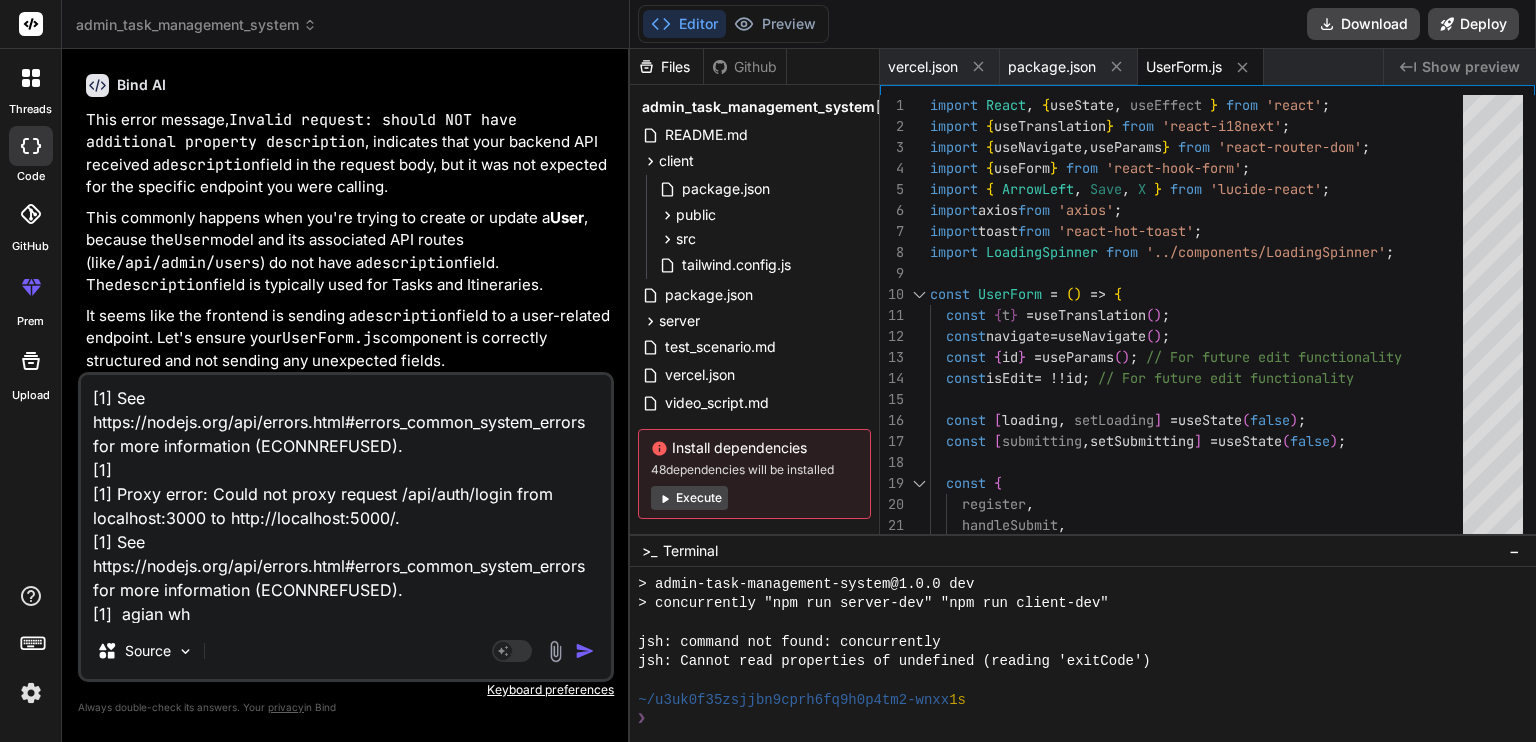 type on "[1] See https://nodejs.org/api/errors.html#errors_common_system_errors for more information (ECONNREFUSED).
[1]
[1] Proxy error: Could not proxy request /api/auth/login from localhost:3000 to http://localhost:5000/.
[1] See https://nodejs.org/api/errors.html#errors_common_system_errors for more information (ECONNREFUSED).
[1]  agian wha" 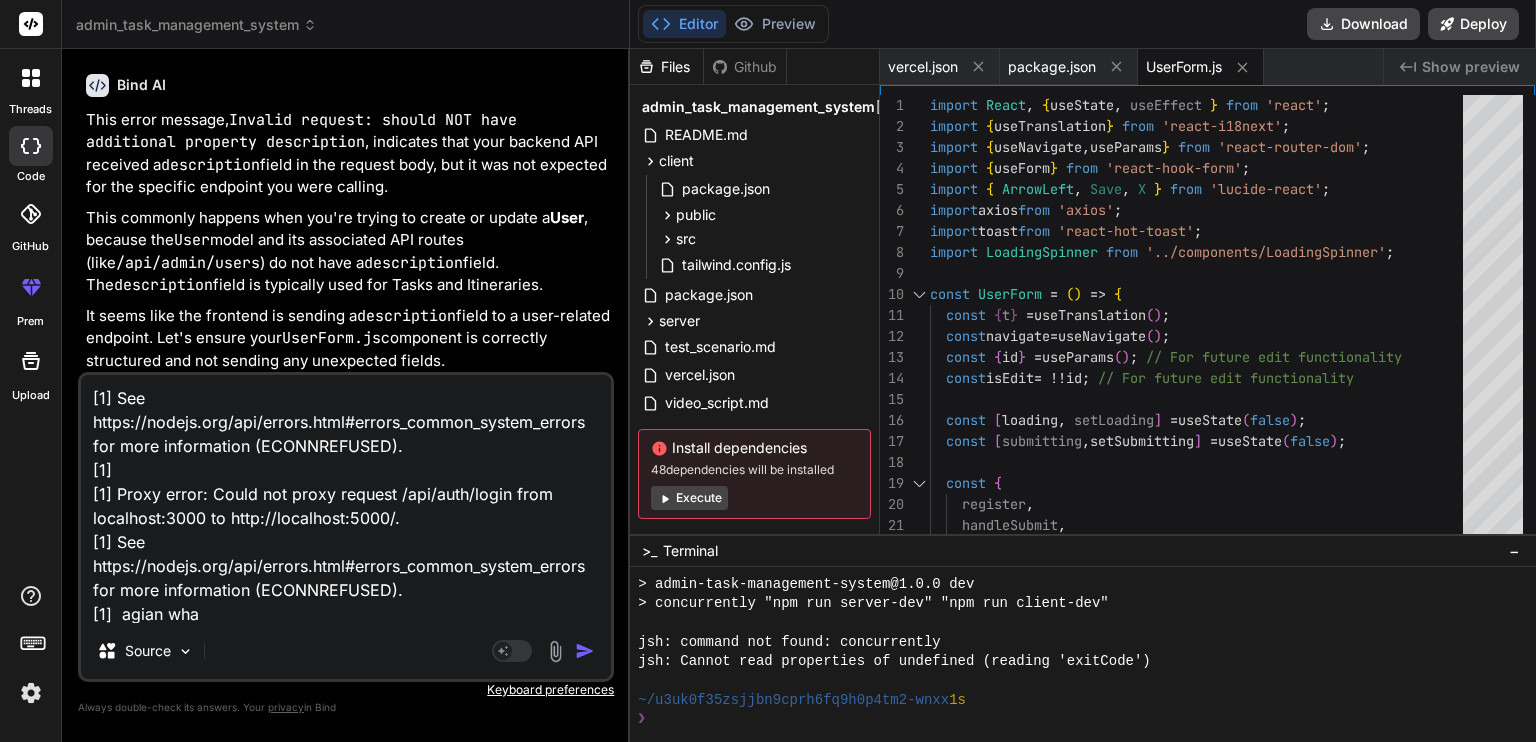 type on "[1] See https://nodejs.org/api/errors.html#errors_common_system_errors for more information (ECONNREFUSED).
[1]
[1] Proxy error: Could not proxy request /api/auth/login from localhost:3000 to http://localhost:5000/.
[1] See https://nodejs.org/api/errors.html#errors_common_system_errors for more information (ECONNREFUSED).
[1]  agian what" 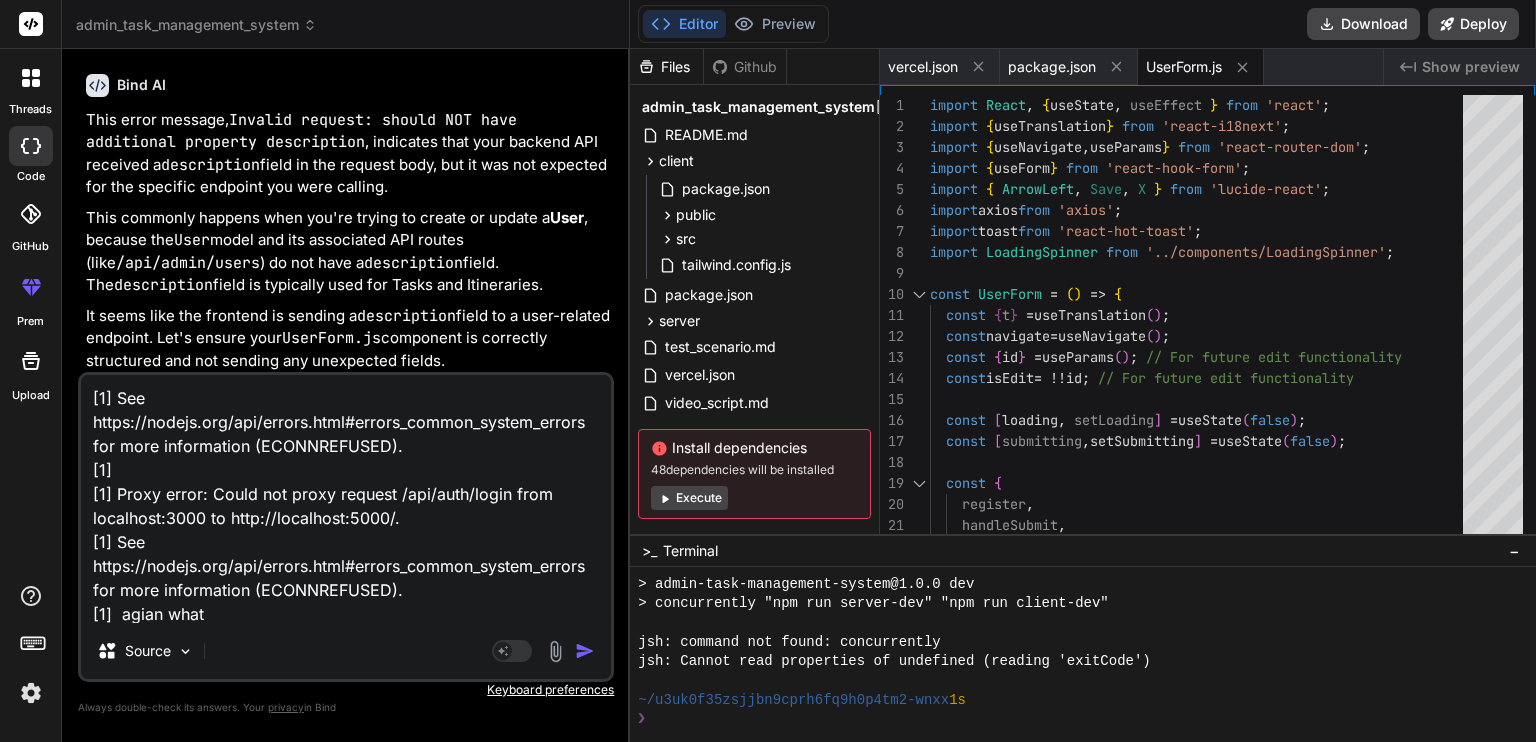type on "[1] See https://nodejs.org/api/errors.html#errors_common_system_errors for more information (ECONNREFUSED).
[1]
[1] Proxy error: Could not proxy request /api/auth/login from localhost:3000 to http://localhost:5000/.
[1] See https://nodejs.org/api/errors.html#errors_common_system_errors for more information (ECONNREFUSED).
[1]  agian what" 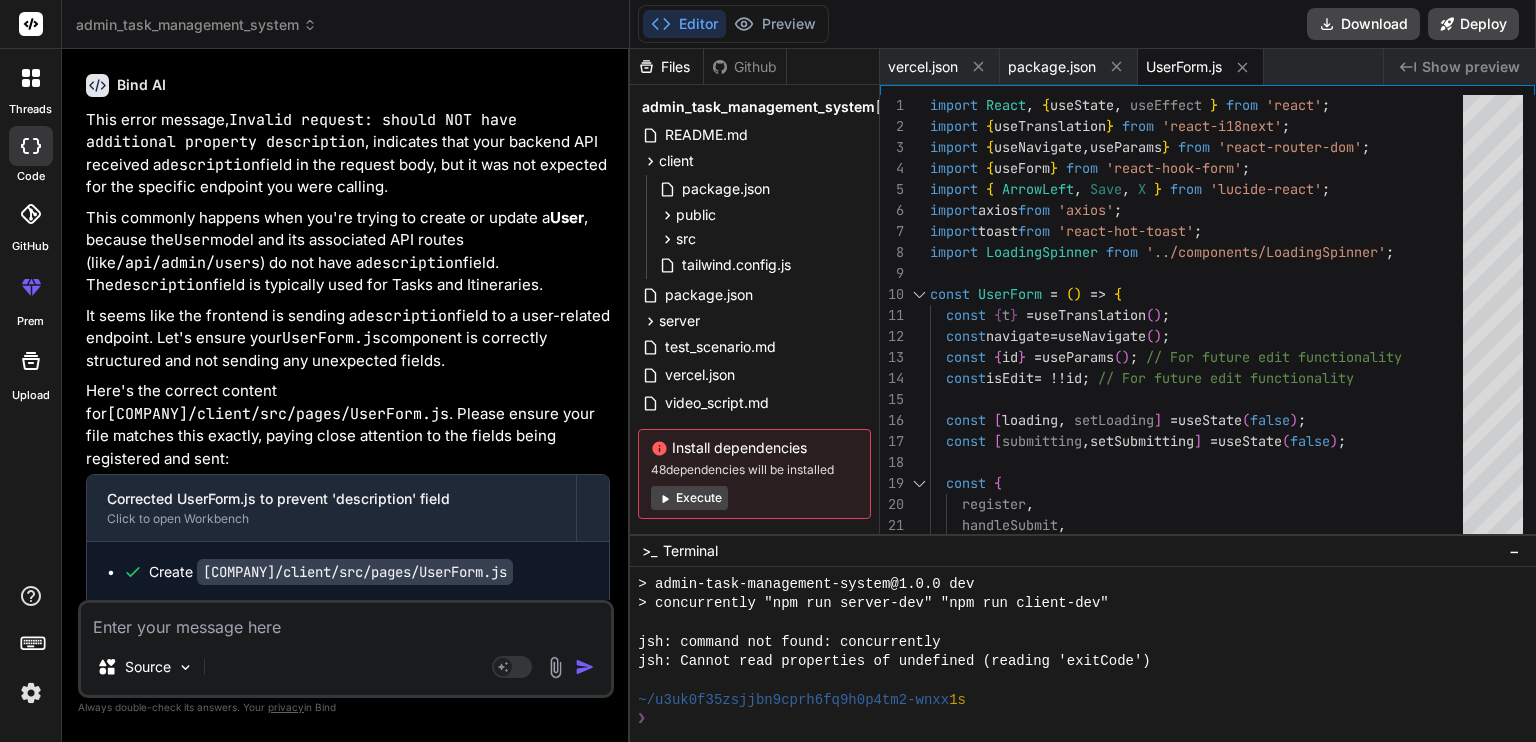 scroll, scrollTop: 0, scrollLeft: 0, axis: both 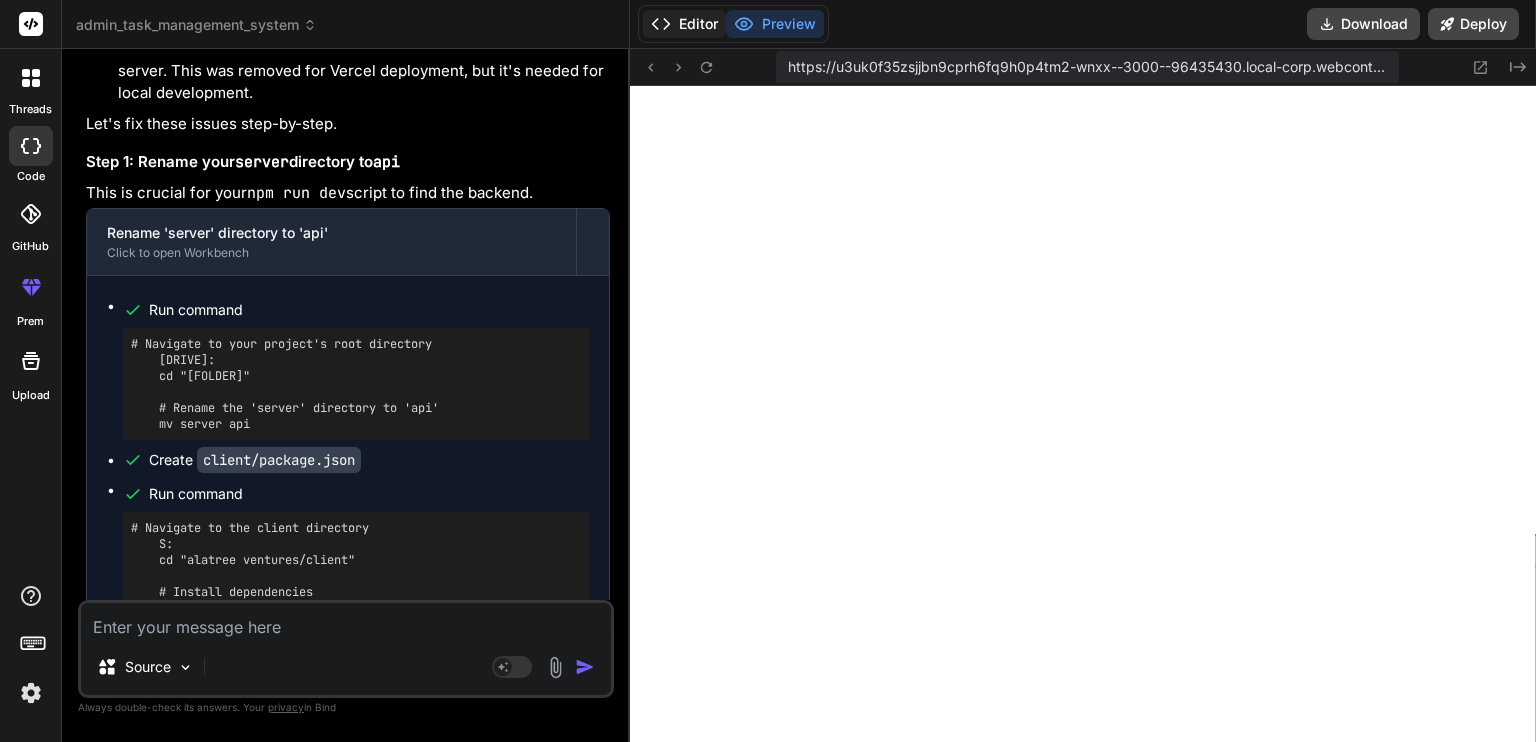 click on "Editor" at bounding box center [684, 24] 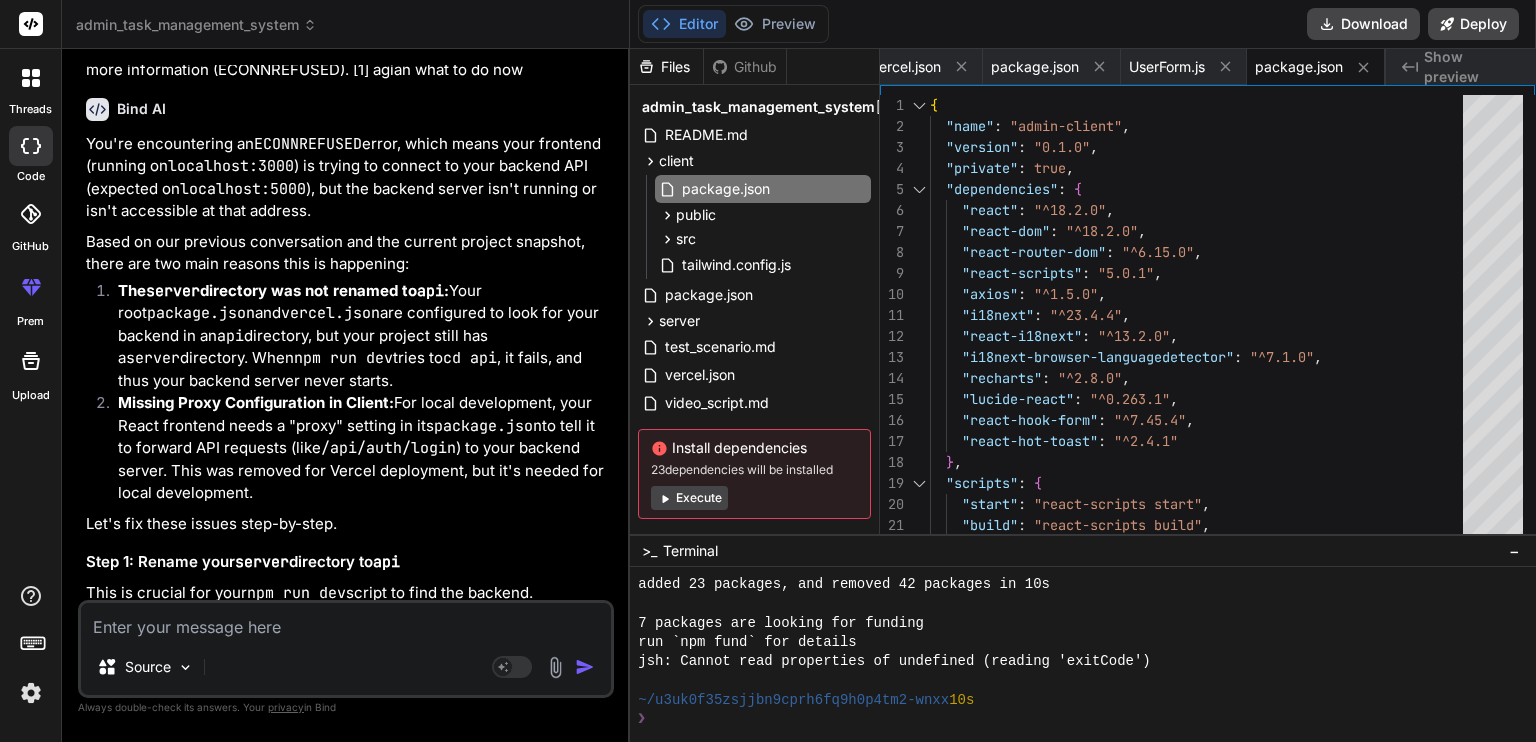 scroll, scrollTop: 17270, scrollLeft: 0, axis: vertical 